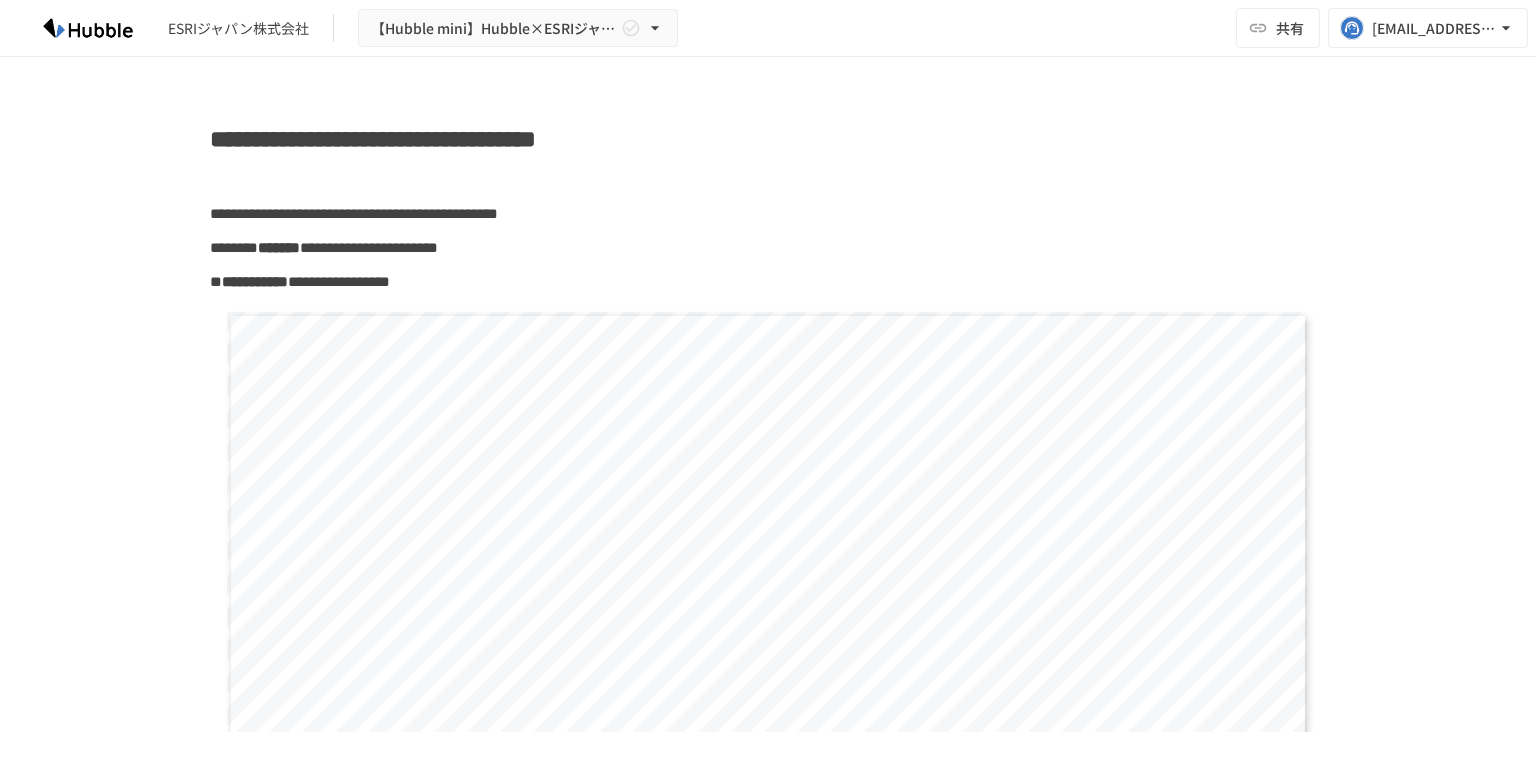 scroll, scrollTop: 0, scrollLeft: 0, axis: both 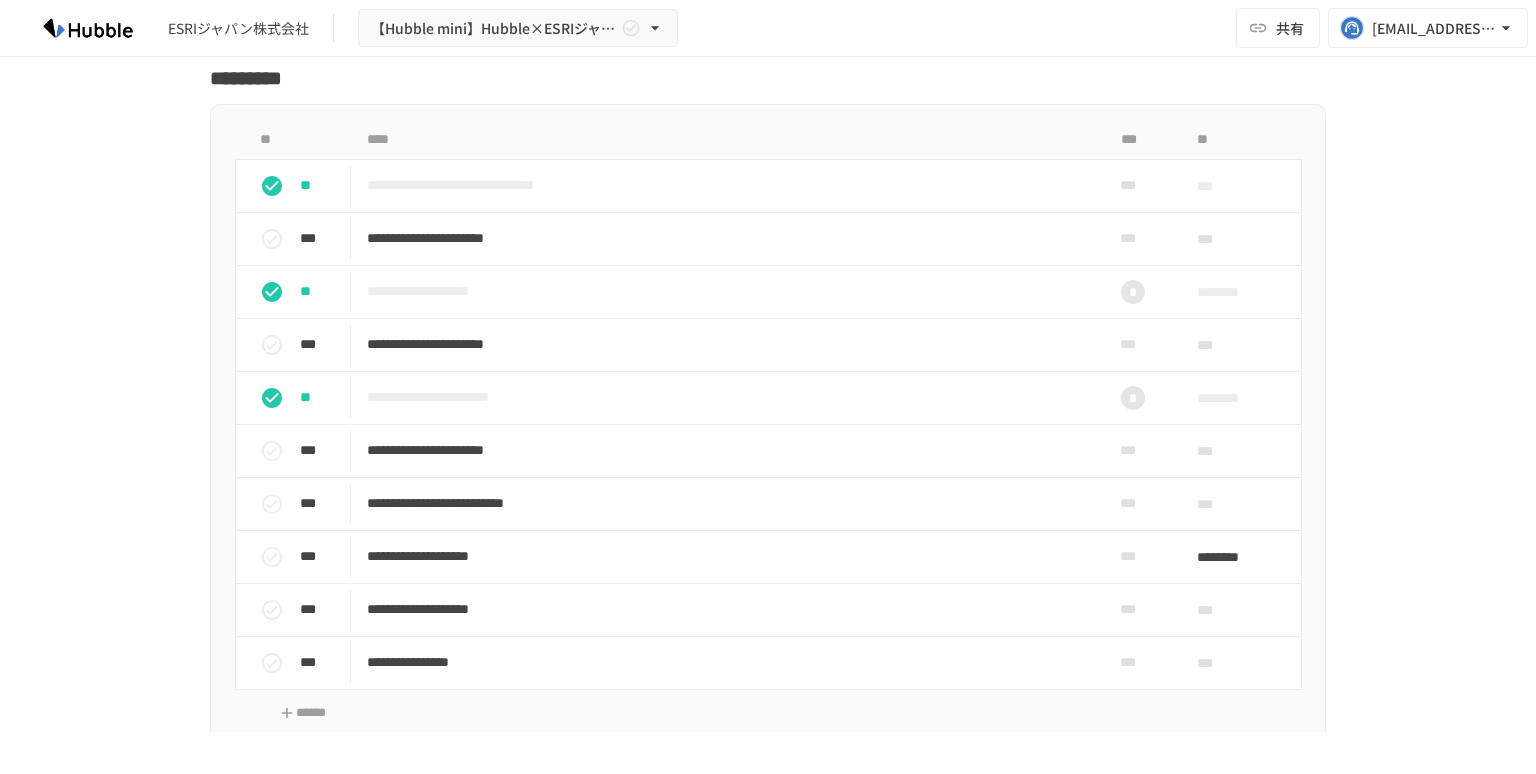 click on "**********" at bounding box center (768, 394) 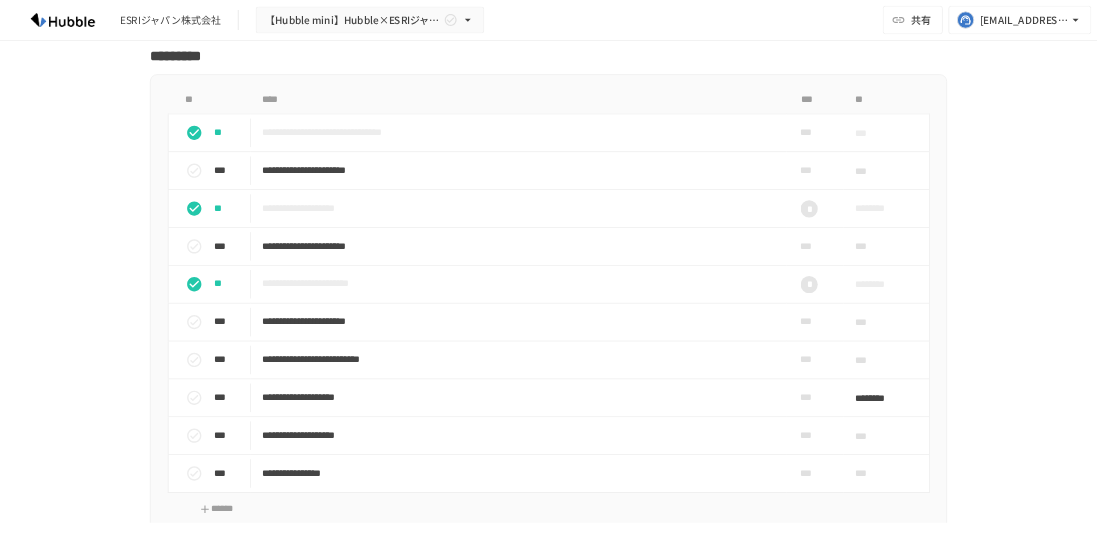 scroll, scrollTop: 2596, scrollLeft: 0, axis: vertical 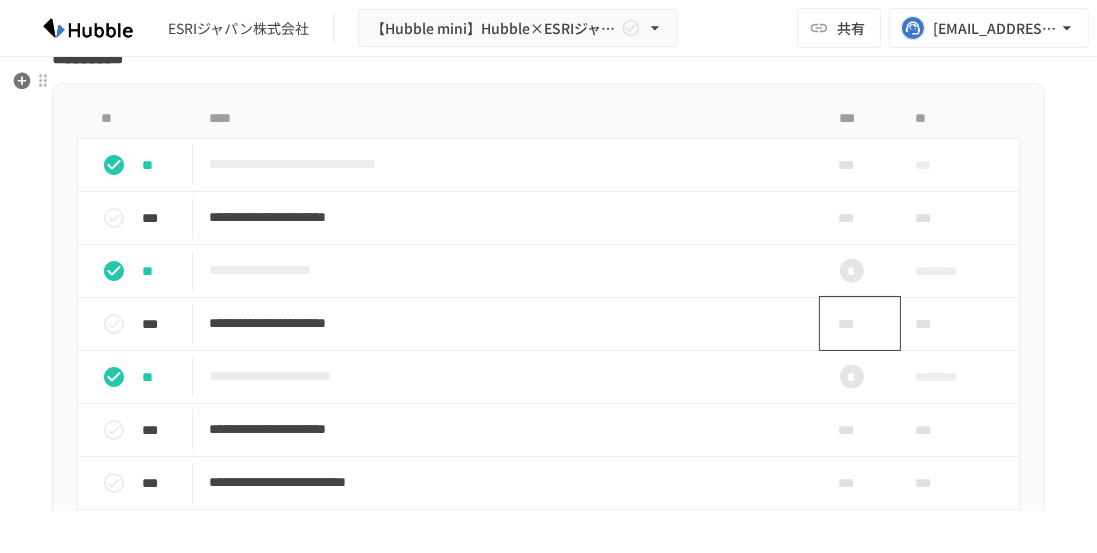 click on "***" at bounding box center [852, 324] 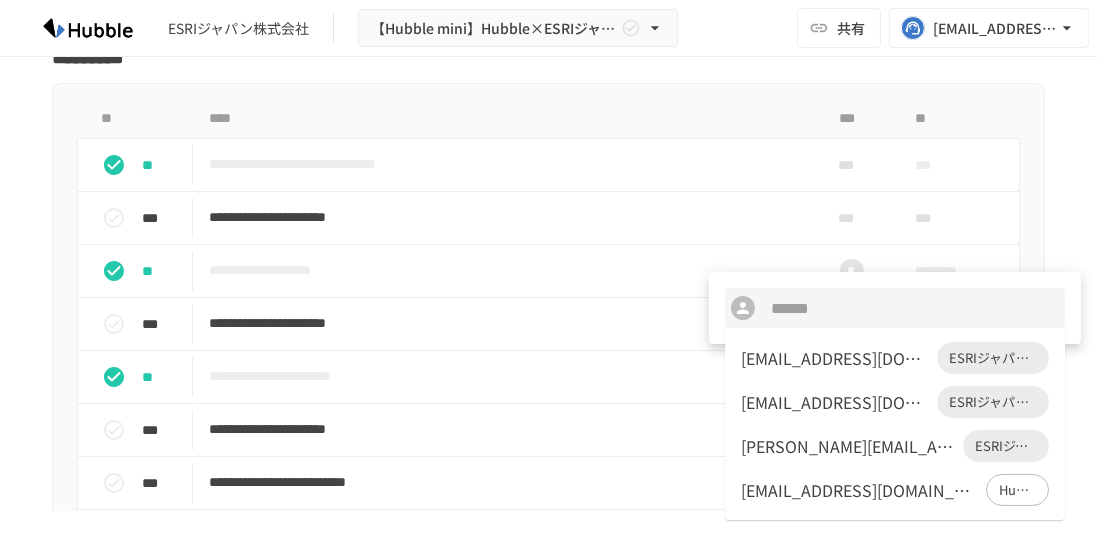click on "miyuki_furuta@esrij.com" at bounding box center (835, 358) 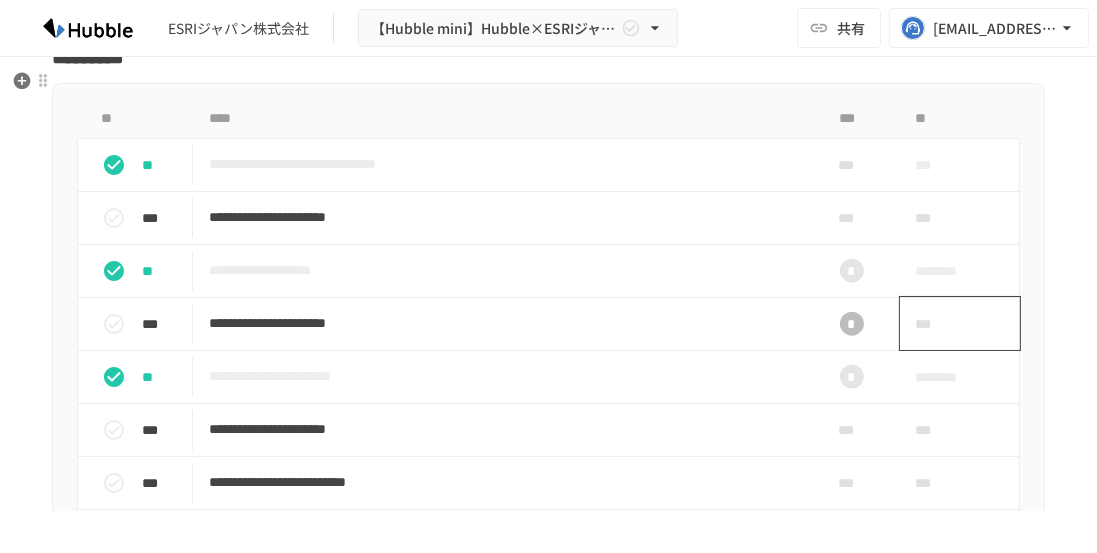 click on "***" at bounding box center (937, 324) 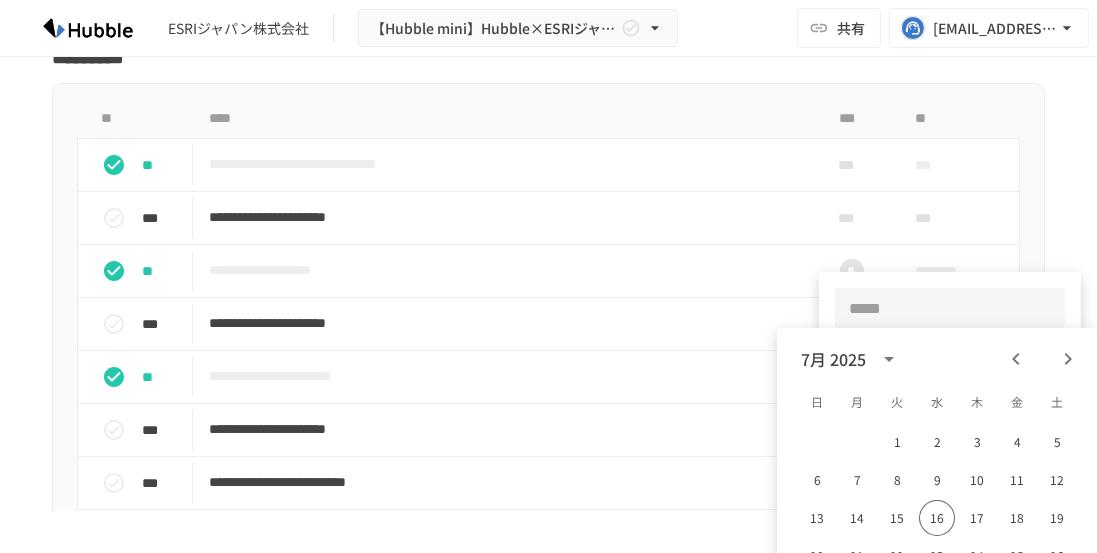 click at bounding box center [548, 276] 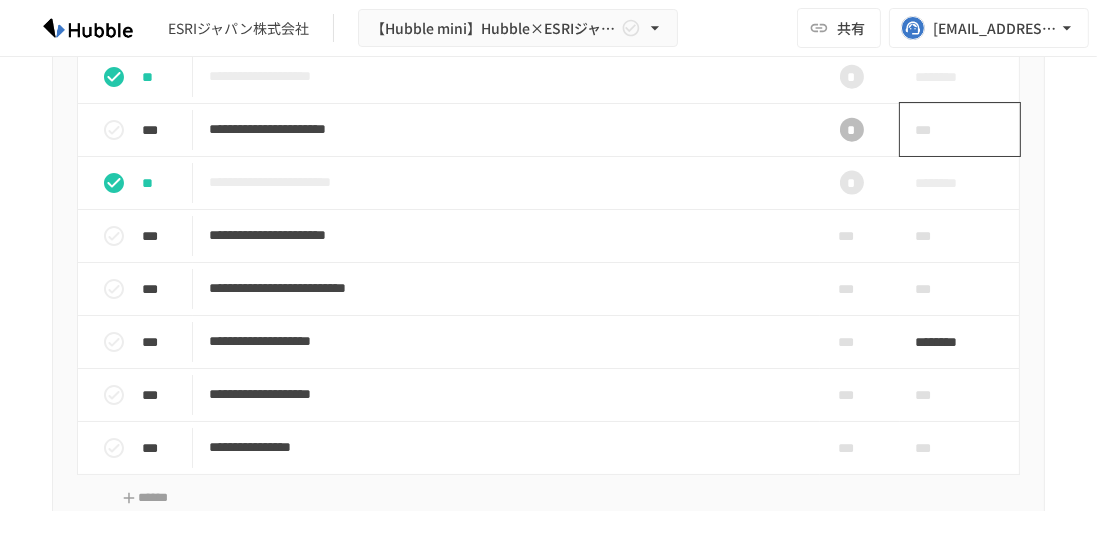 scroll, scrollTop: 2780, scrollLeft: 0, axis: vertical 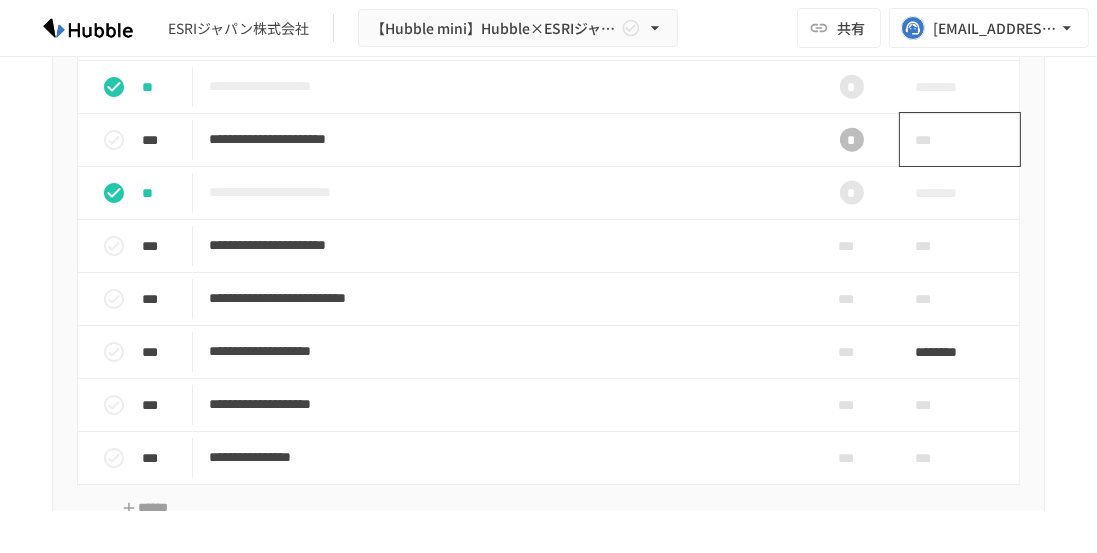 click on "***" at bounding box center (937, 140) 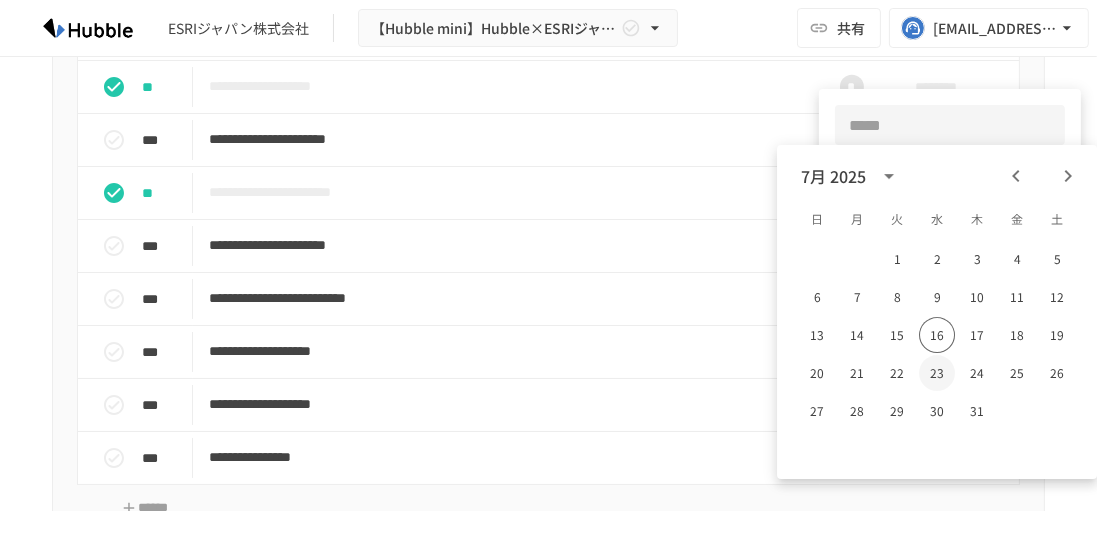 click on "23" at bounding box center (937, 373) 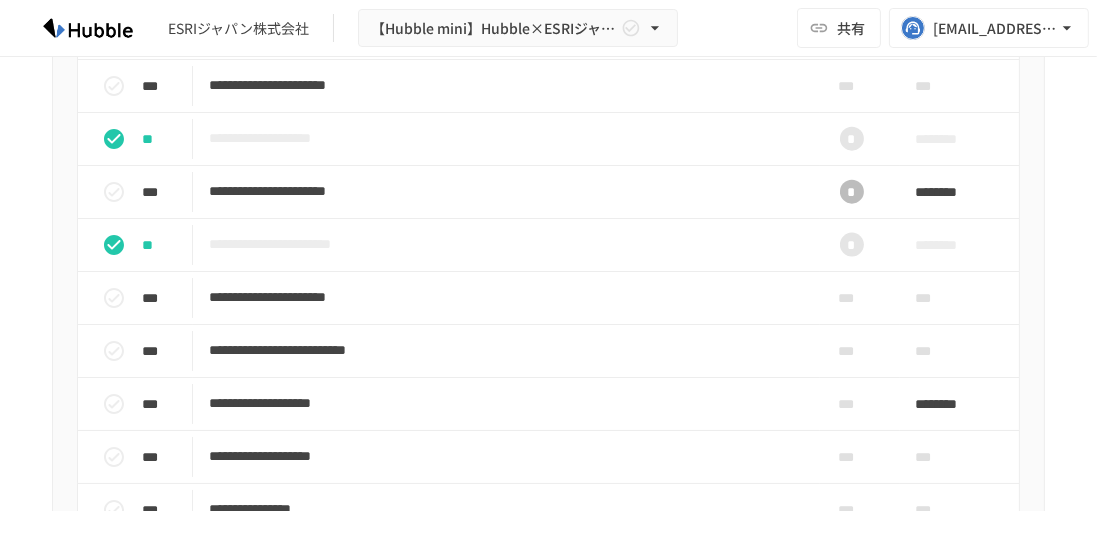 scroll, scrollTop: 2720, scrollLeft: 0, axis: vertical 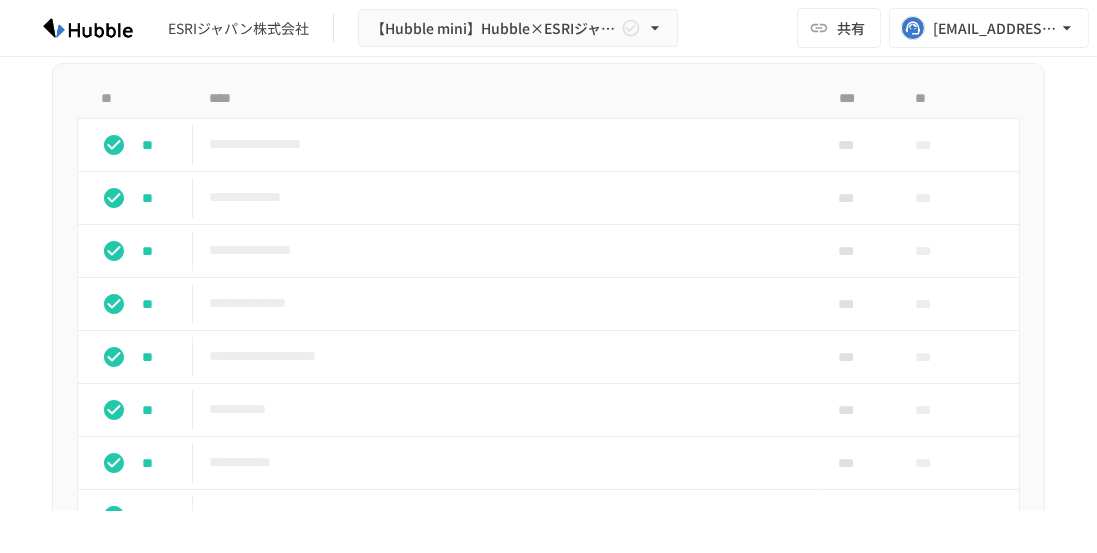 click at bounding box center (88, 28) 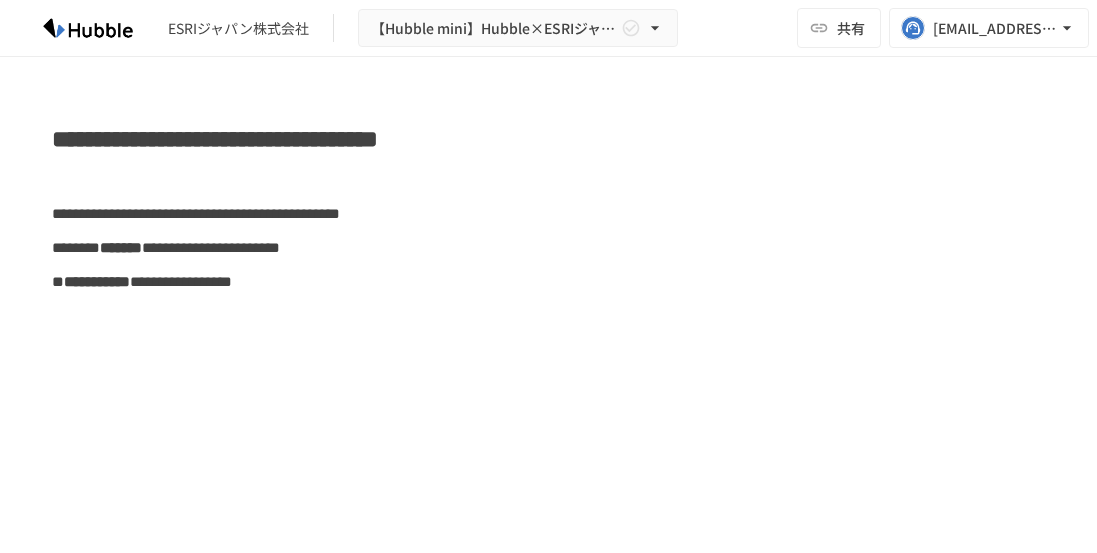 scroll, scrollTop: 0, scrollLeft: 0, axis: both 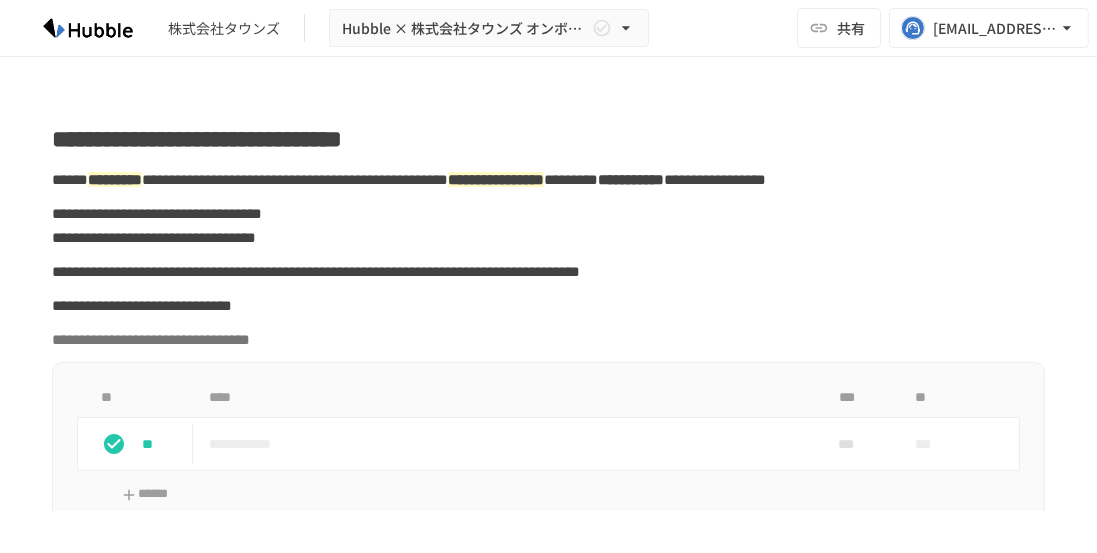 click on "**********" at bounding box center [548, 2800] 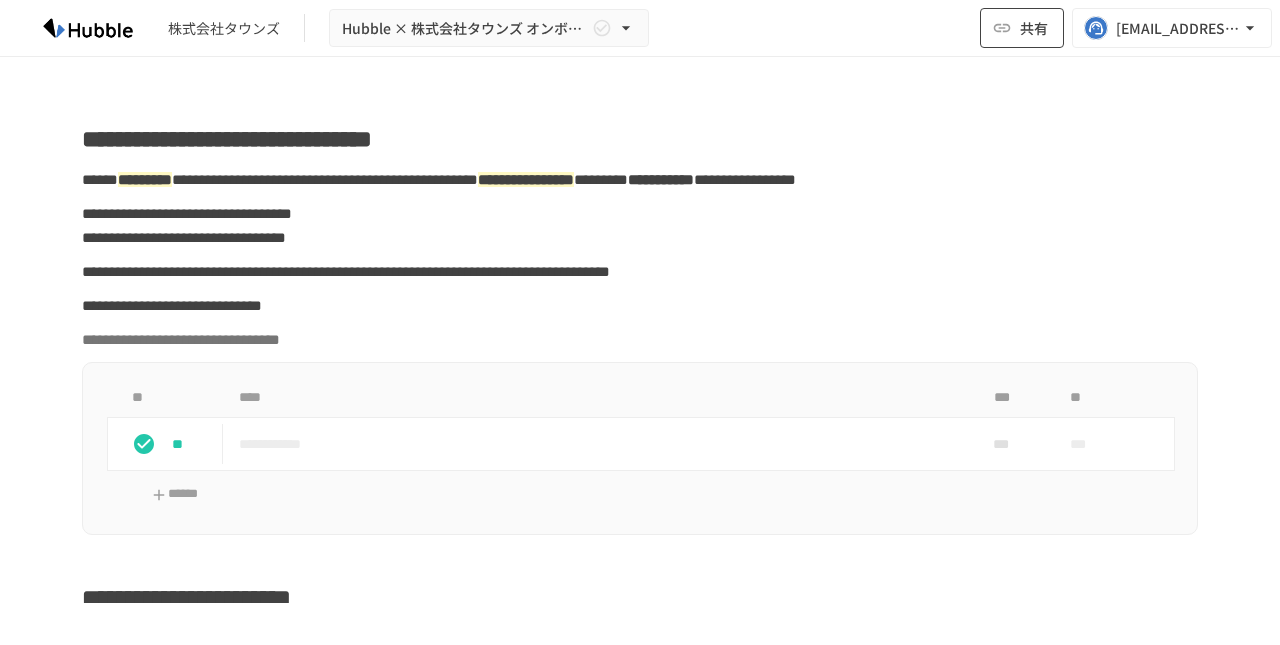 click on "共有" at bounding box center [1022, 28] 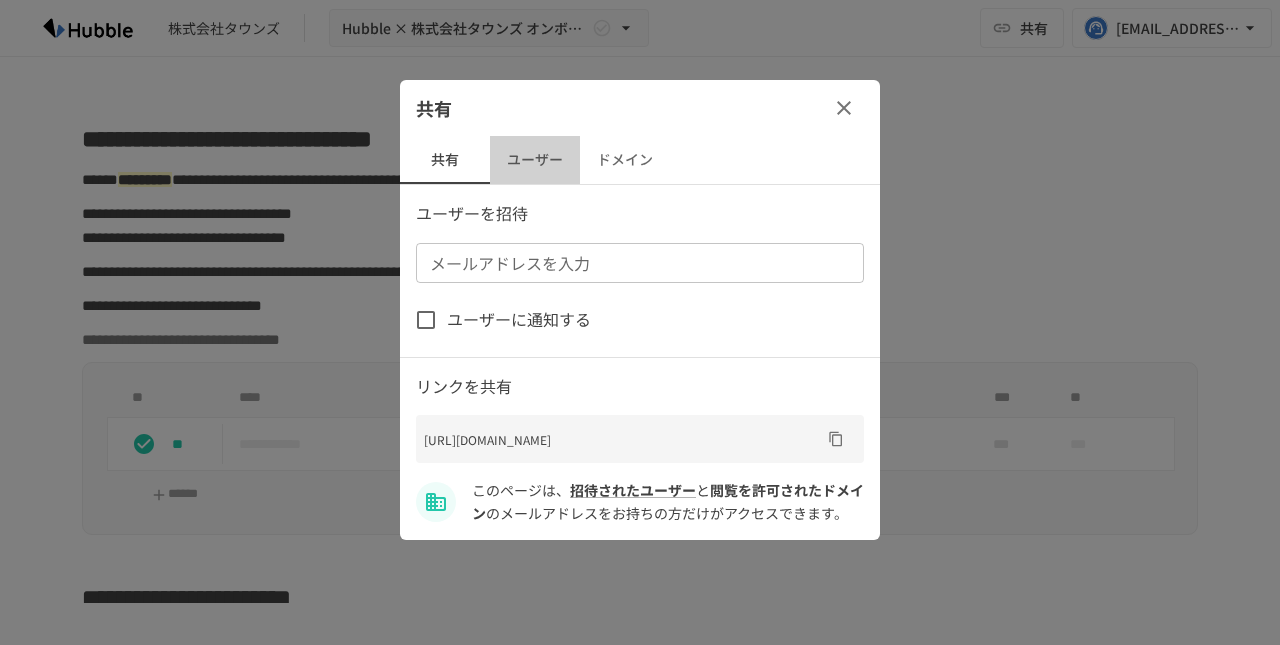 click on "ユーザー" at bounding box center [535, 160] 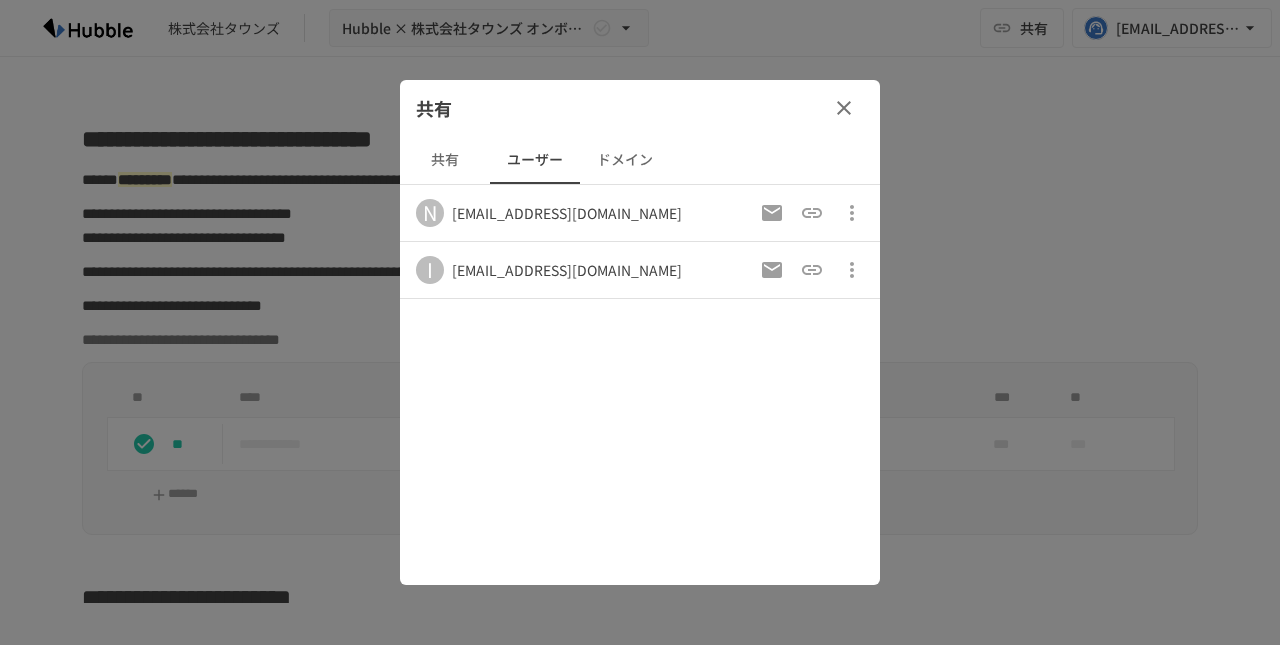 click 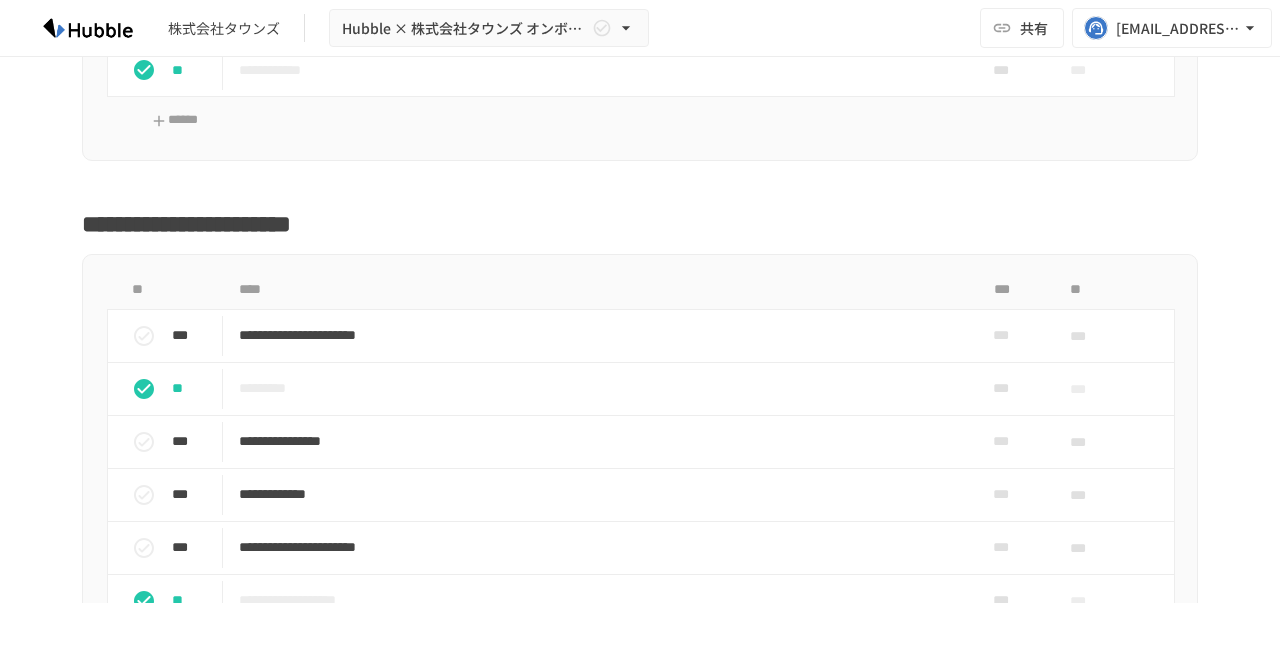 scroll, scrollTop: 374, scrollLeft: 0, axis: vertical 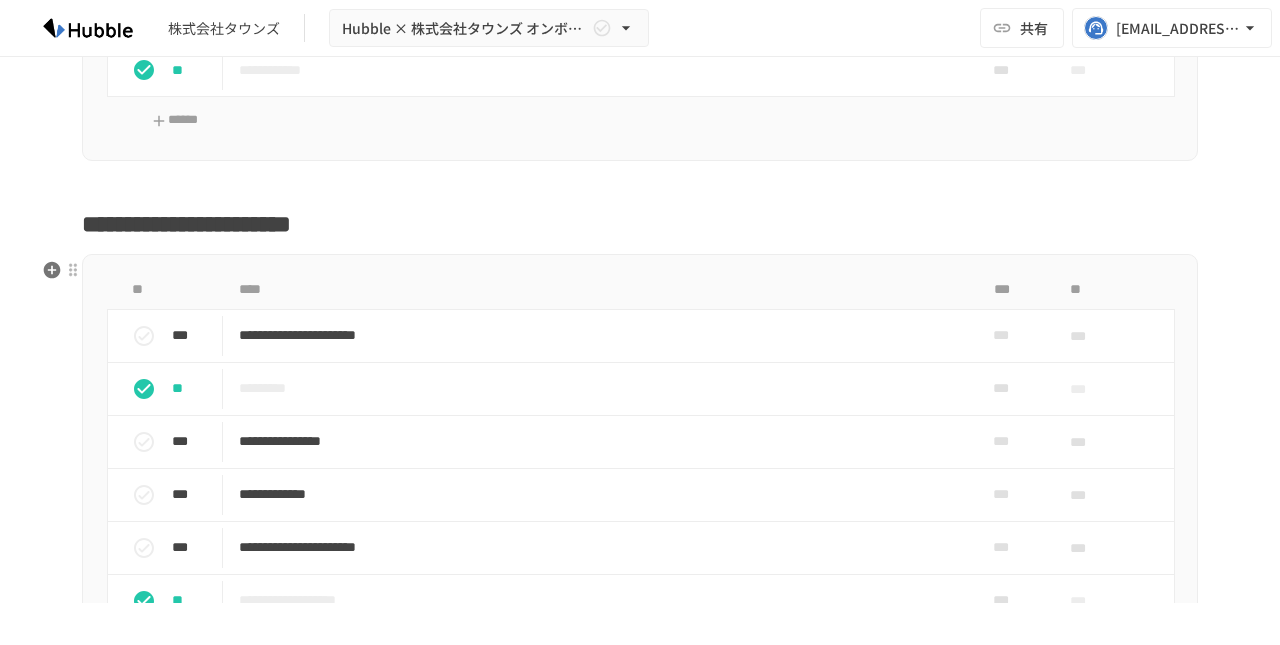 click on "**********" at bounding box center (186, 224) 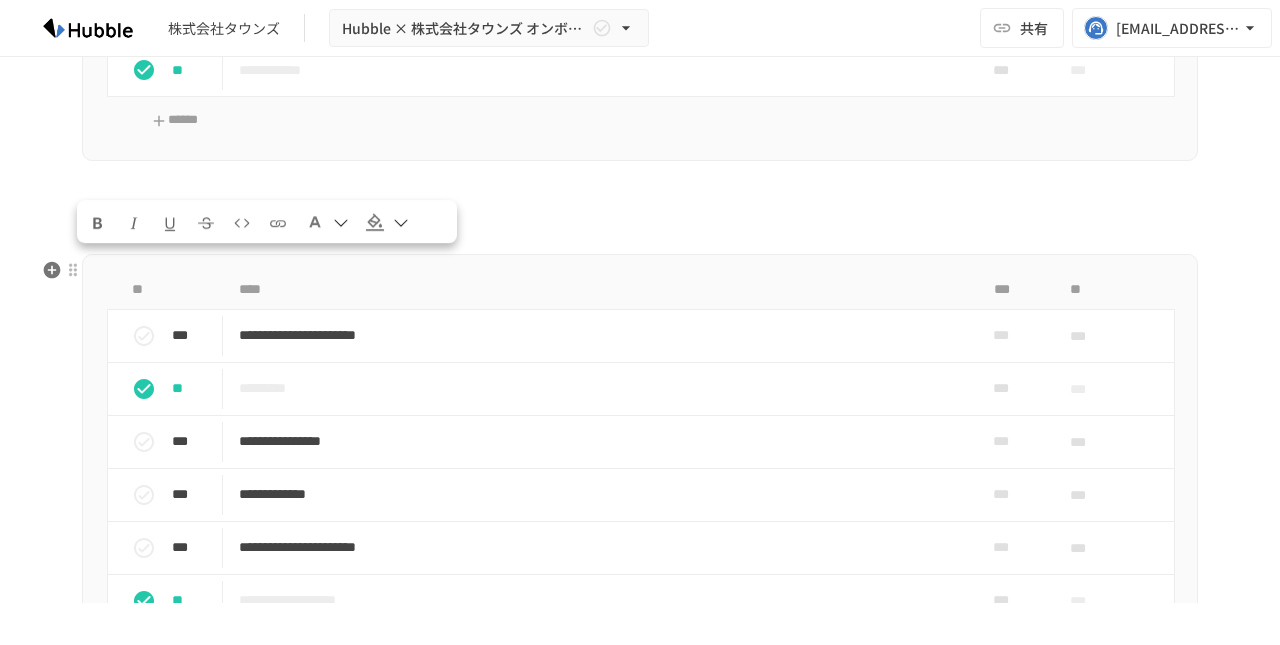 drag, startPoint x: 599, startPoint y: 278, endPoint x: 79, endPoint y: 257, distance: 520.4239 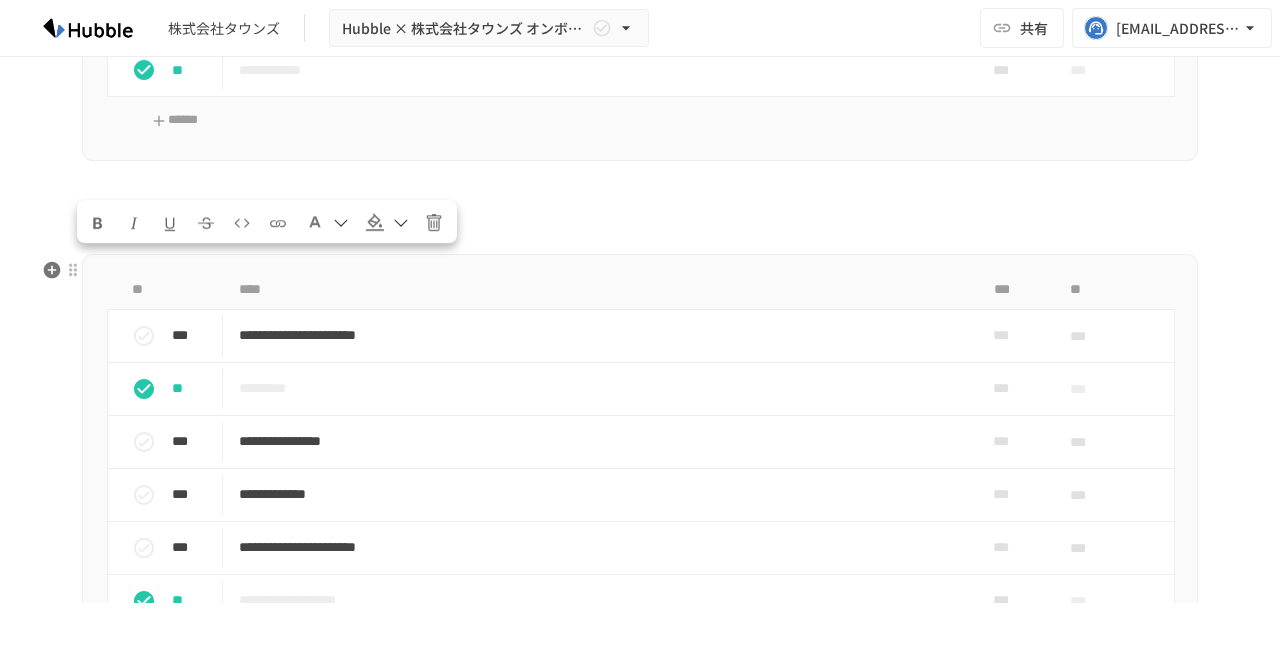 click on "**********" at bounding box center (640, 224) 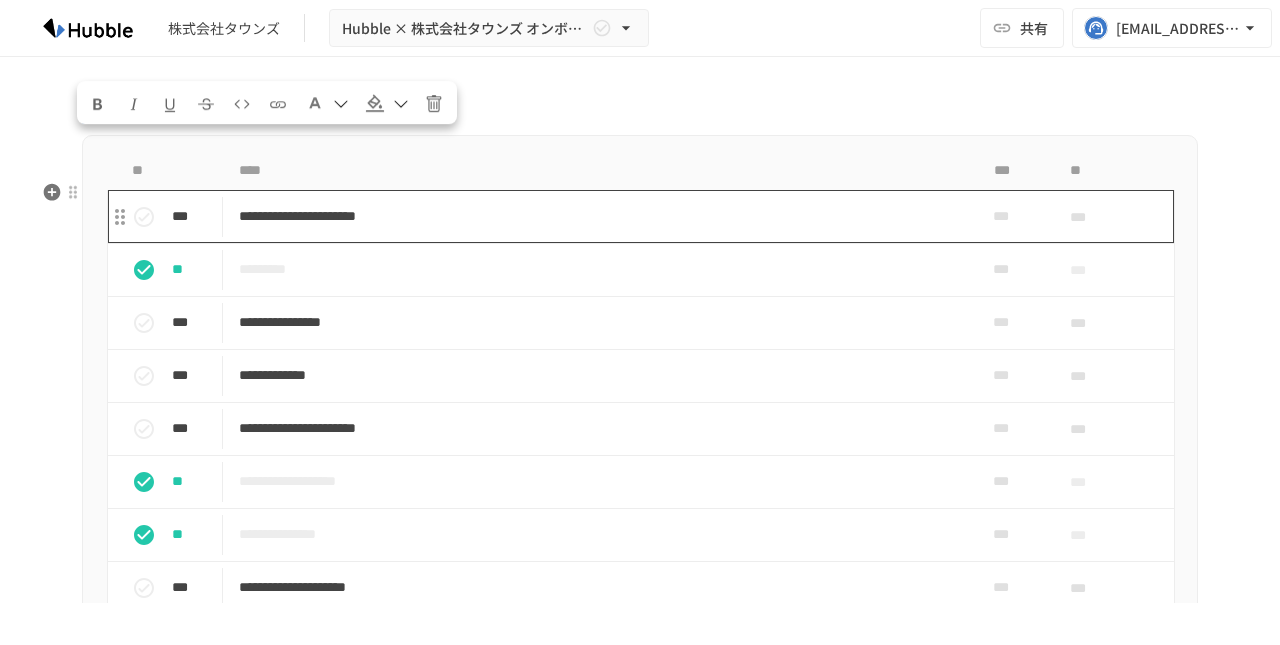 scroll, scrollTop: 578, scrollLeft: 0, axis: vertical 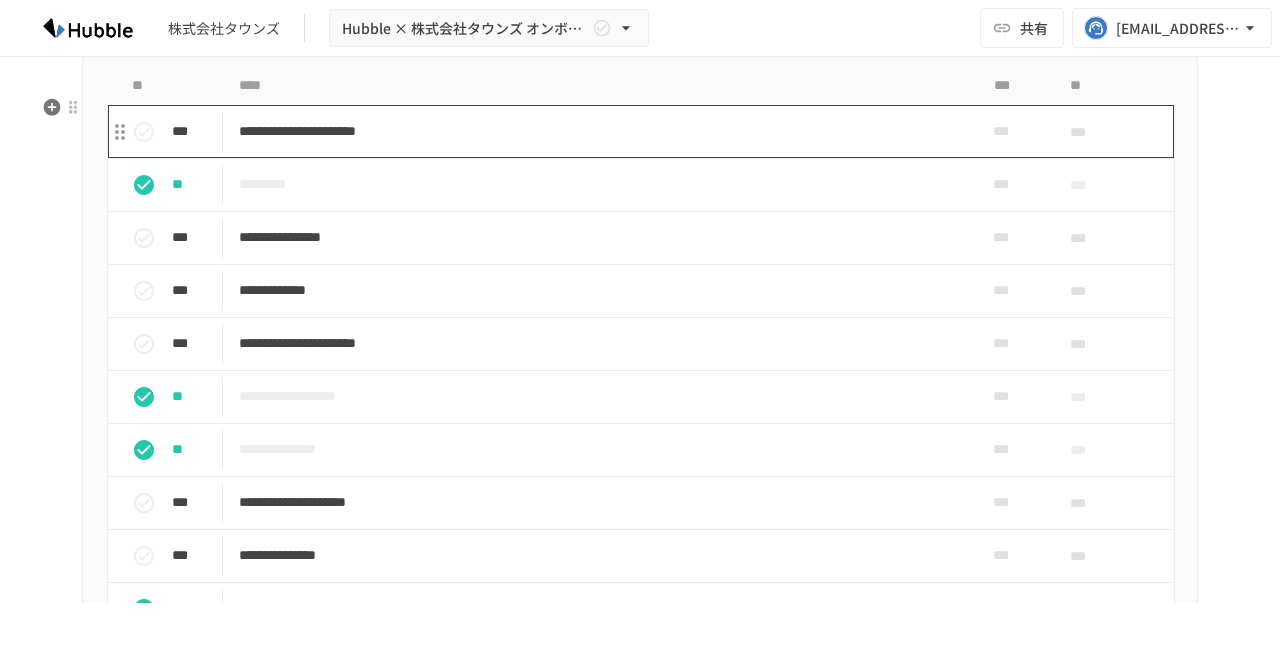click on "**********" at bounding box center (598, 131) 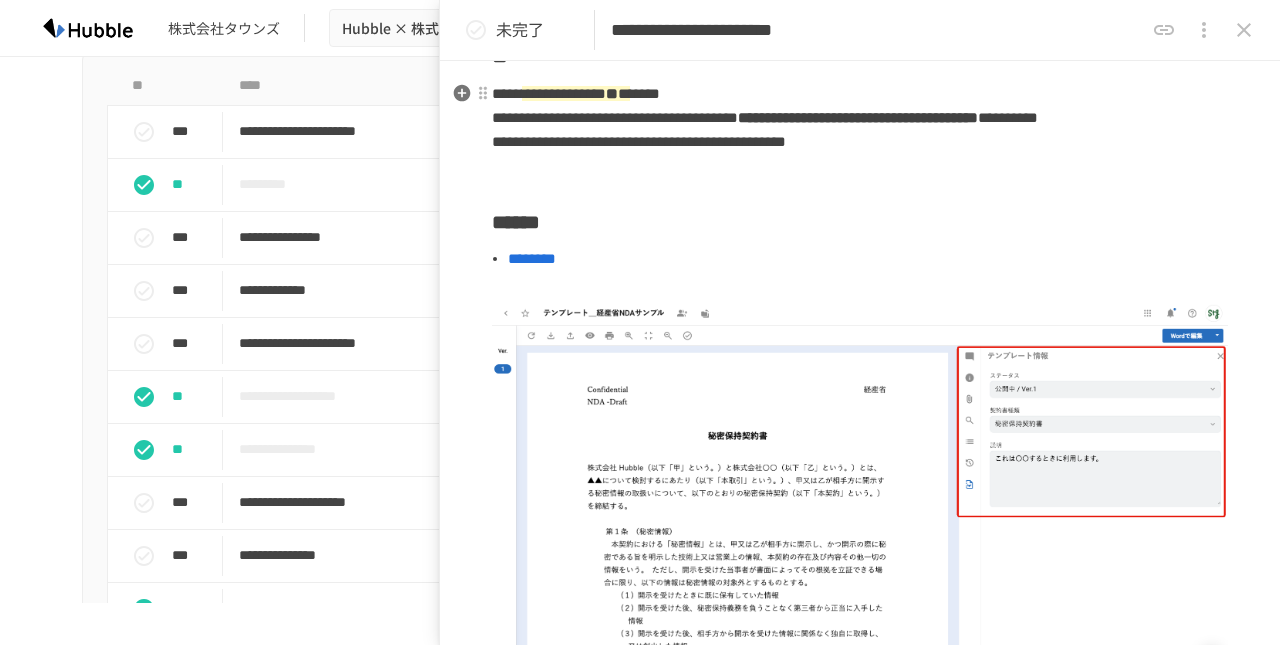 scroll, scrollTop: 203, scrollLeft: 0, axis: vertical 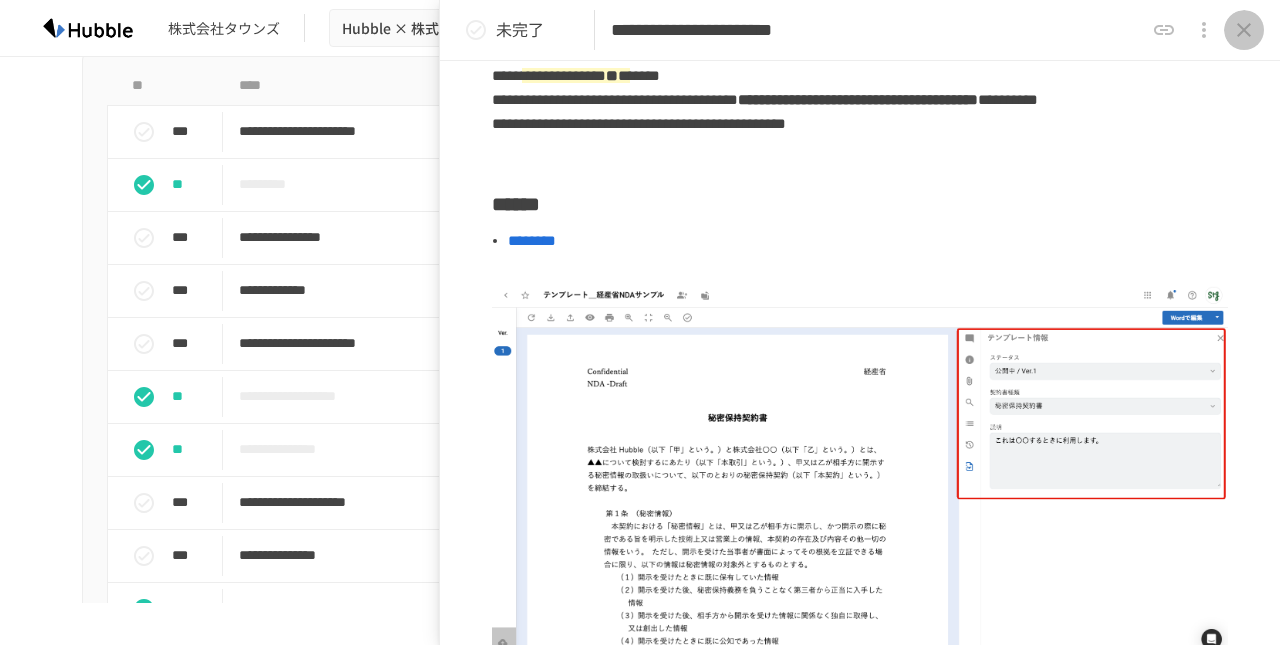 click 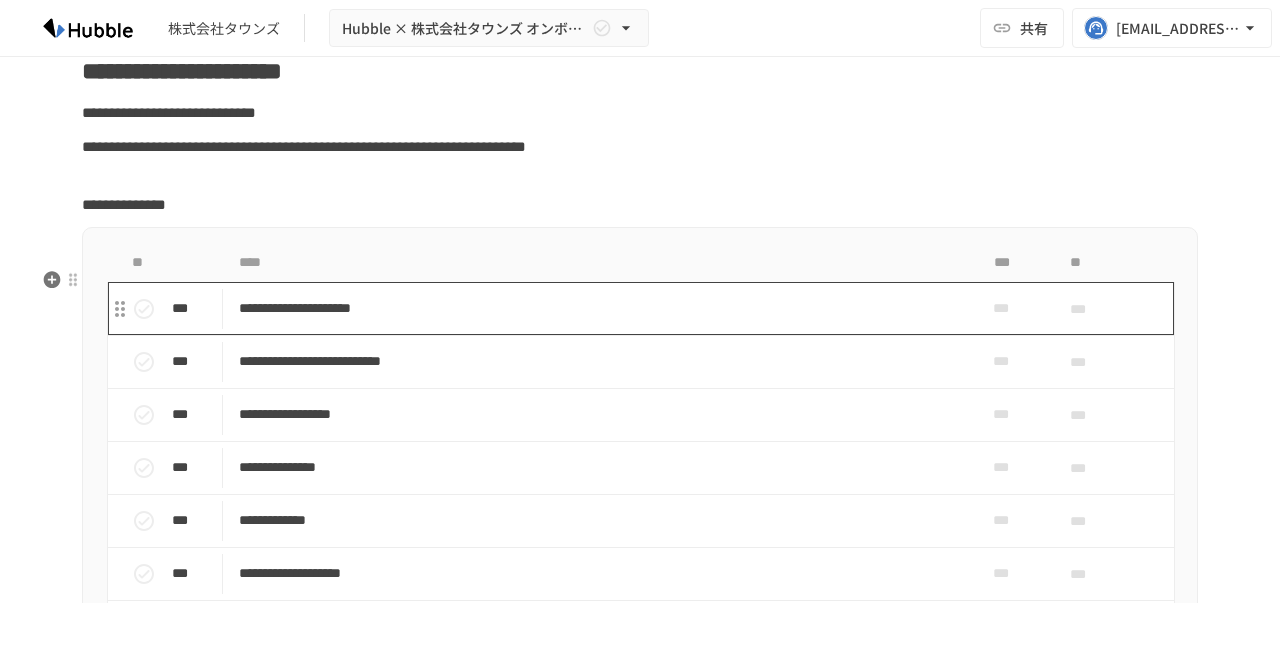 scroll, scrollTop: 1504, scrollLeft: 0, axis: vertical 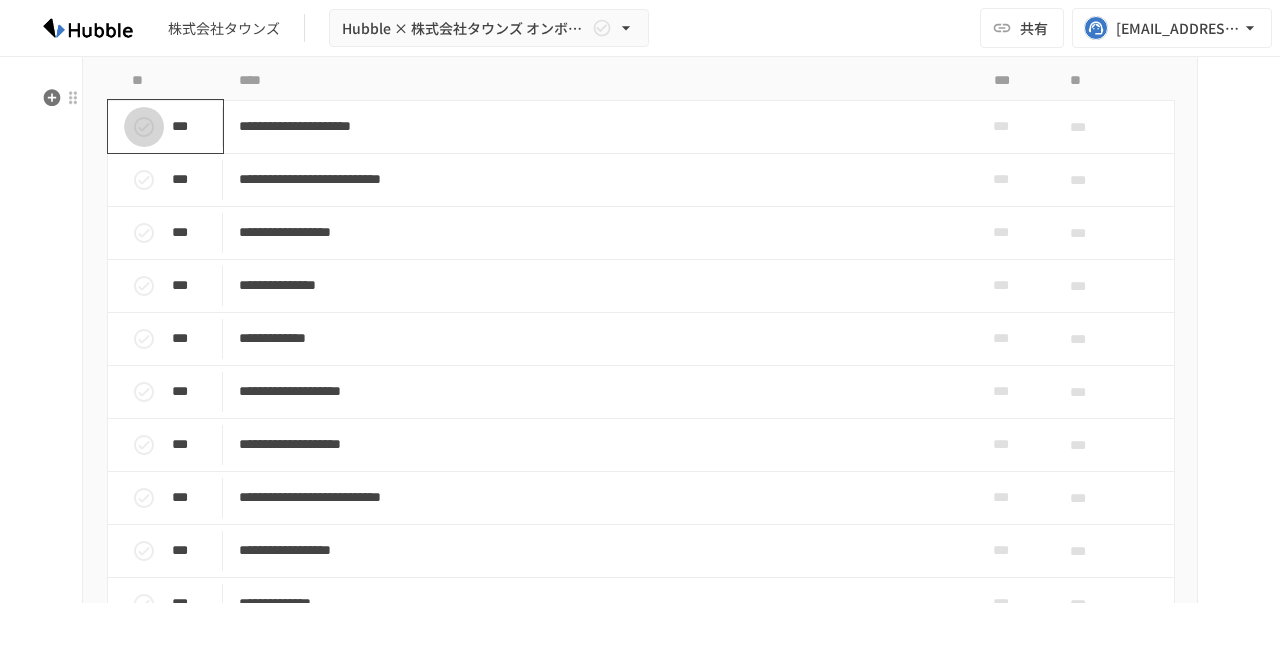 click 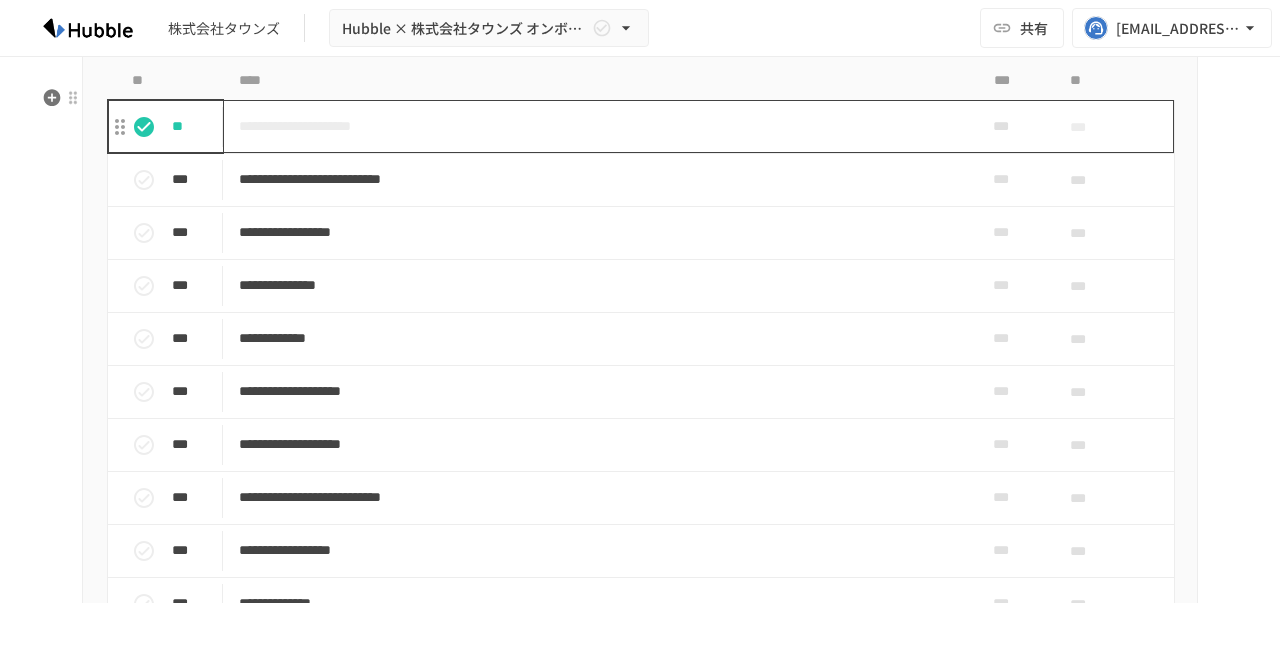 scroll, scrollTop: 1506, scrollLeft: 0, axis: vertical 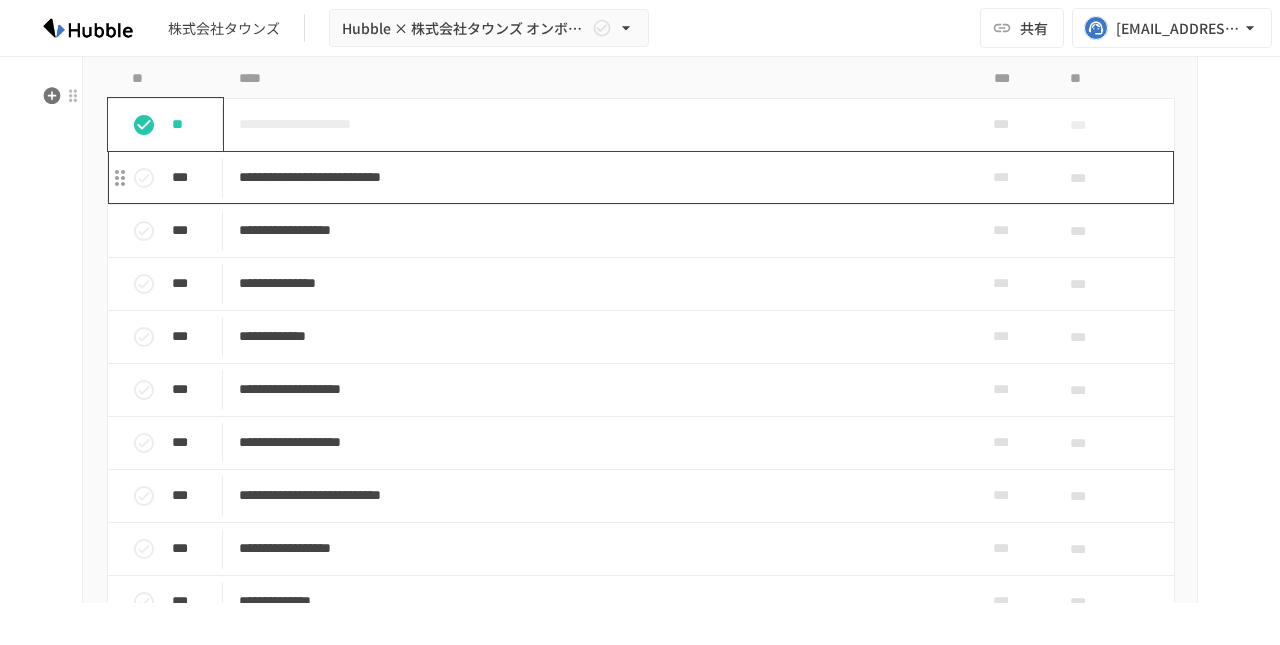 click on "**********" at bounding box center (598, 177) 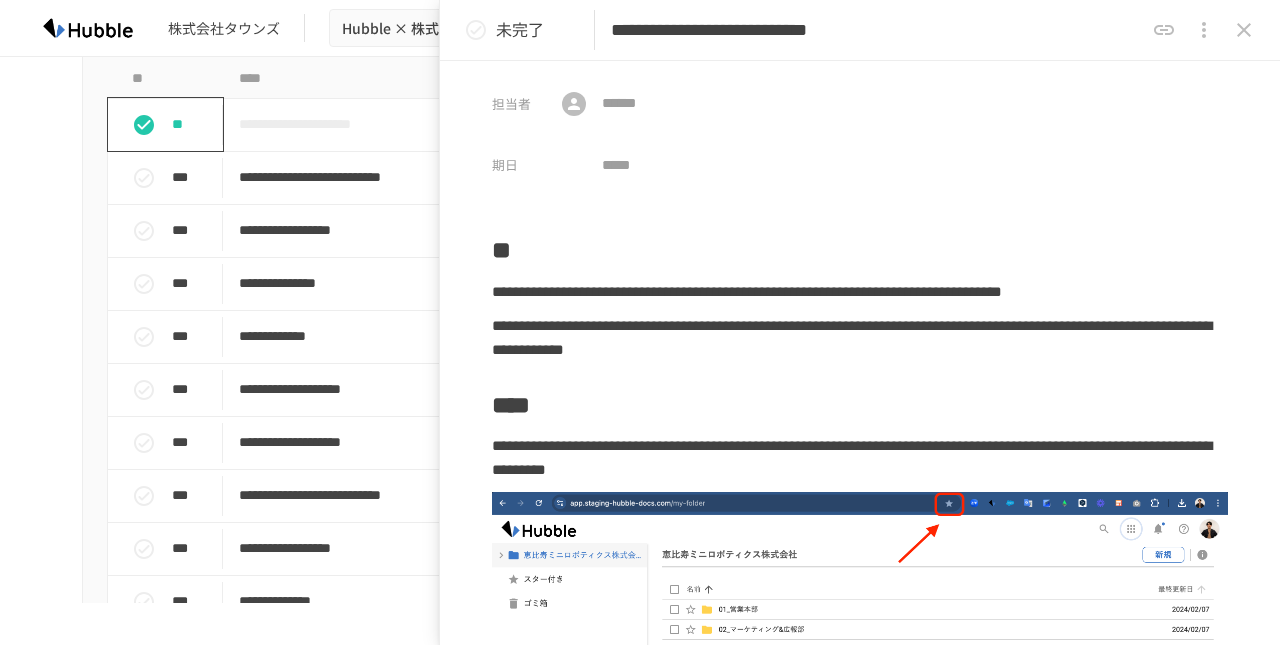 click 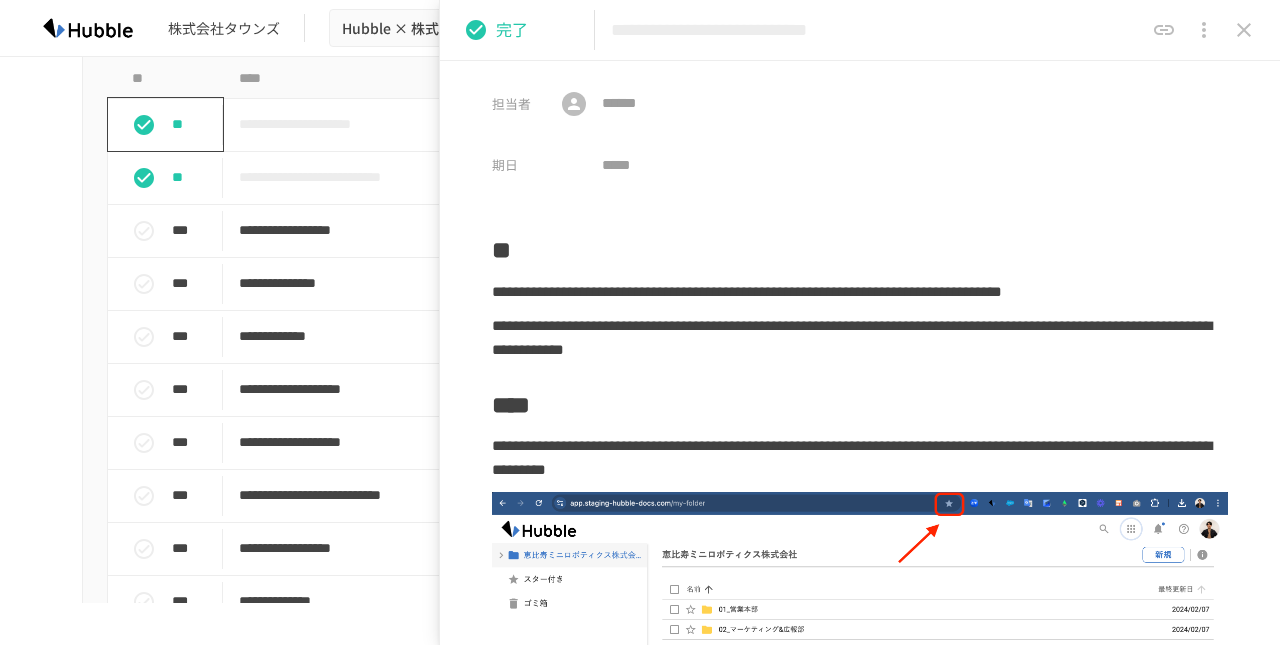 click 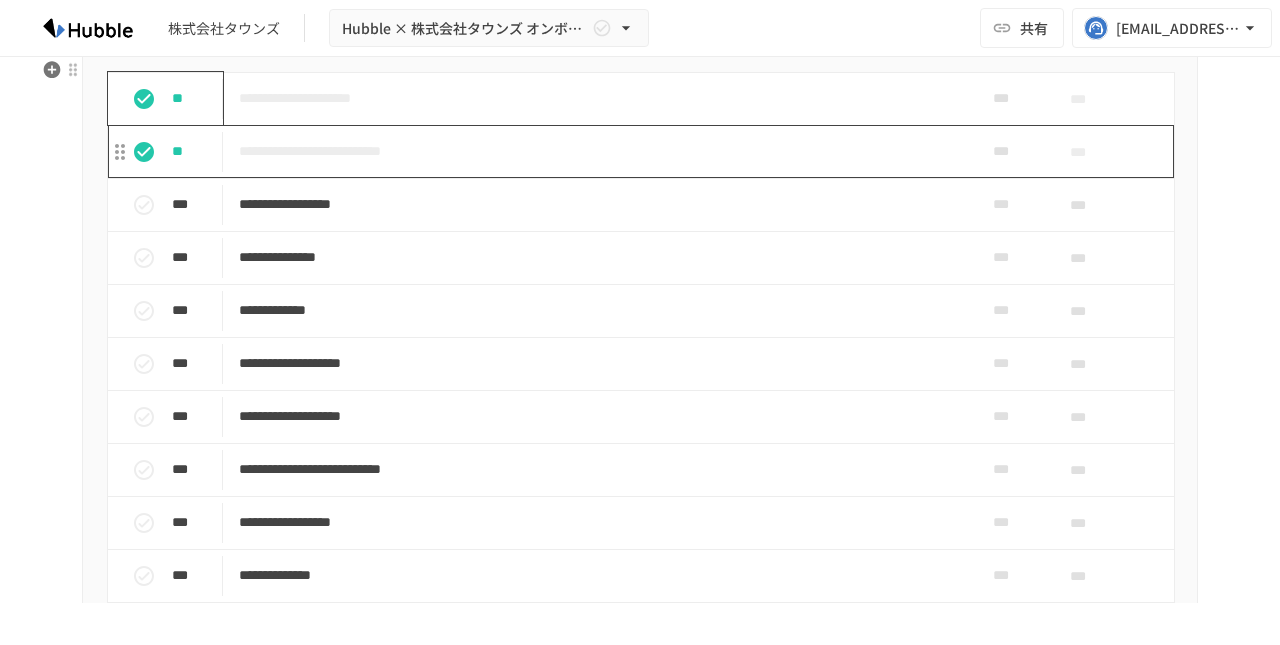 scroll, scrollTop: 1533, scrollLeft: 0, axis: vertical 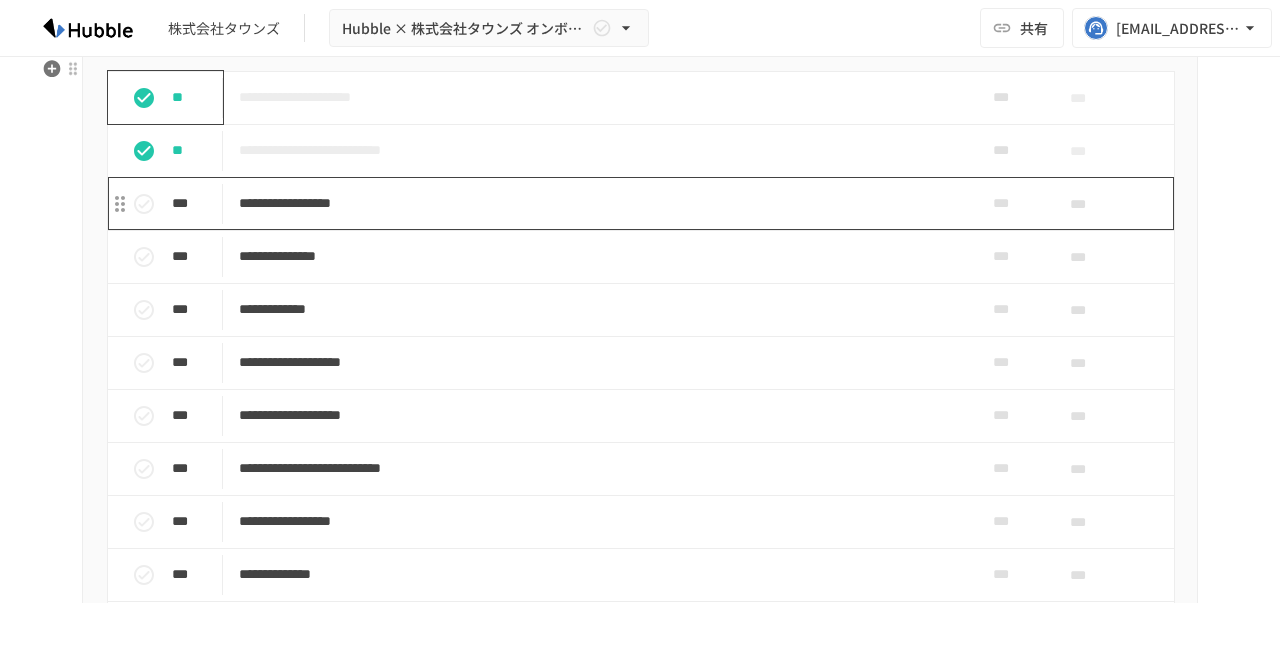 click on "**********" at bounding box center [598, 203] 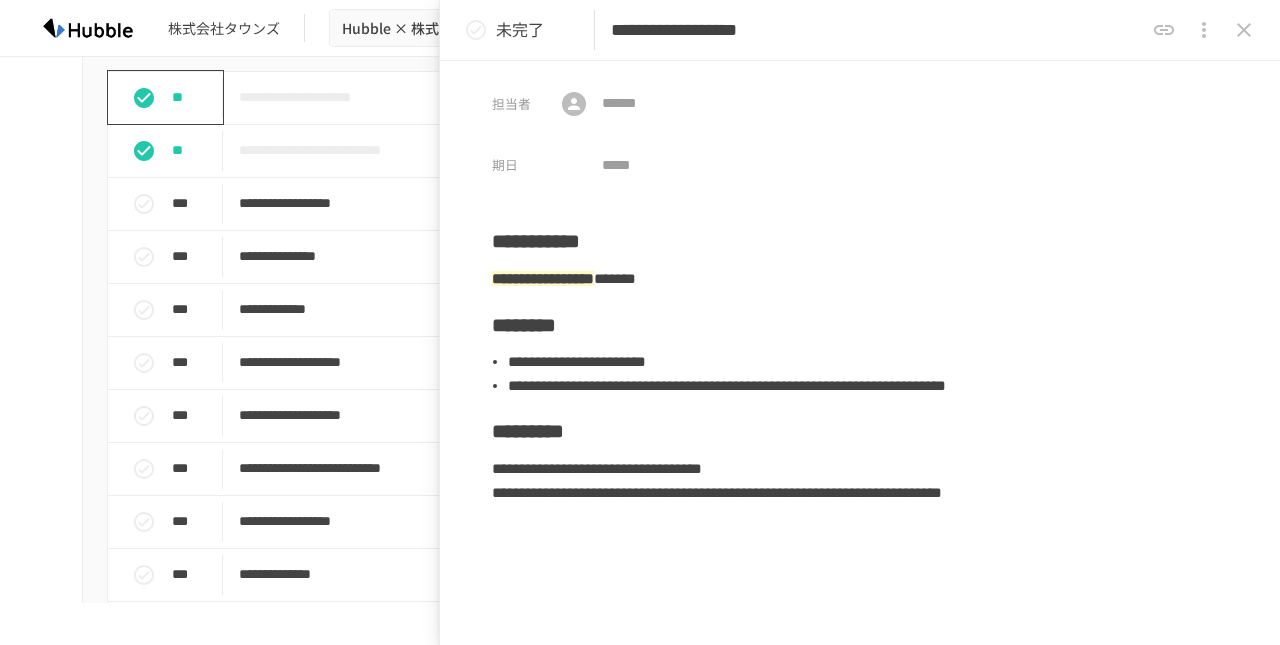 click 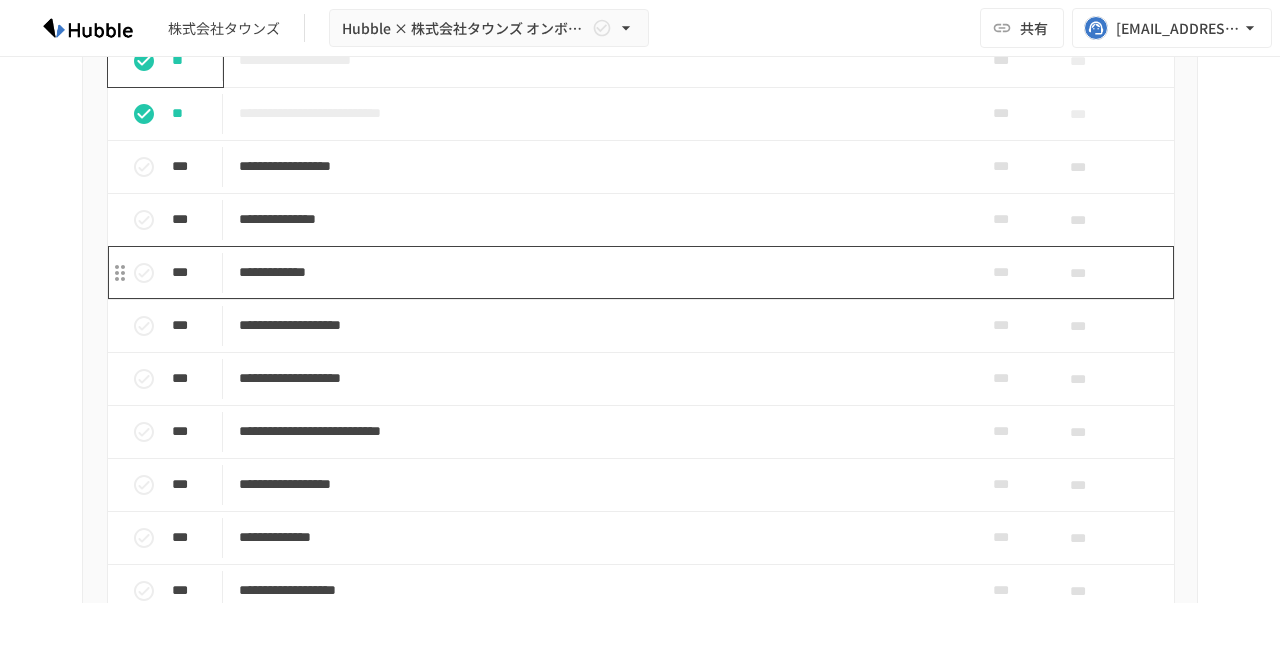 scroll, scrollTop: 1573, scrollLeft: 0, axis: vertical 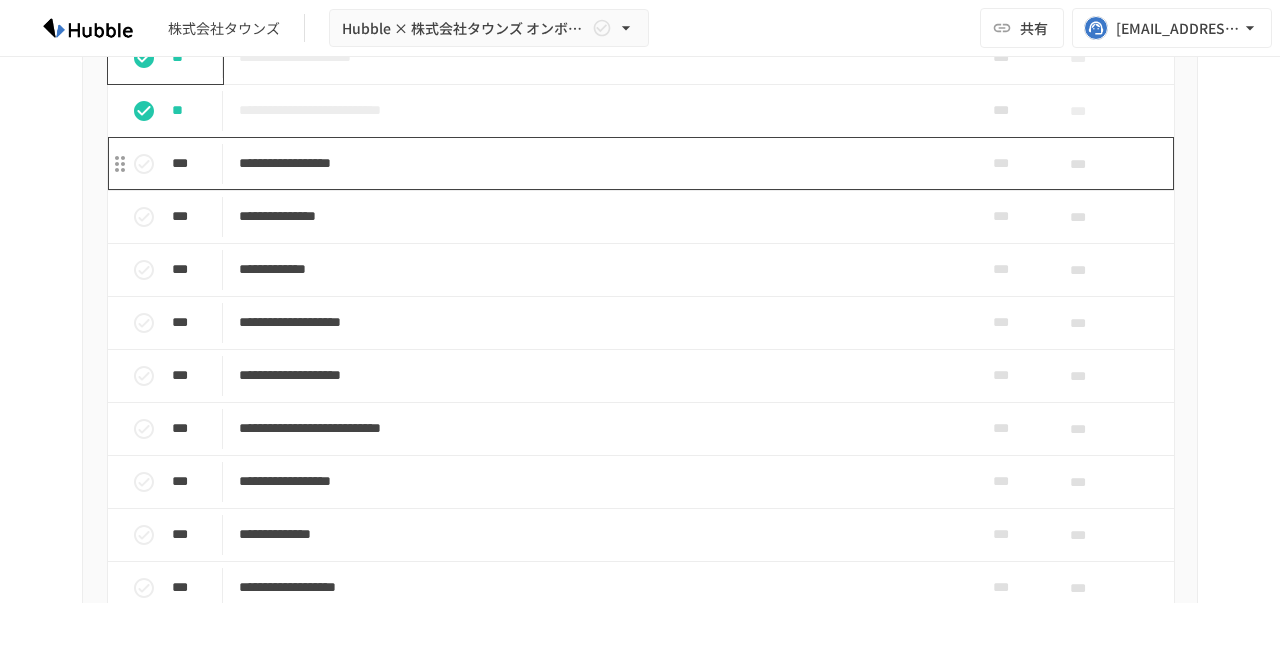 click on "**********" at bounding box center [598, 163] 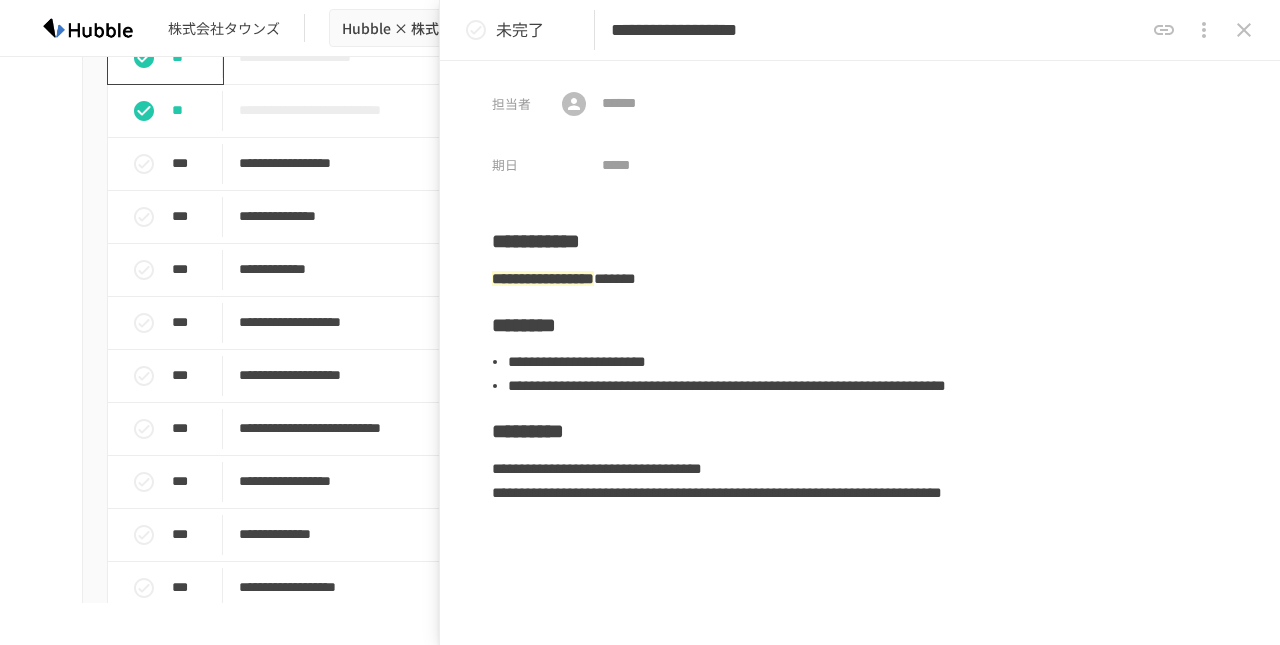 click 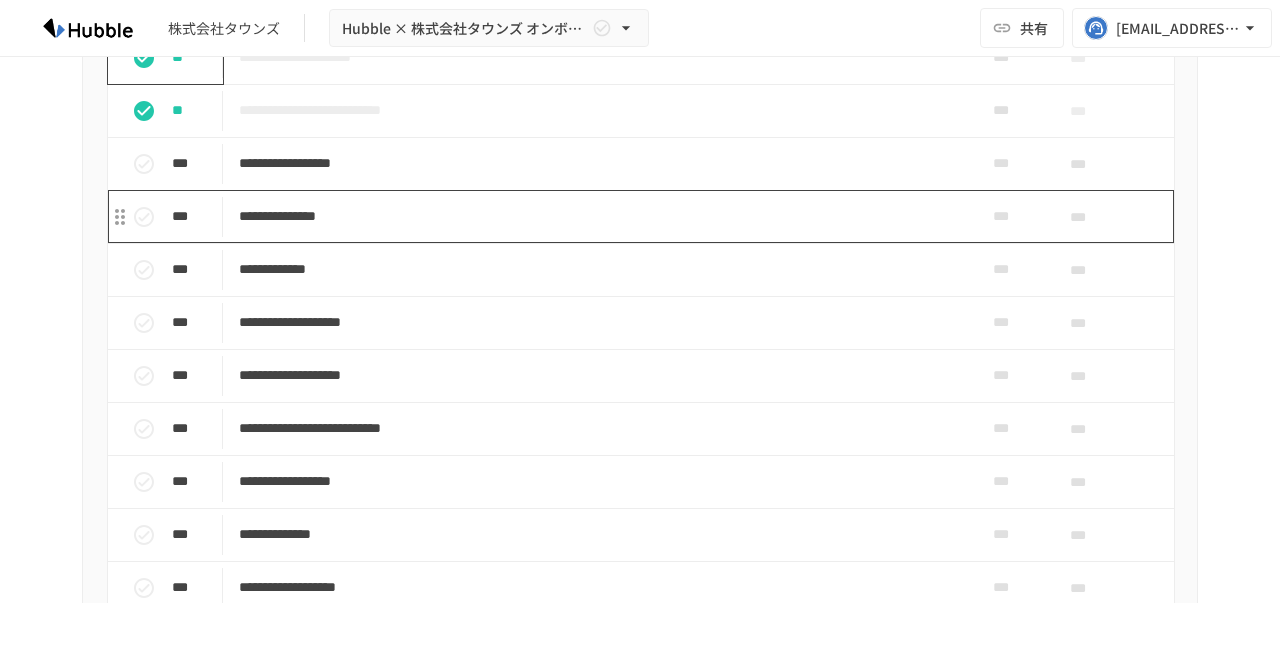 click on "**********" at bounding box center [598, 216] 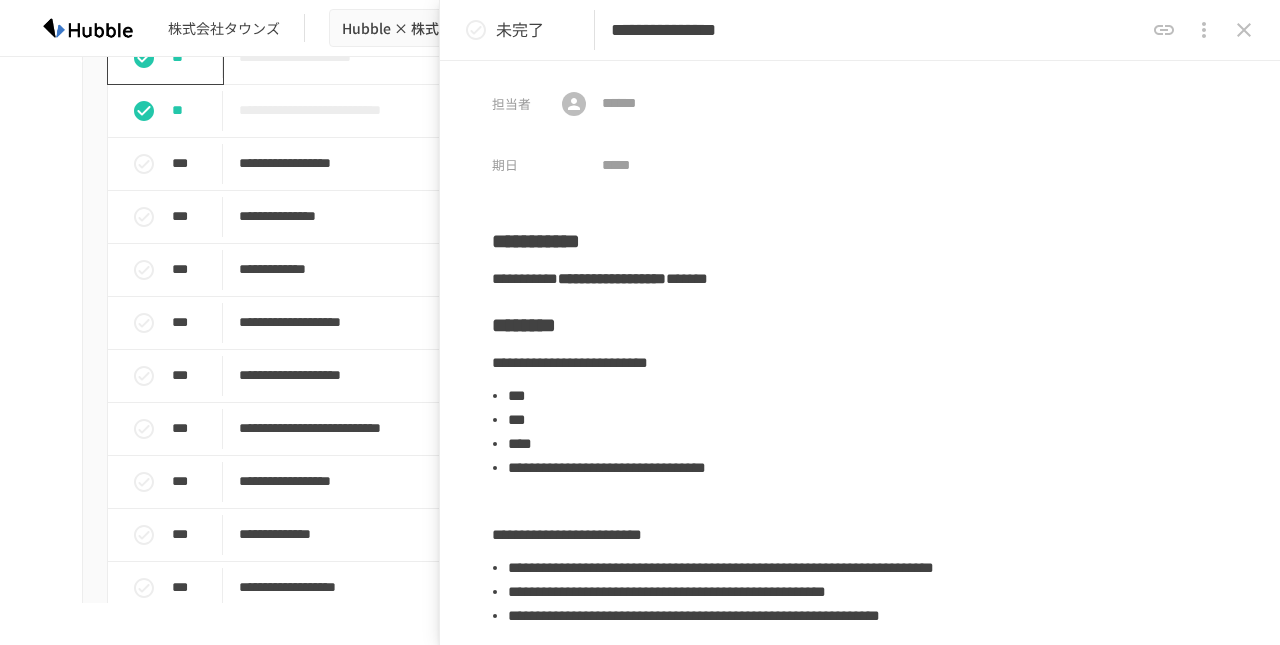 click 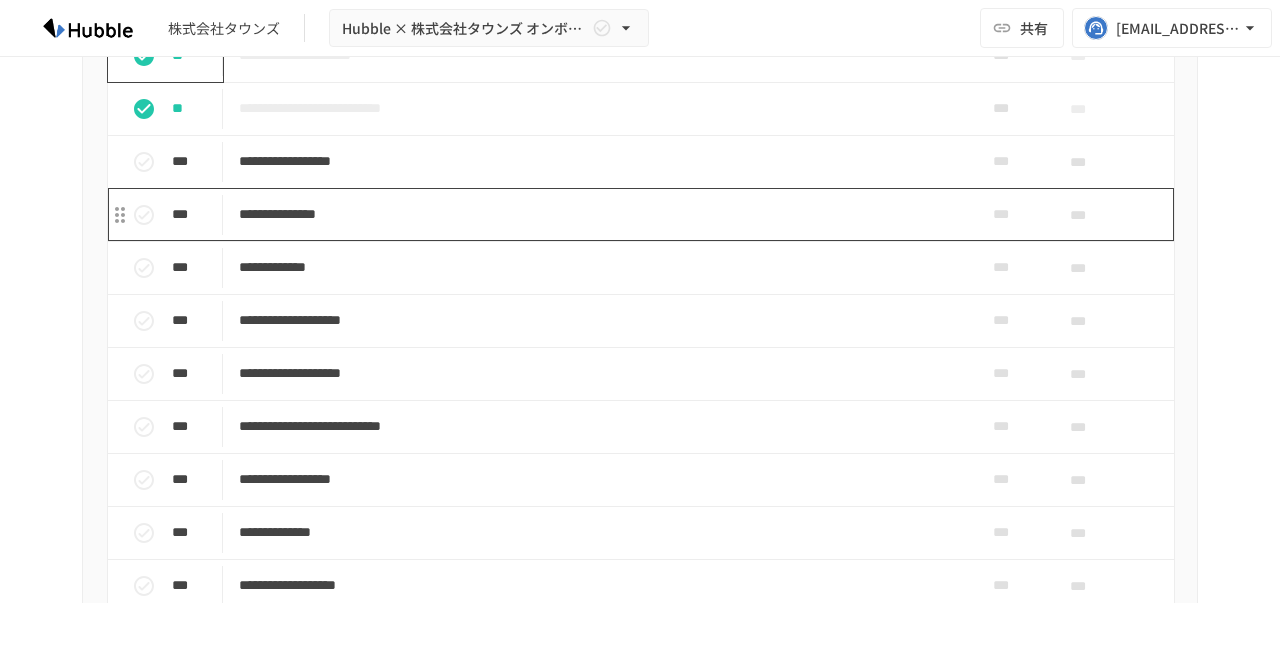 scroll, scrollTop: 1576, scrollLeft: 0, axis: vertical 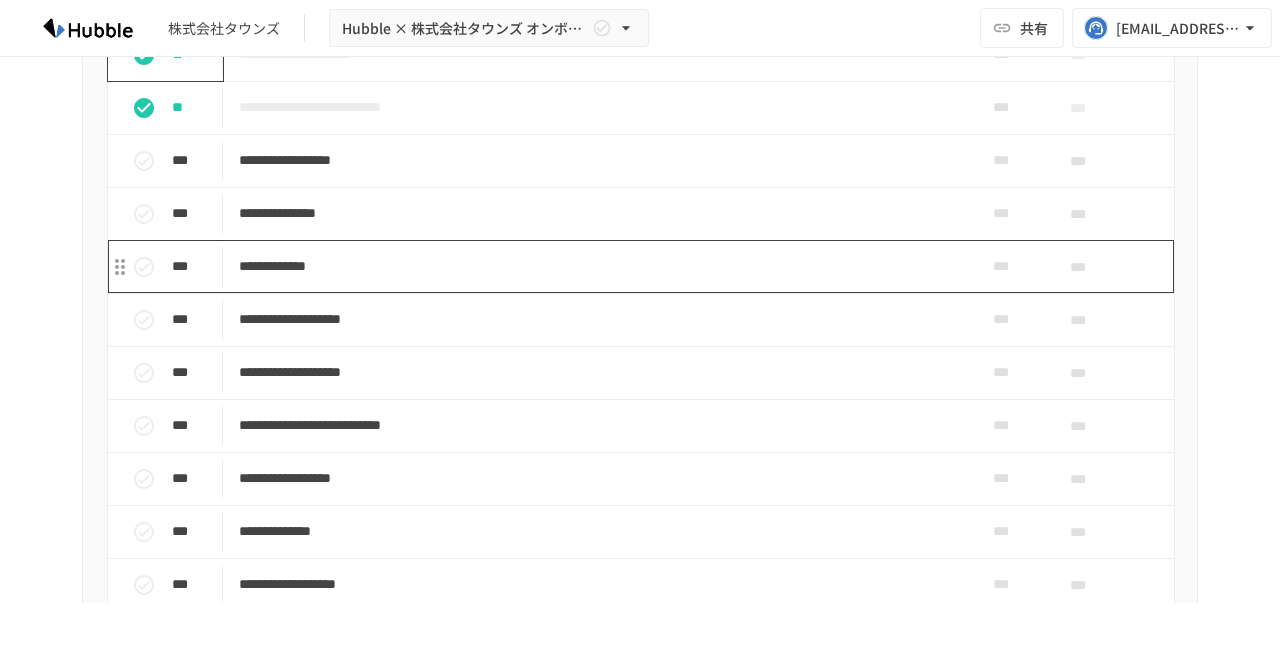 click on "**********" at bounding box center [598, 266] 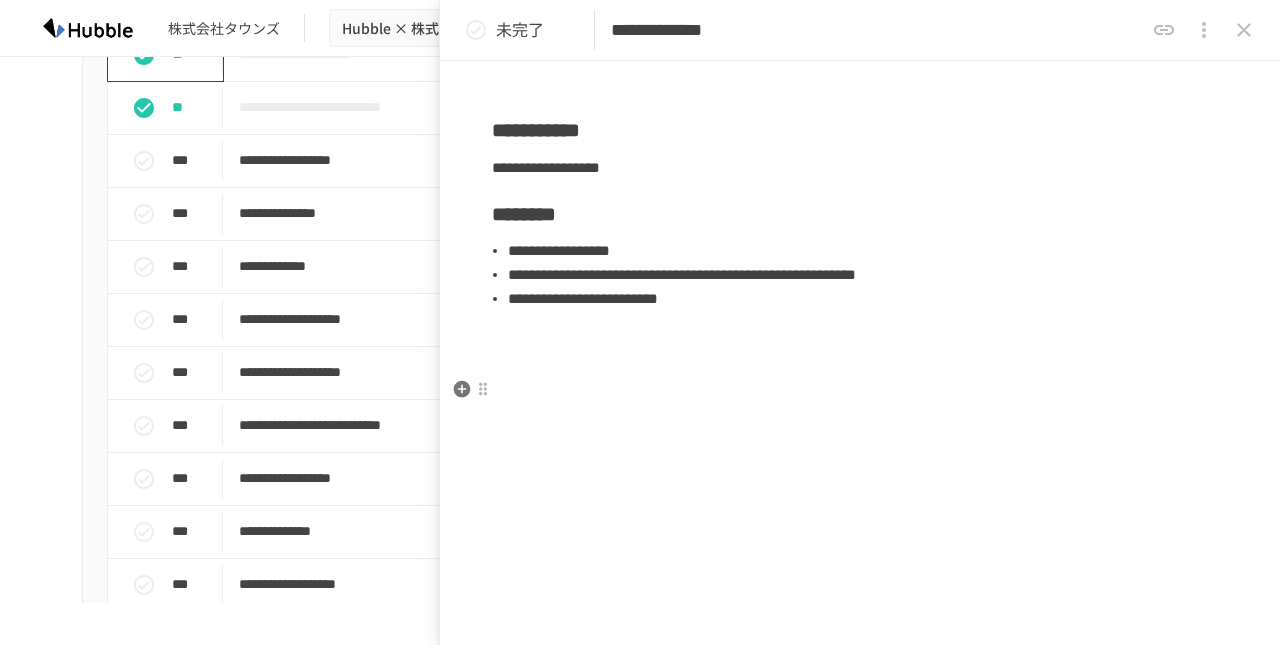 scroll, scrollTop: 114, scrollLeft: 0, axis: vertical 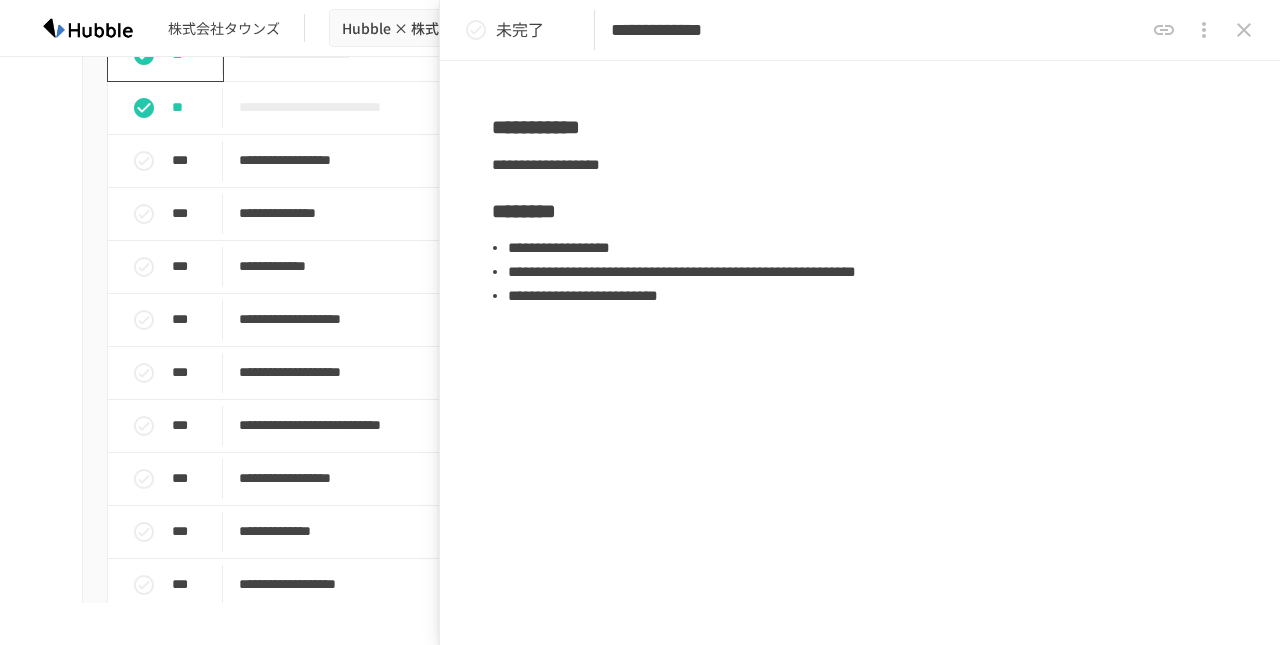 click 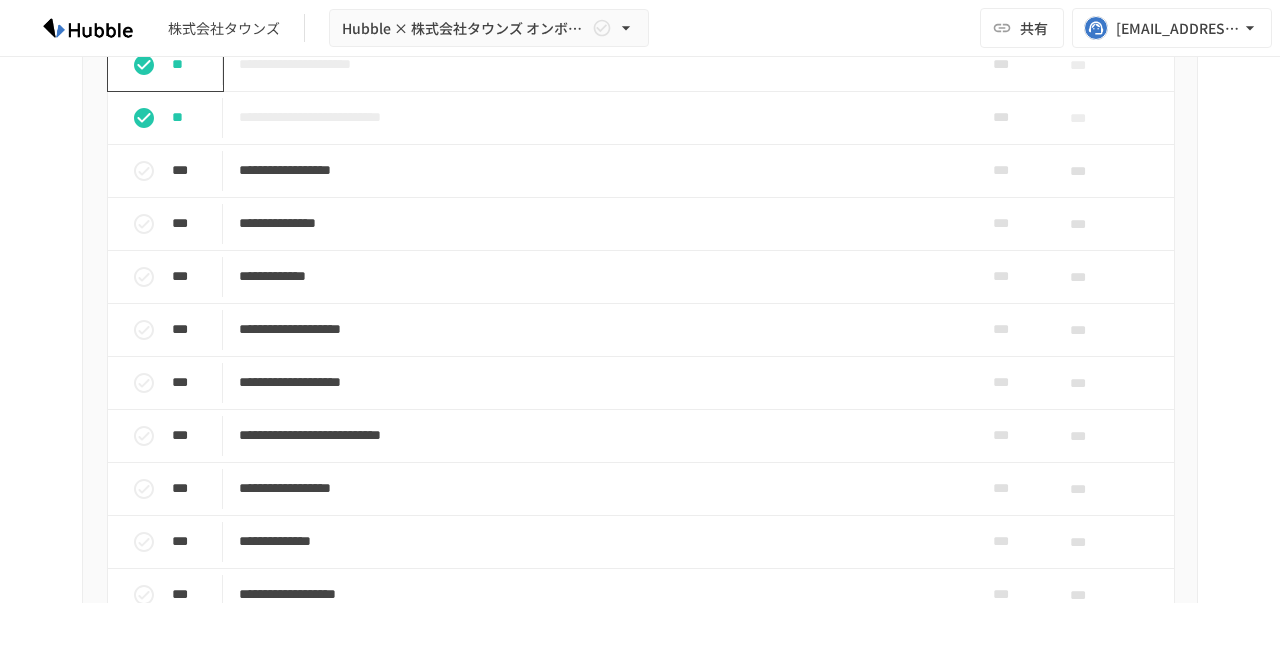 scroll, scrollTop: 1563, scrollLeft: 0, axis: vertical 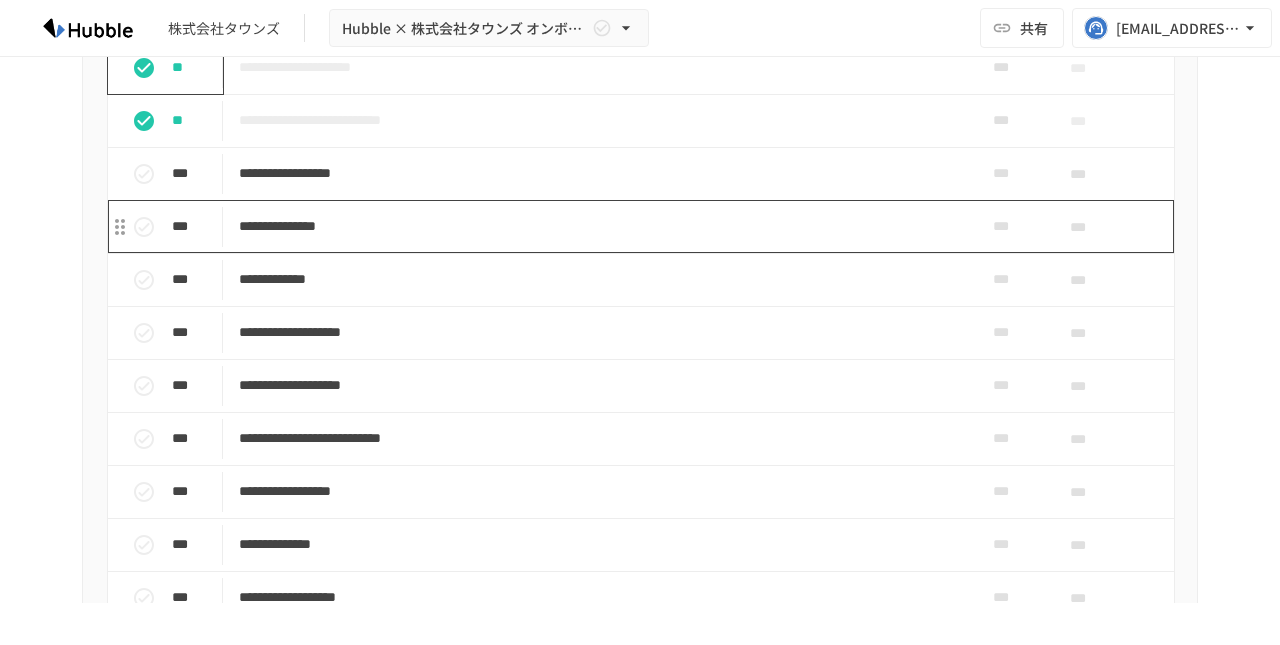click on "**********" at bounding box center (598, 226) 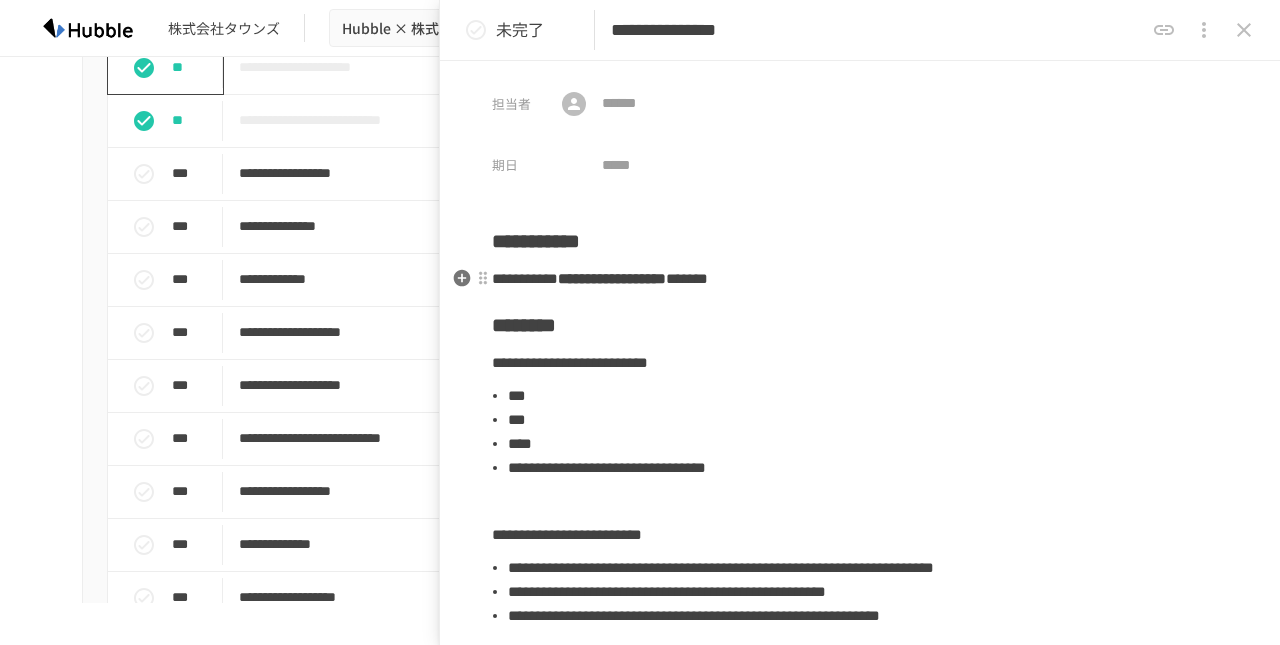 click on "**********" at bounding box center [860, 279] 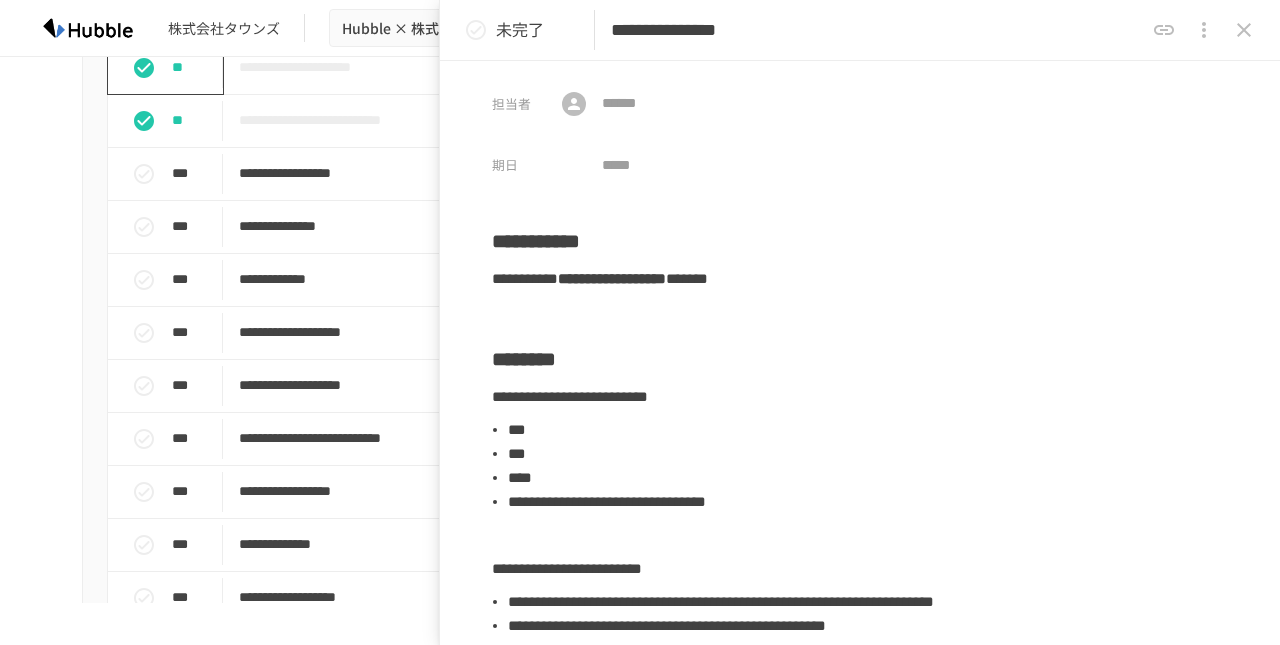 type 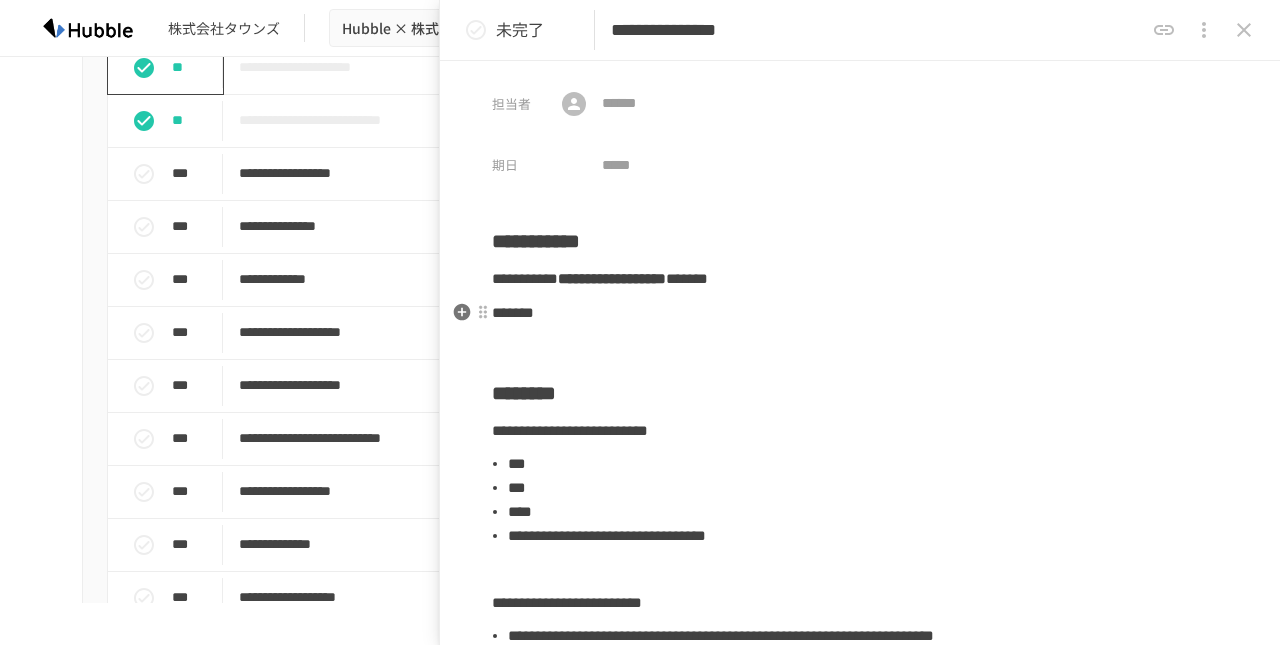 click on "*******" at bounding box center (513, 312) 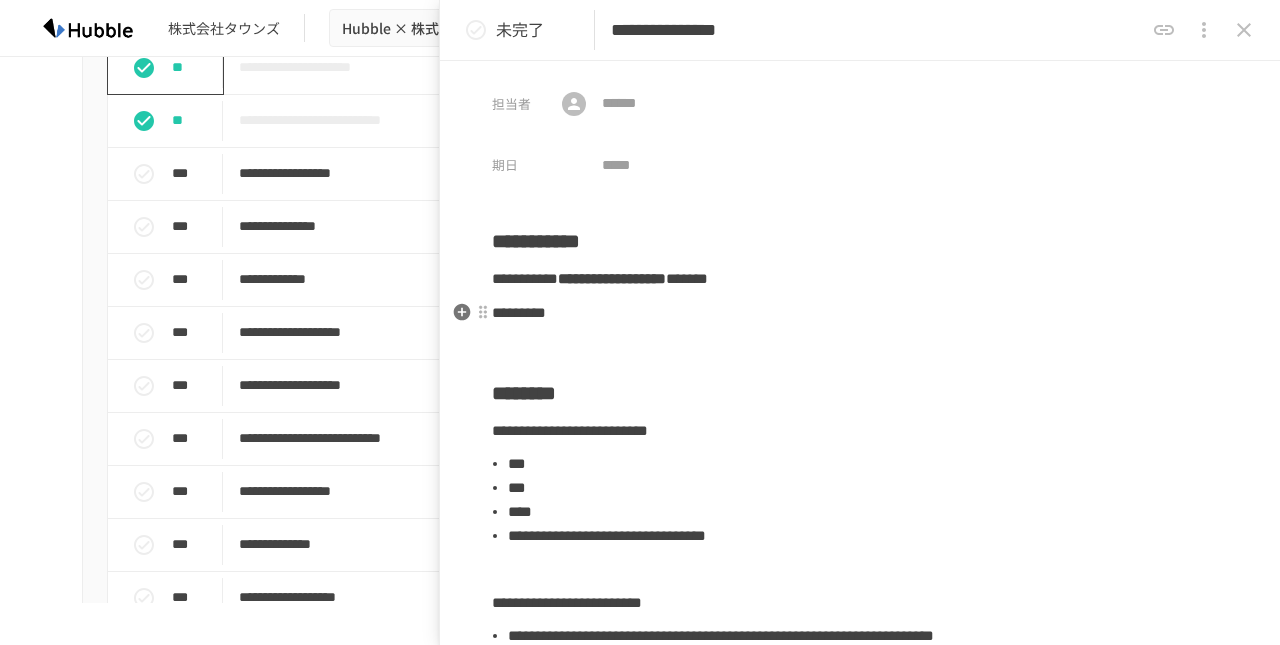 click on "*********" at bounding box center (860, 313) 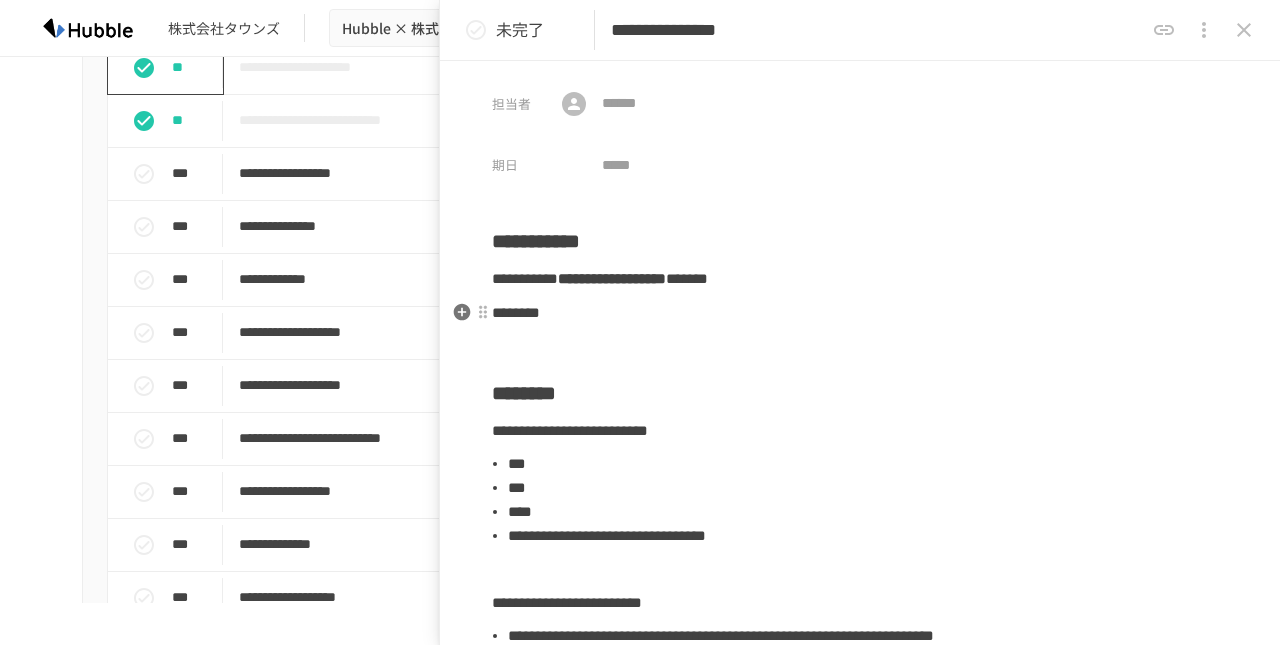 click on "********" at bounding box center (516, 312) 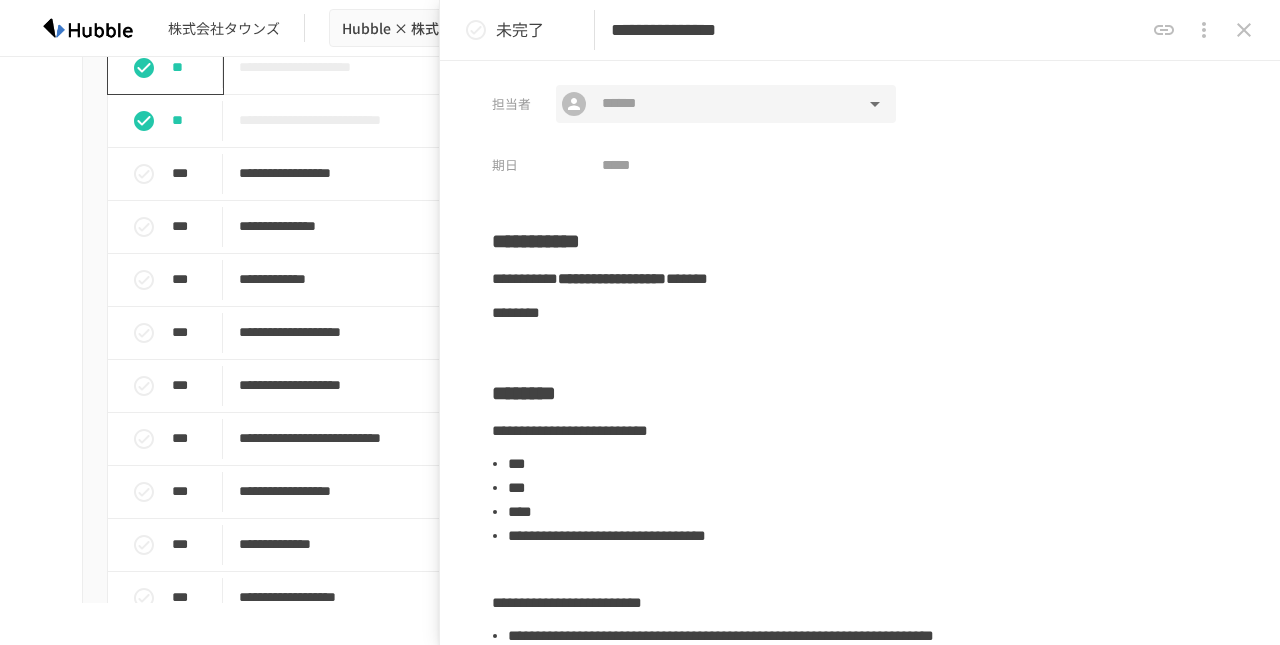 click at bounding box center (725, 104) 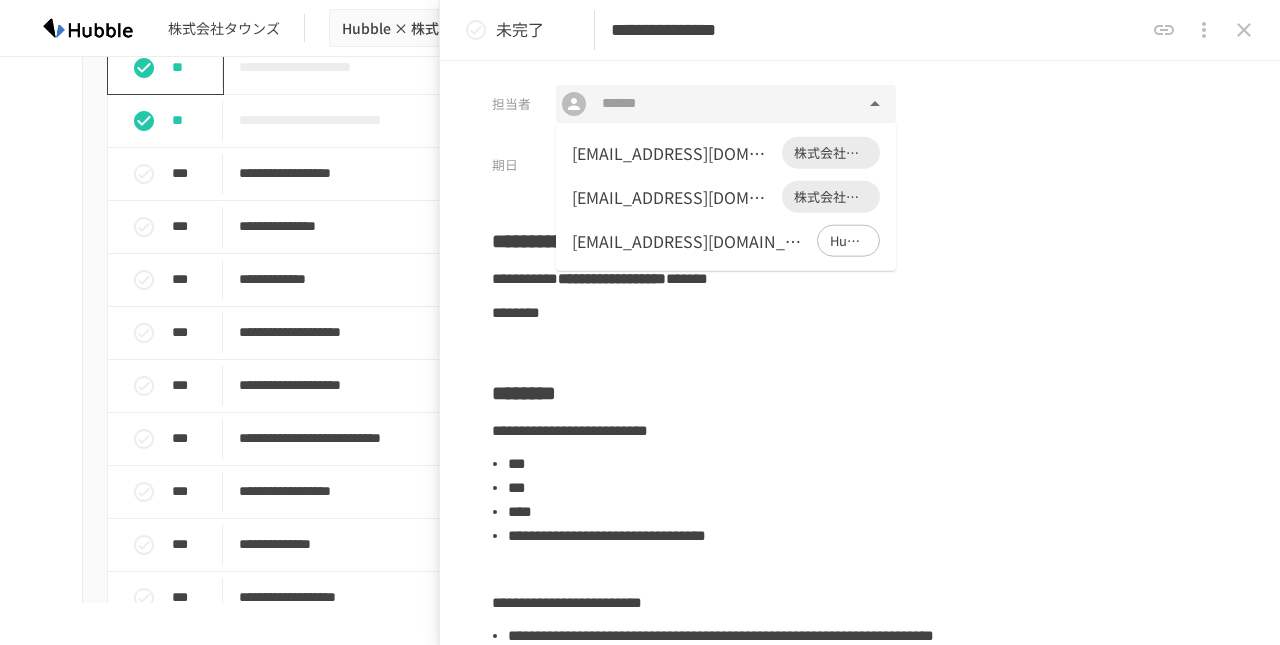 click on "[EMAIL_ADDRESS][DOMAIN_NAME]" at bounding box center [673, 153] 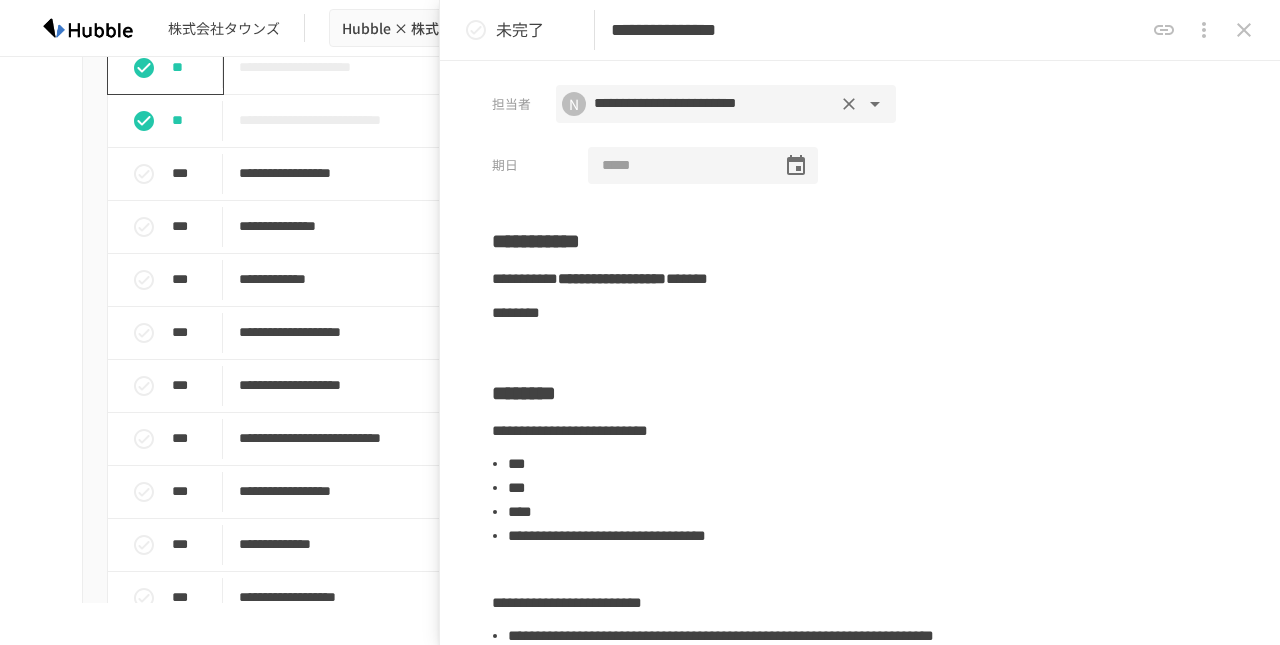 click 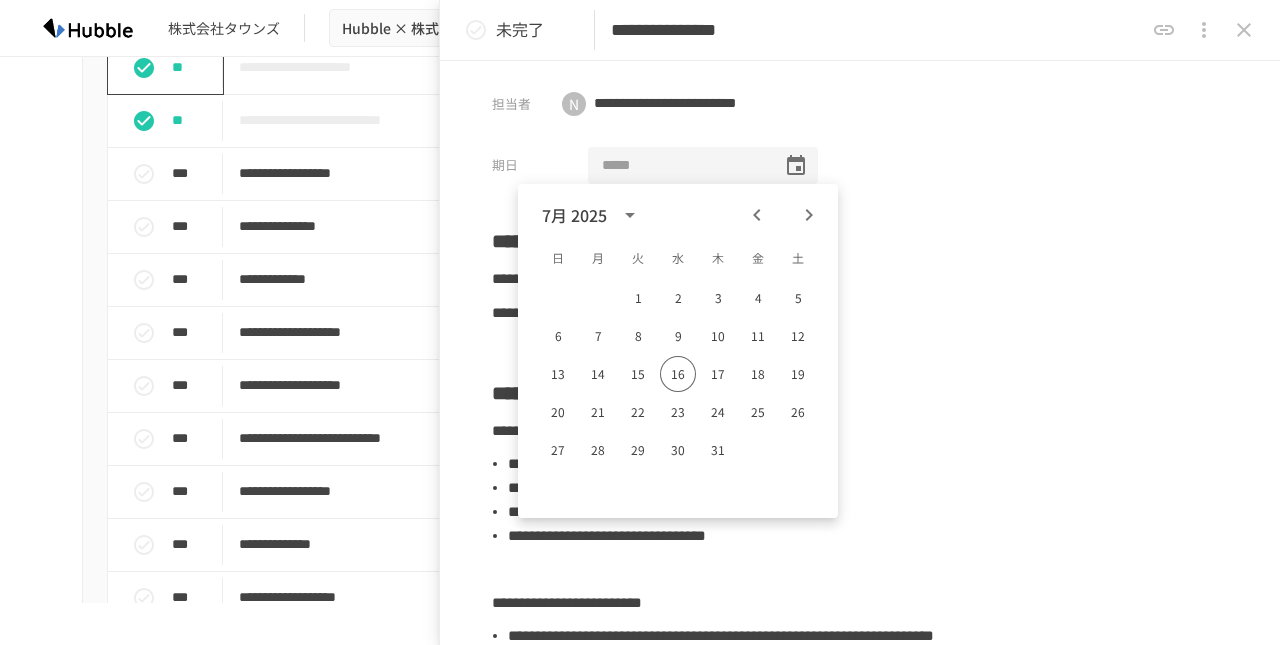 click on "**********" at bounding box center [860, 353] 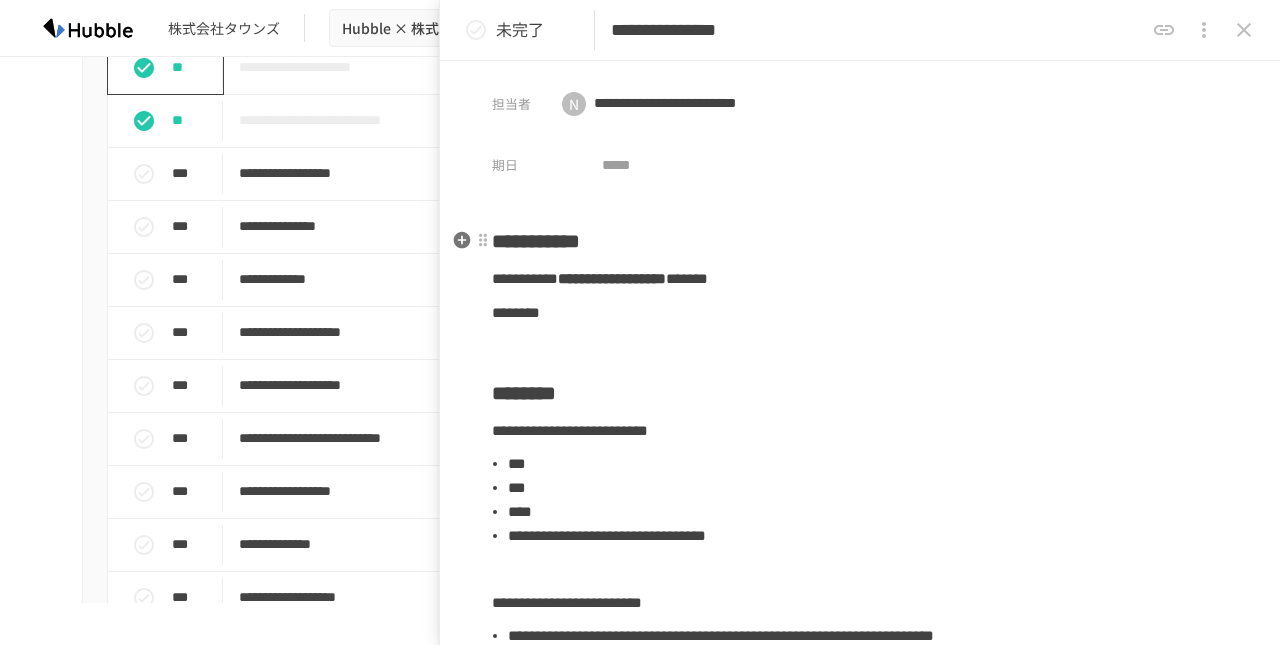 click on "**********" at bounding box center (860, 647) 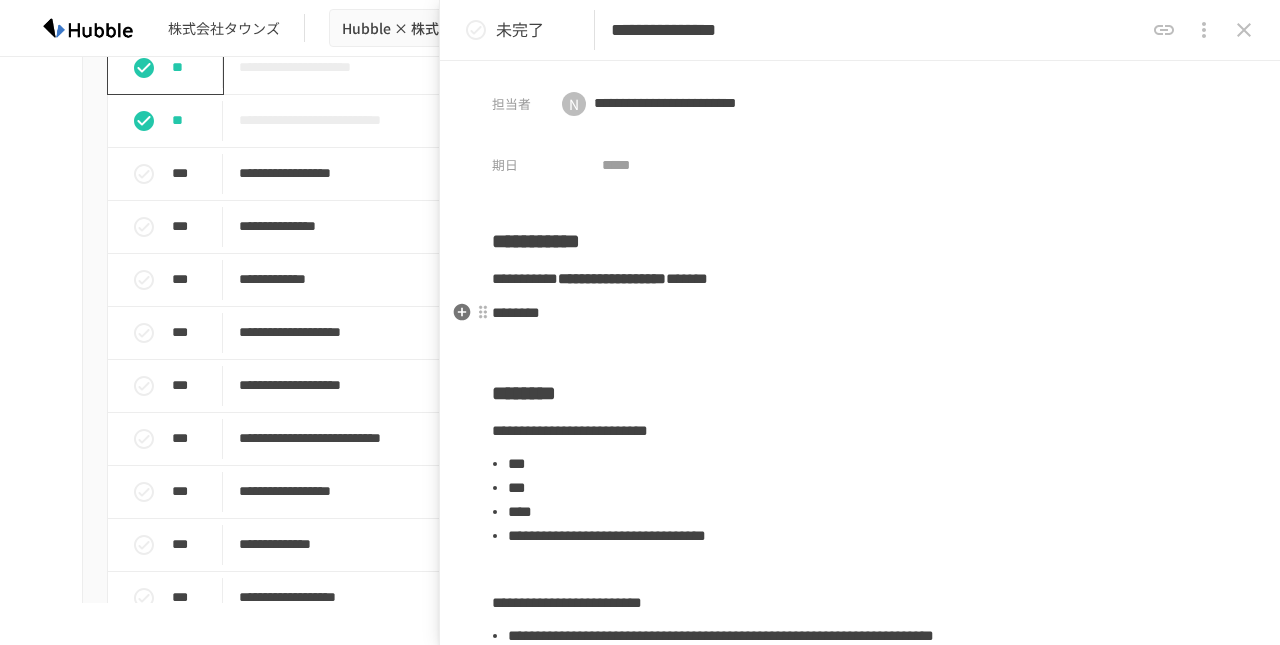 click on "********" at bounding box center (860, 313) 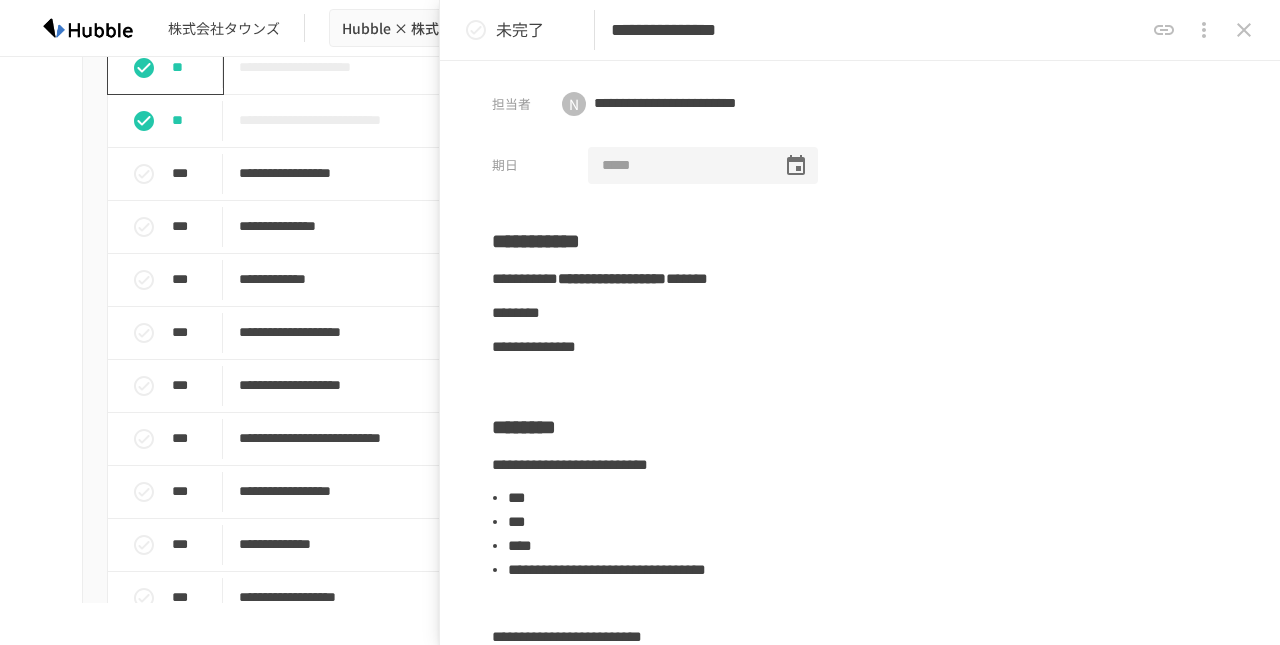 click at bounding box center [678, 166] 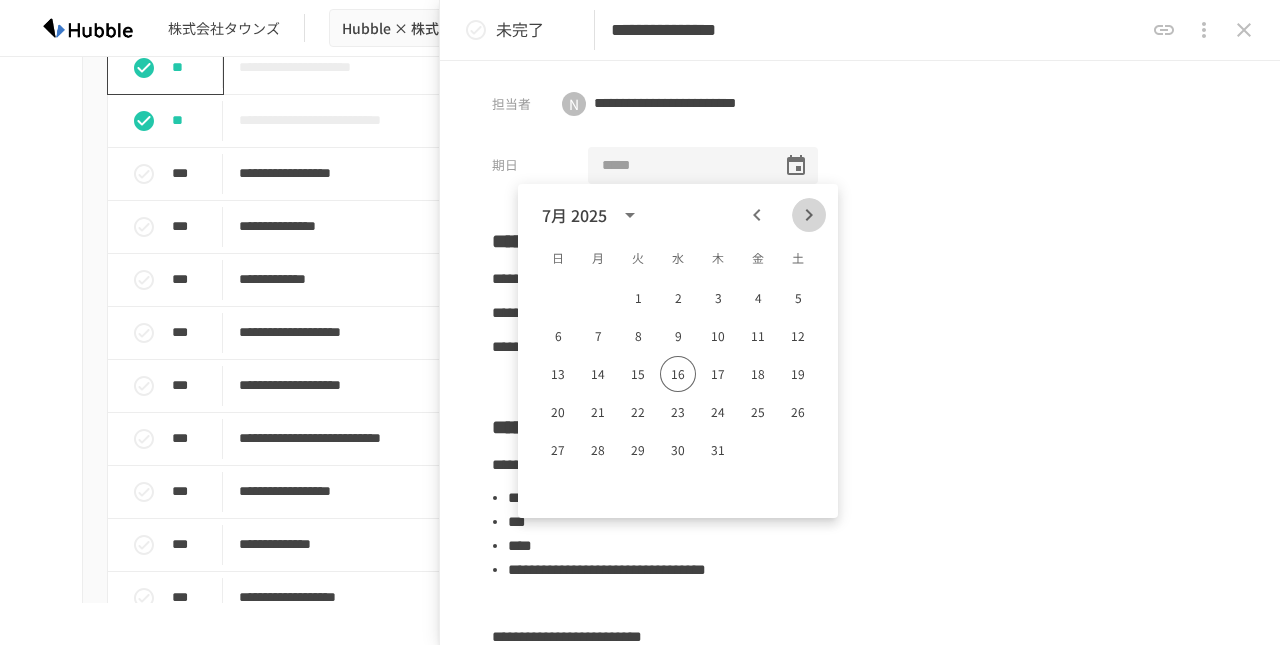 click 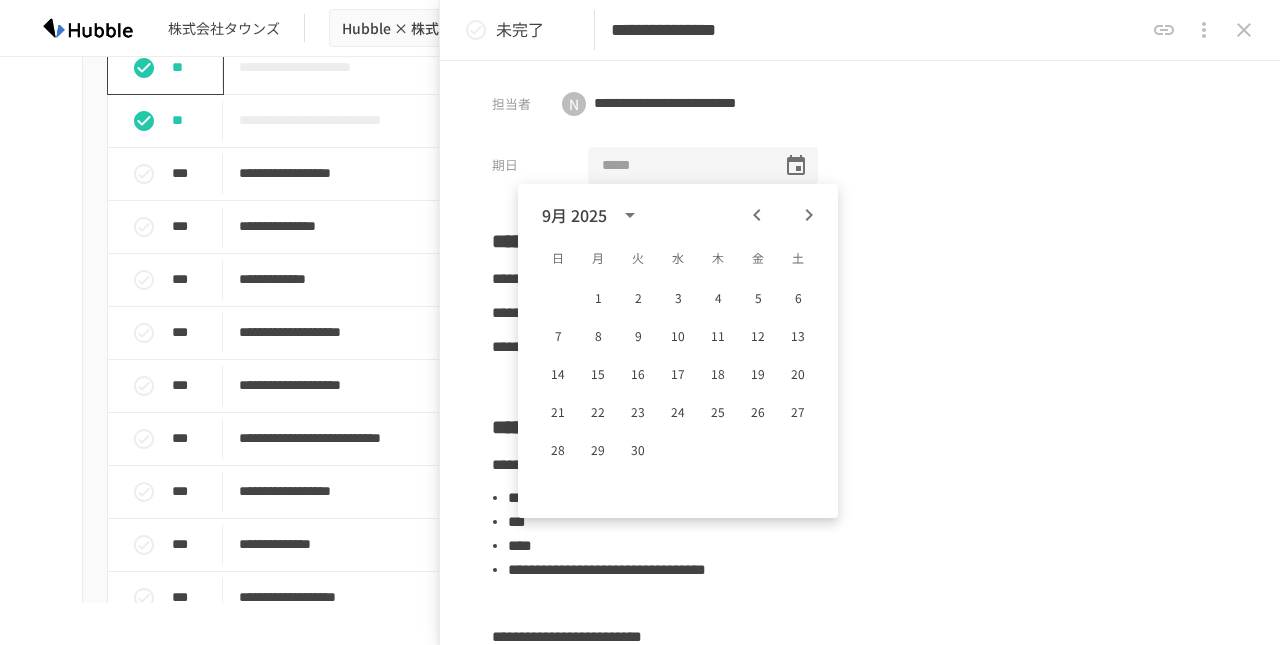 click 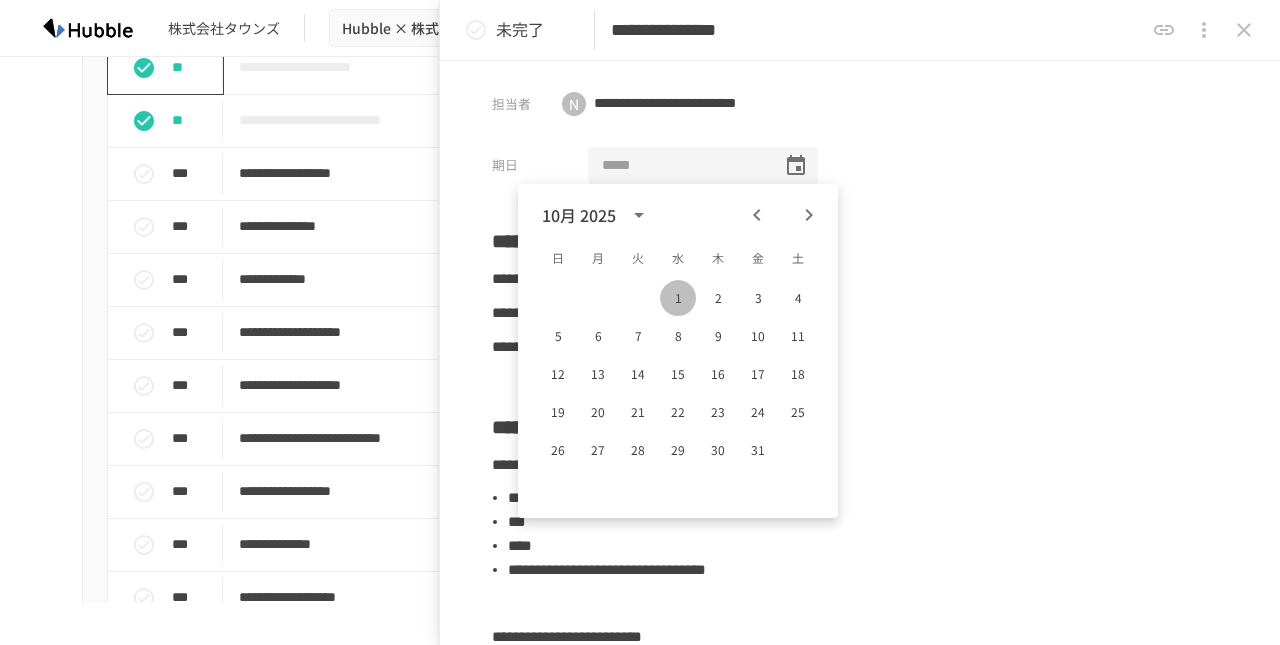click on "1" at bounding box center (678, 298) 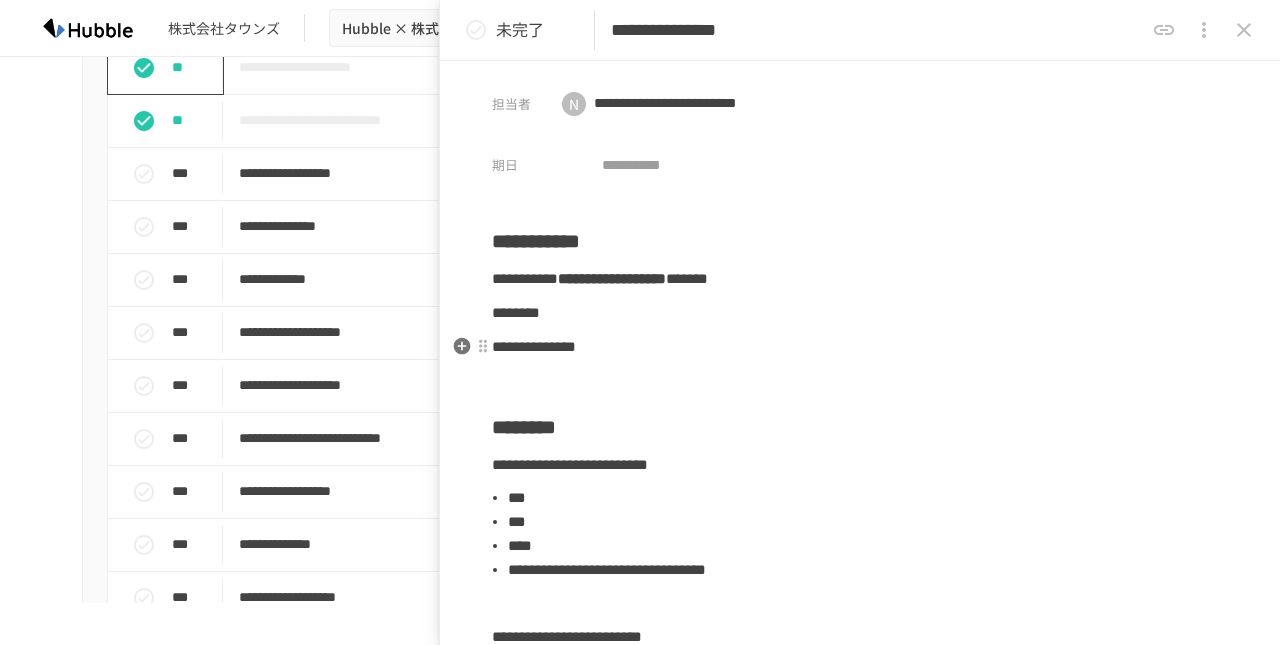 click on "**********" at bounding box center (534, 346) 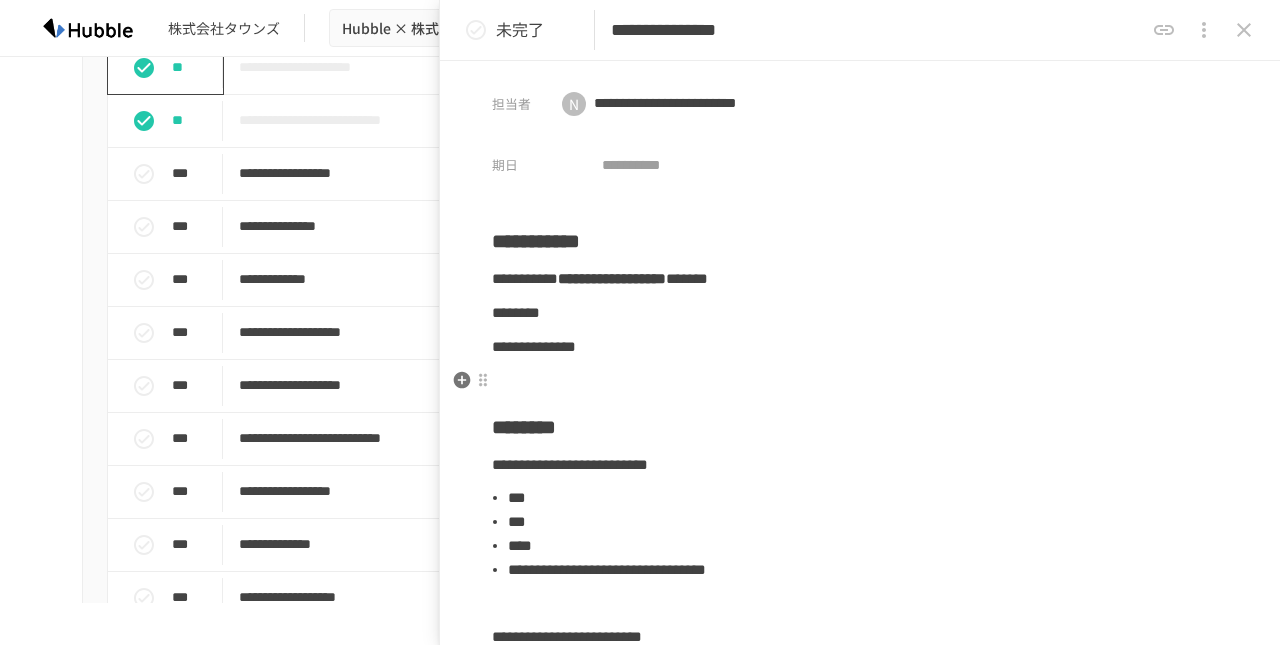 click on "**********" at bounding box center (860, 347) 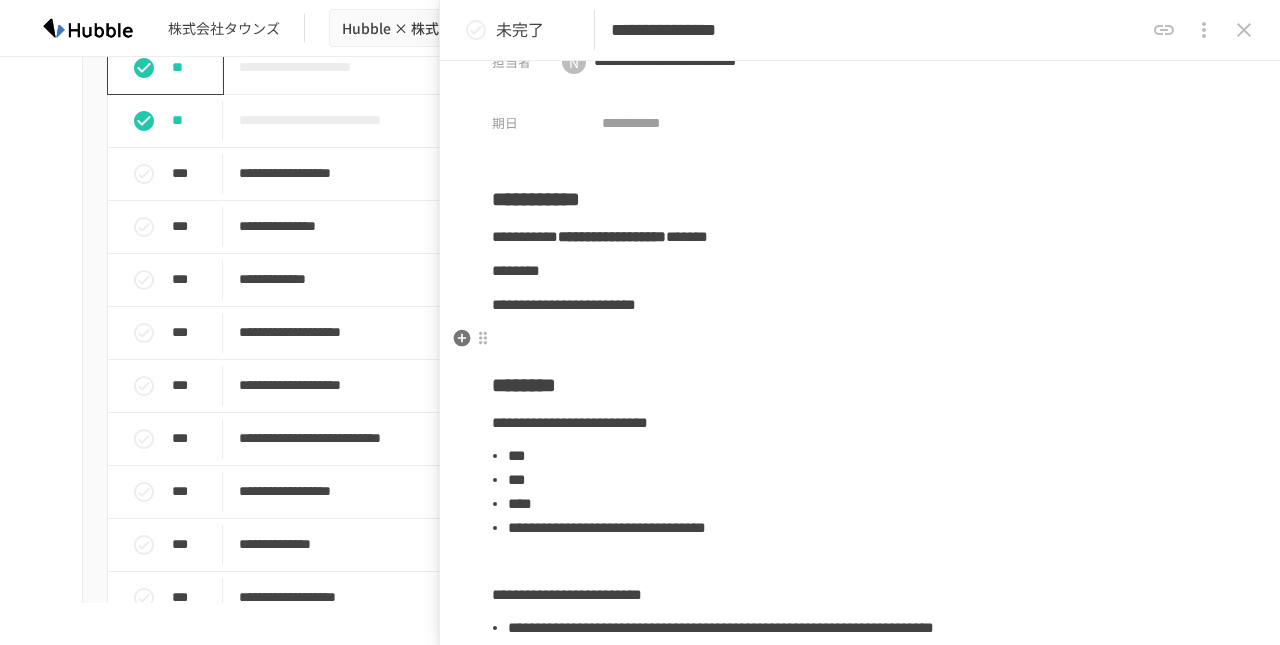 scroll, scrollTop: 0, scrollLeft: 0, axis: both 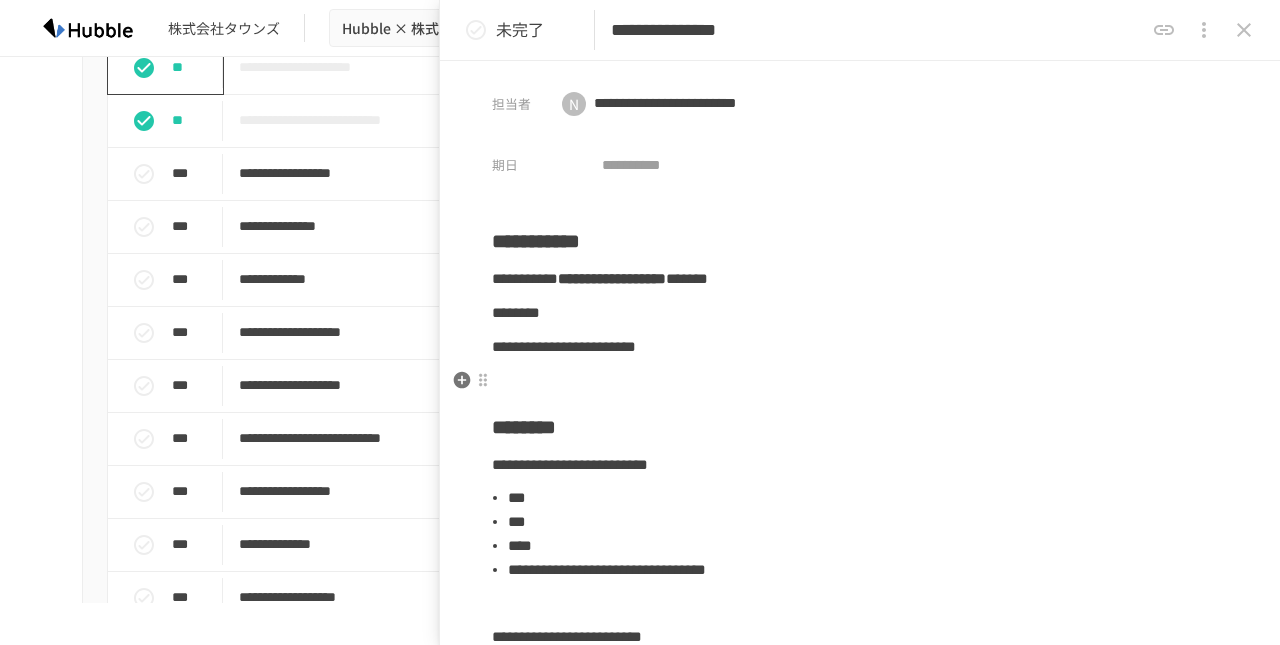 click on "**********" at bounding box center (860, 664) 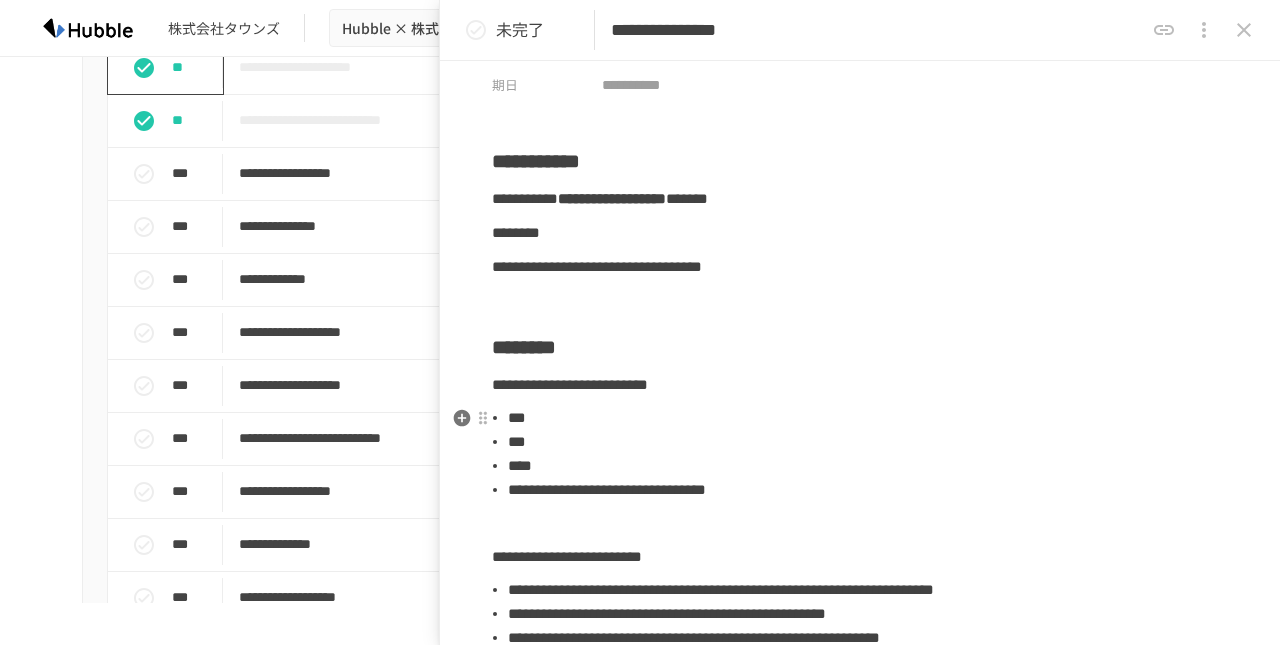 scroll, scrollTop: 96, scrollLeft: 0, axis: vertical 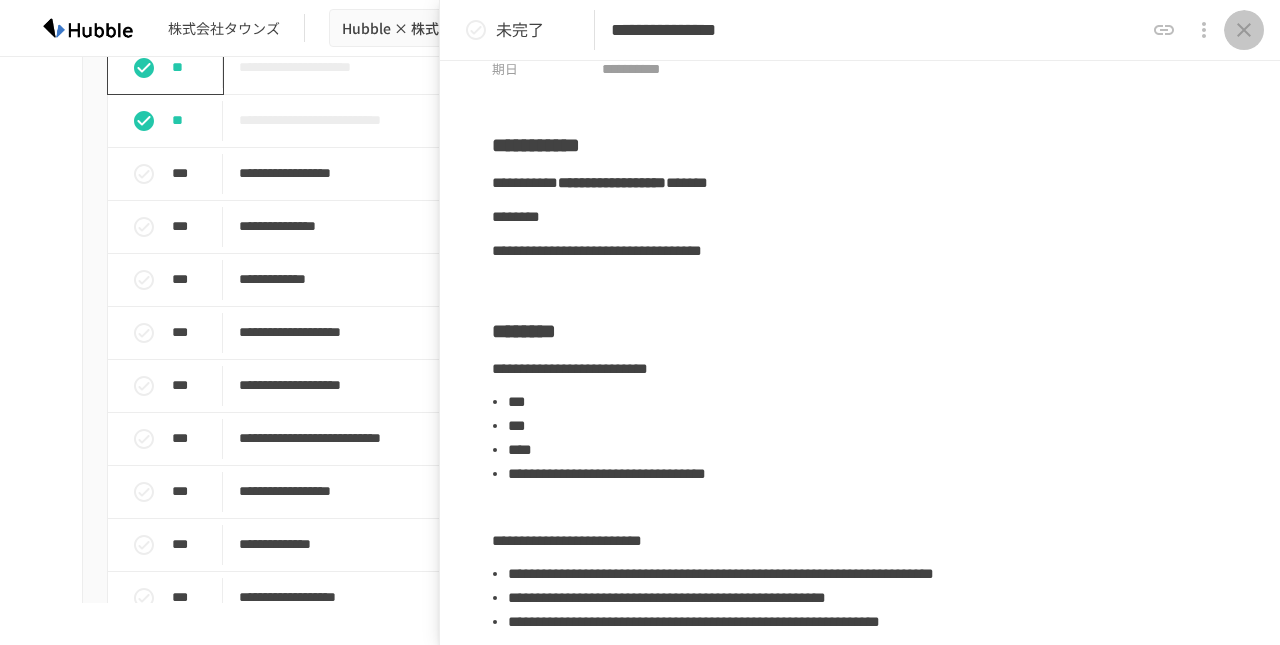 click 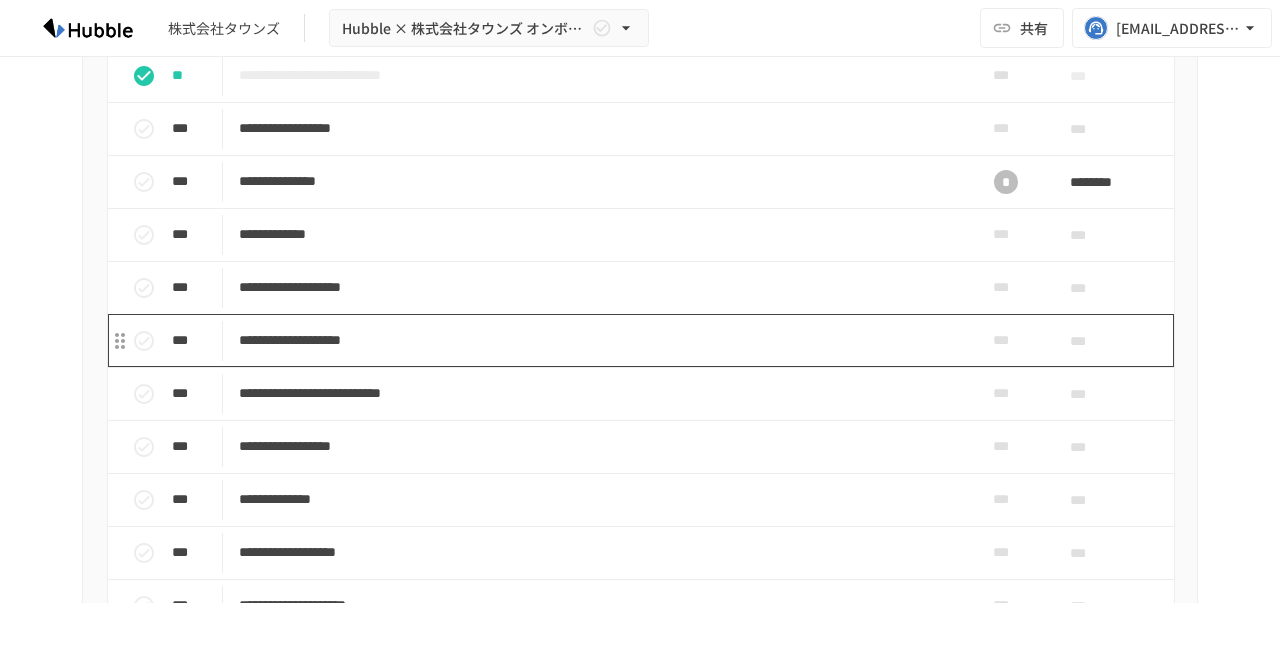 scroll, scrollTop: 1606, scrollLeft: 0, axis: vertical 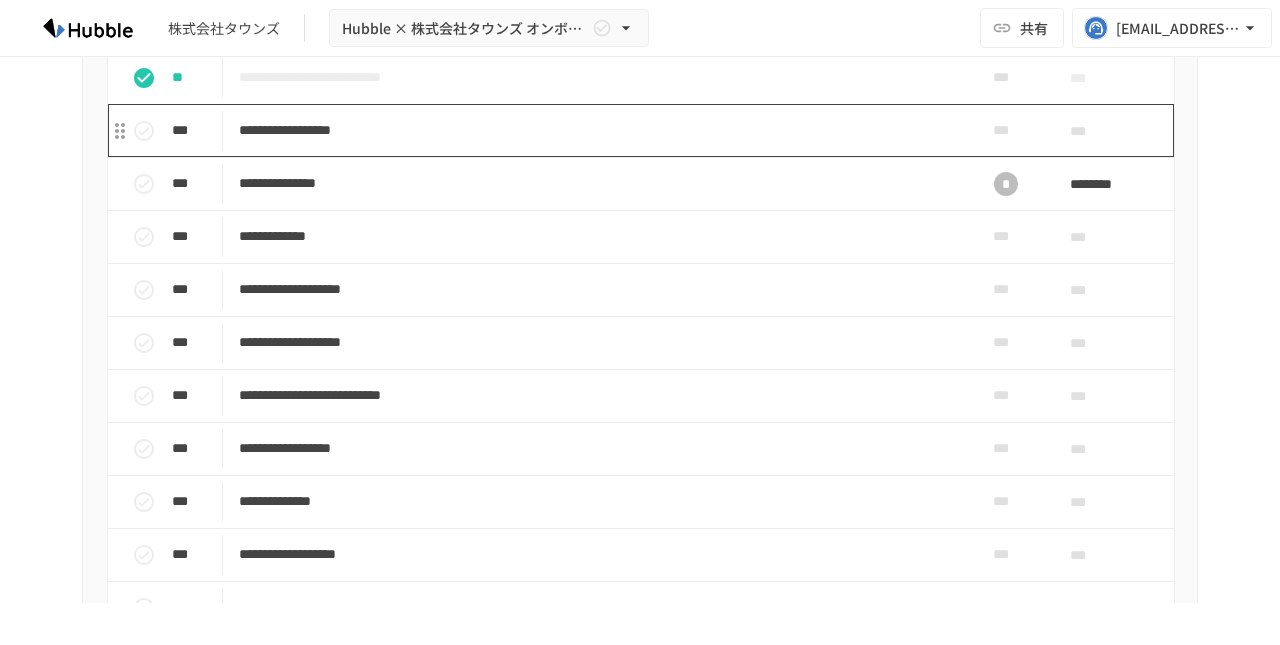 click on "**********" at bounding box center [598, 130] 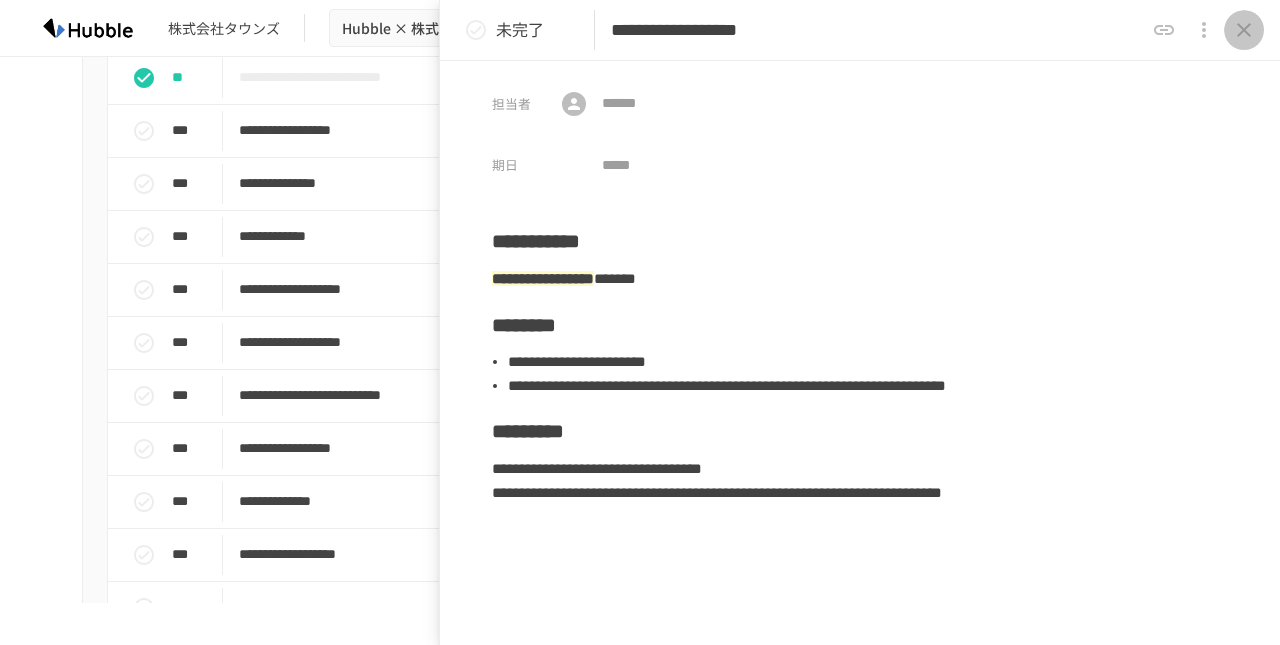 click 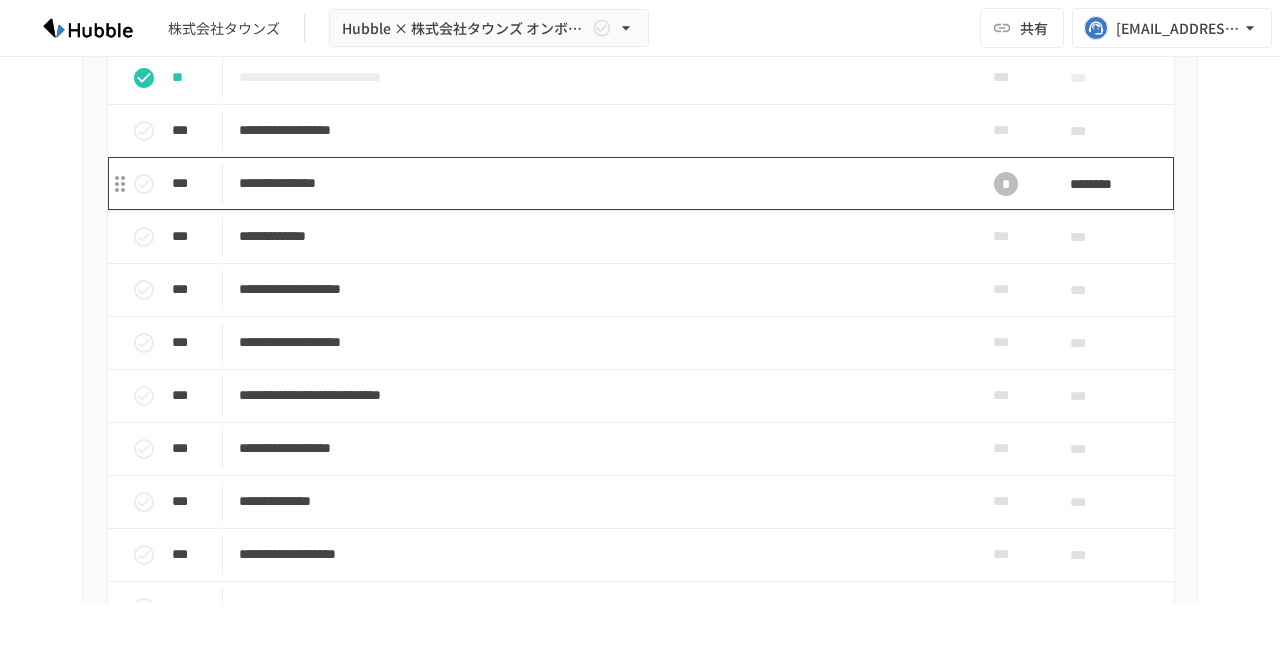 click on "**********" at bounding box center [598, 183] 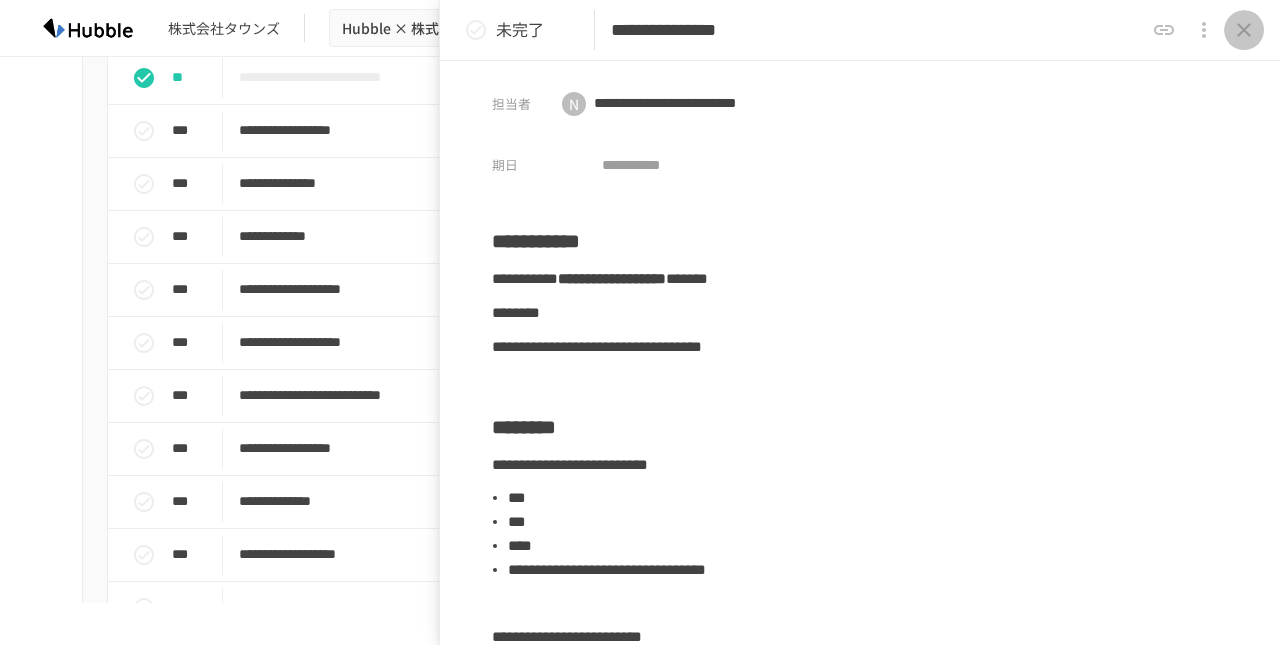 click 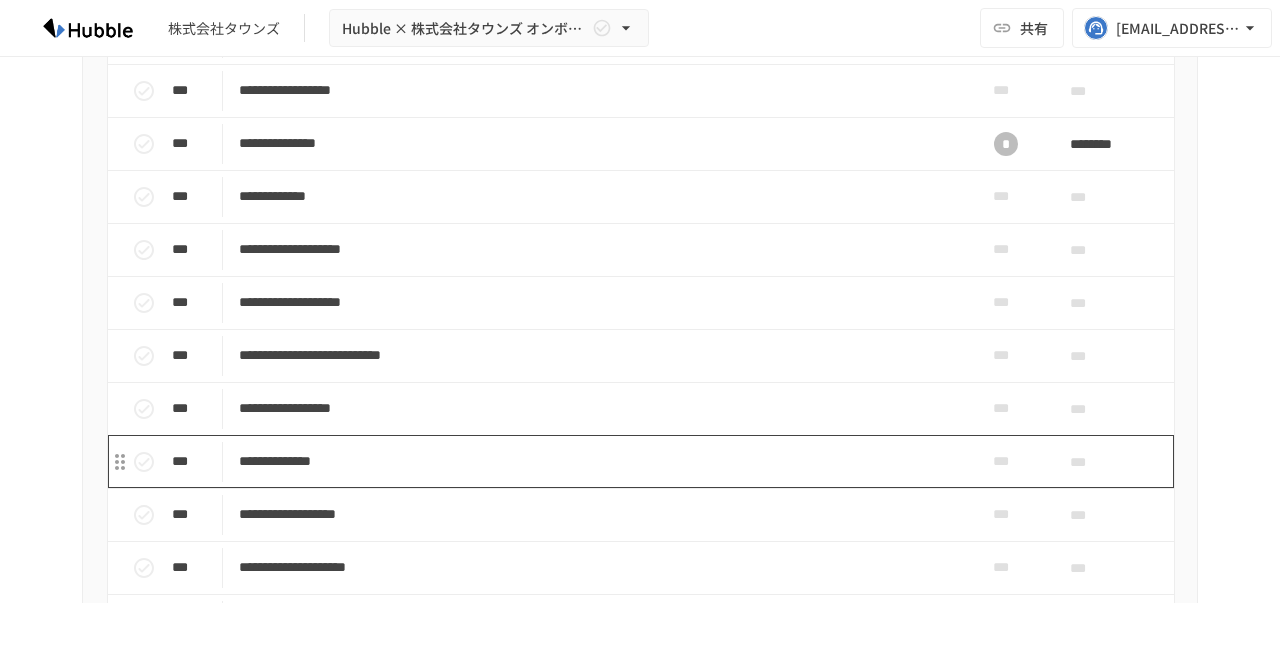 scroll, scrollTop: 1648, scrollLeft: 0, axis: vertical 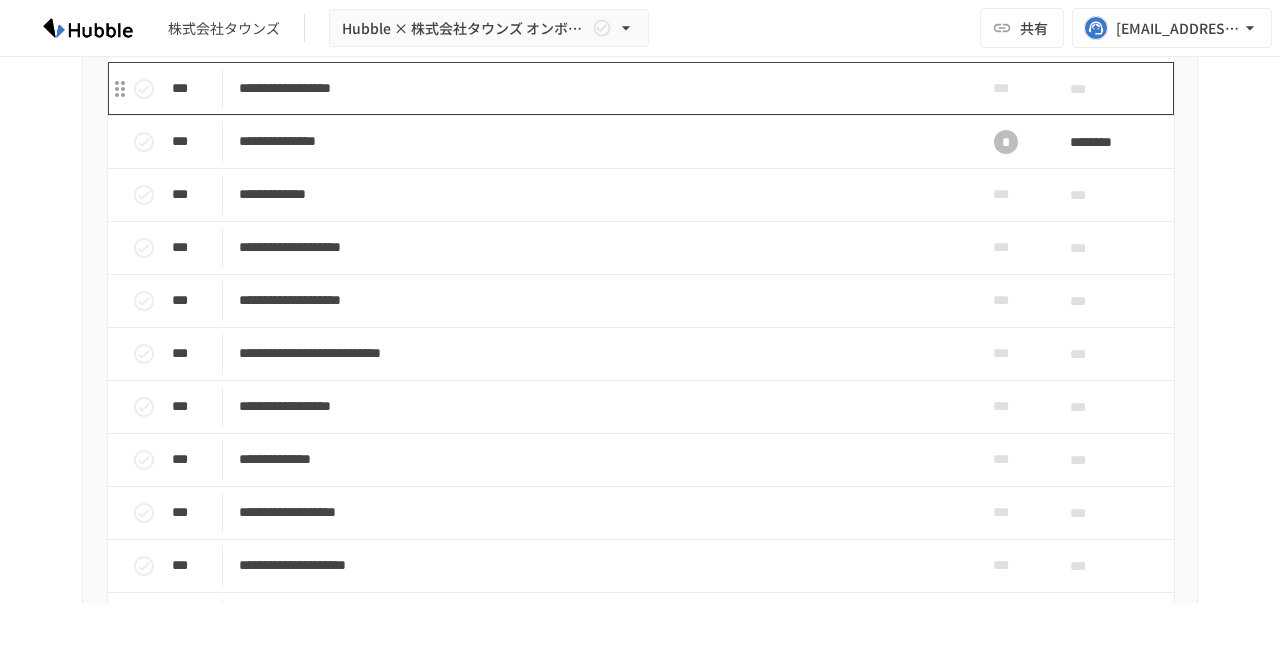 click on "**********" at bounding box center [598, 88] 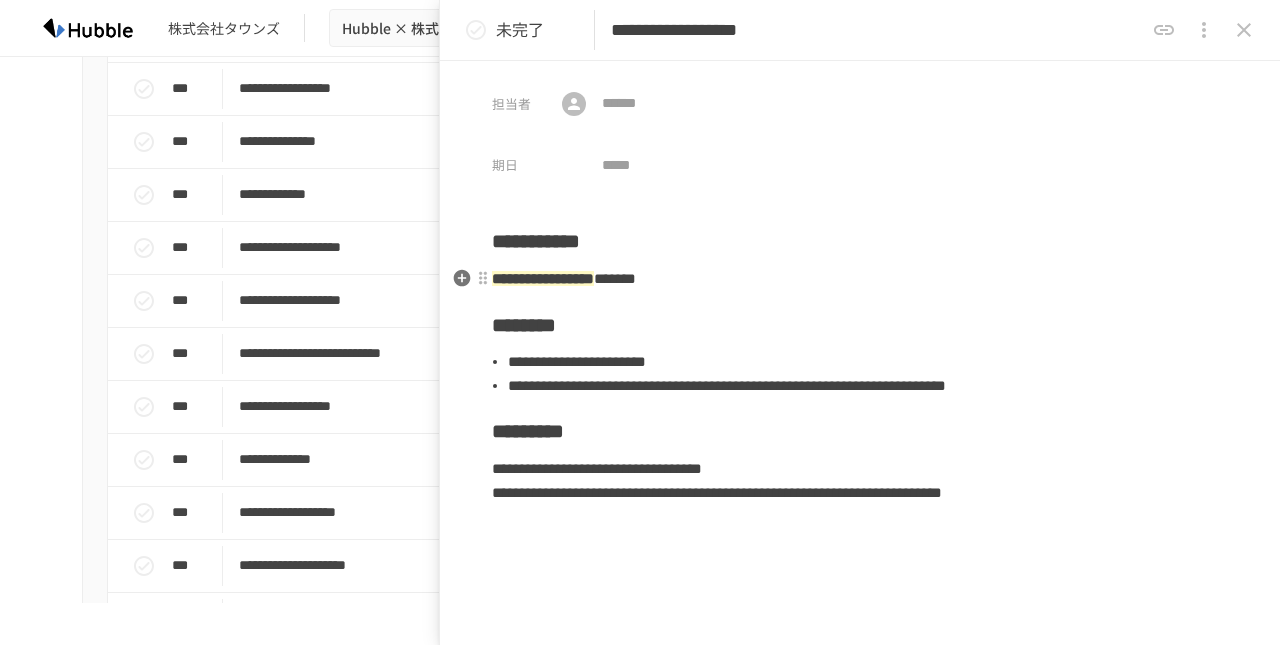 click on "**********" at bounding box center [860, 279] 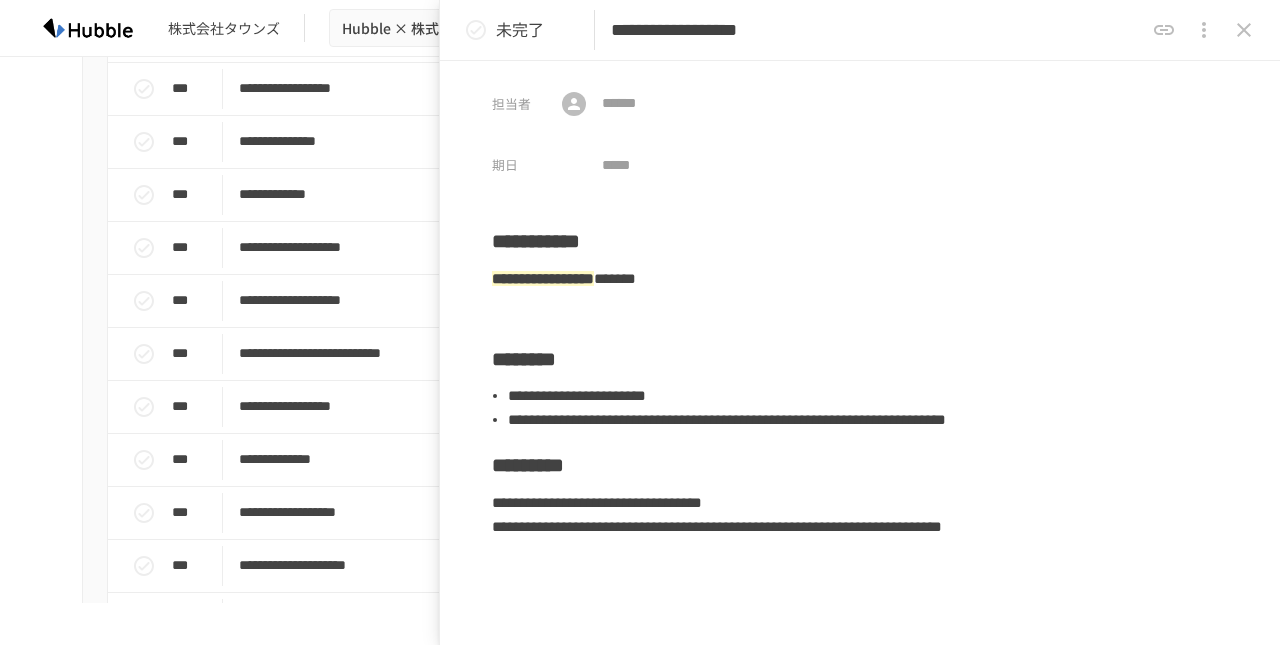 type 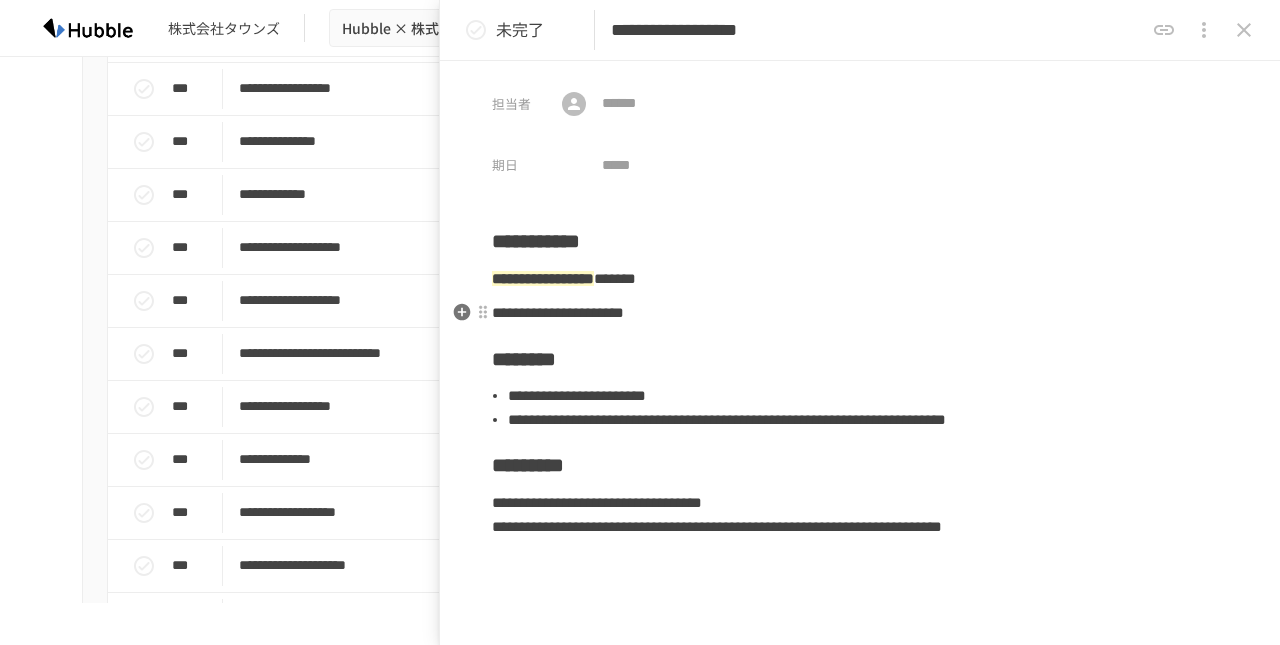 click on "**********" at bounding box center (860, 399) 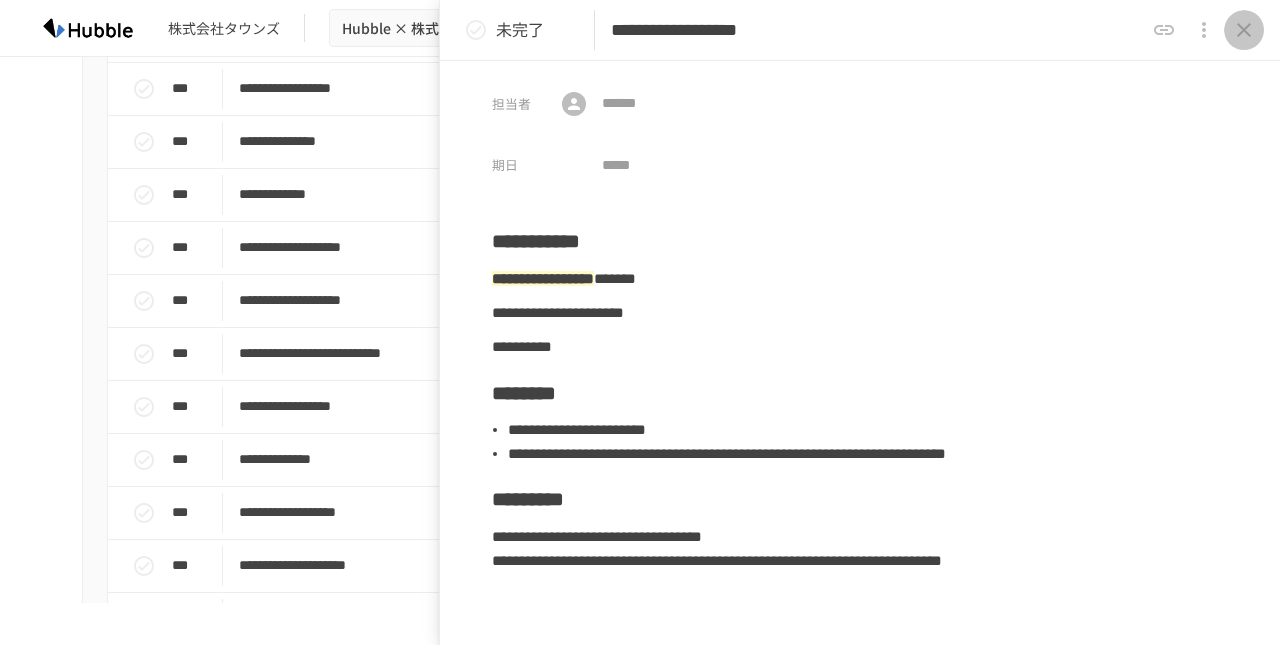 click 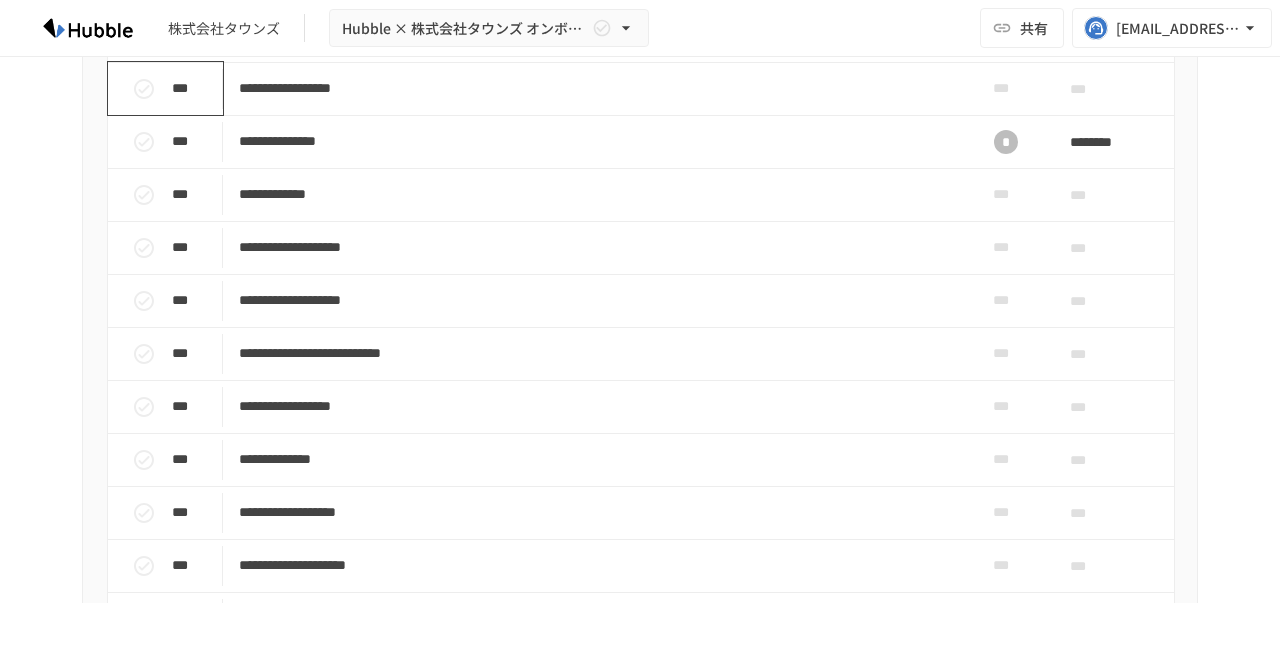 click 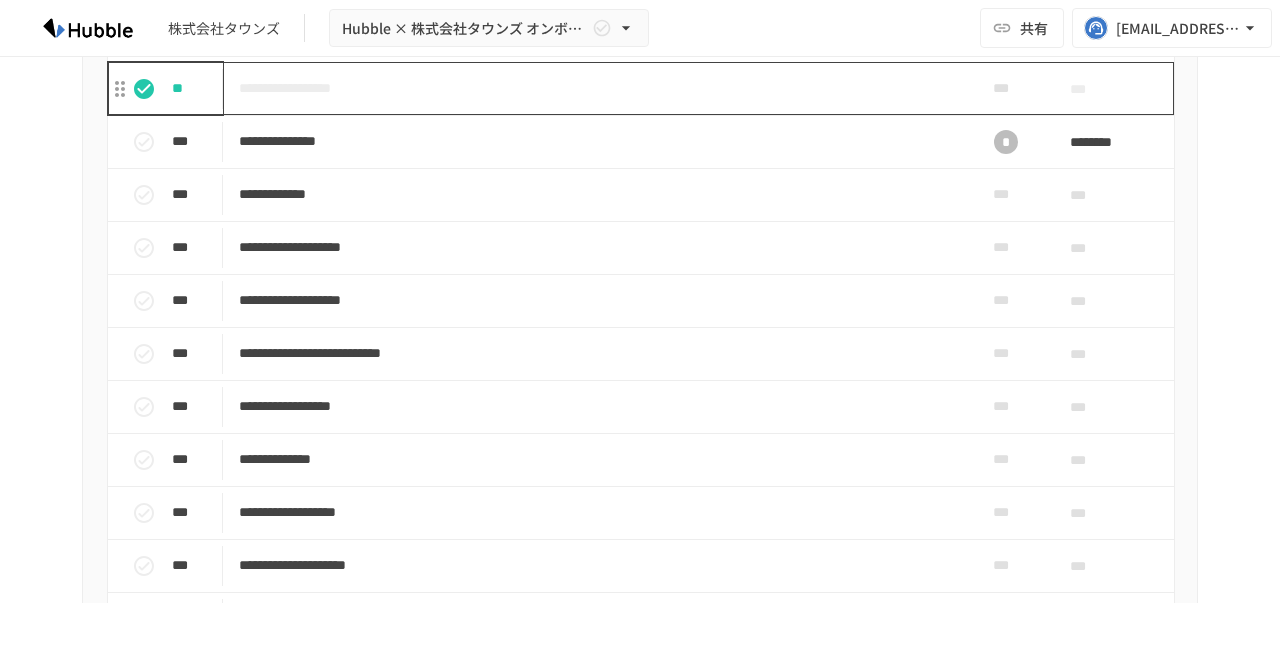 click on "**********" at bounding box center (598, 88) 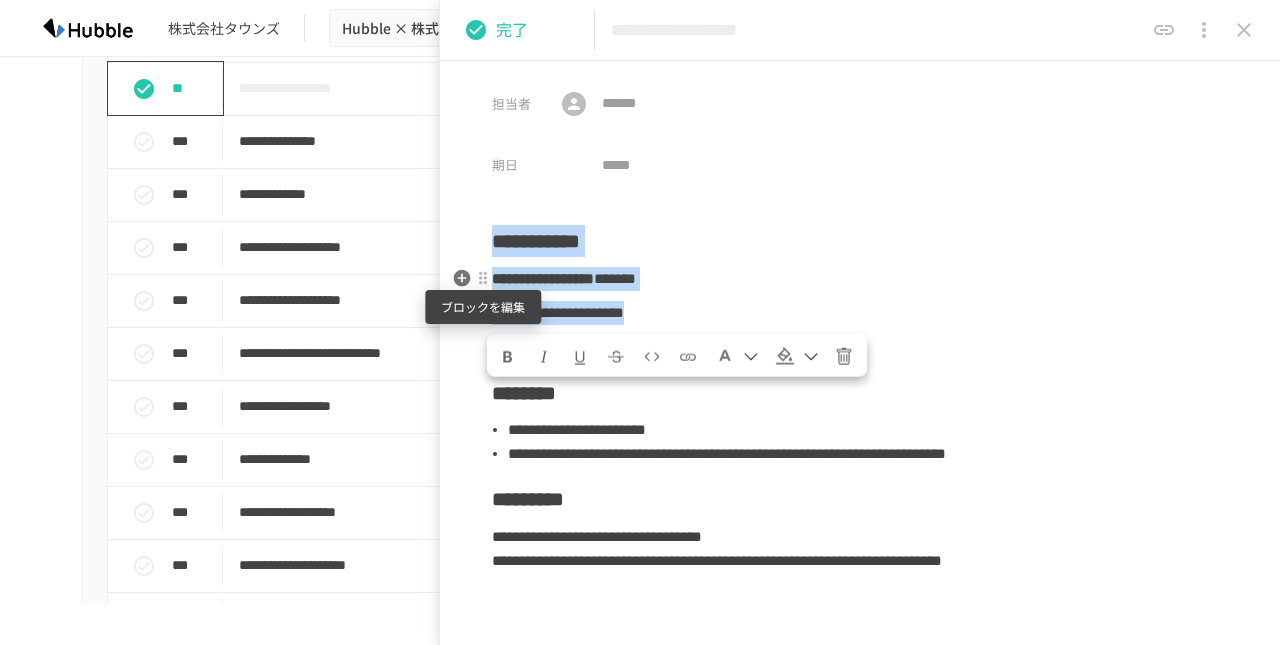 drag, startPoint x: 861, startPoint y: 312, endPoint x: 474, endPoint y: 285, distance: 387.9407 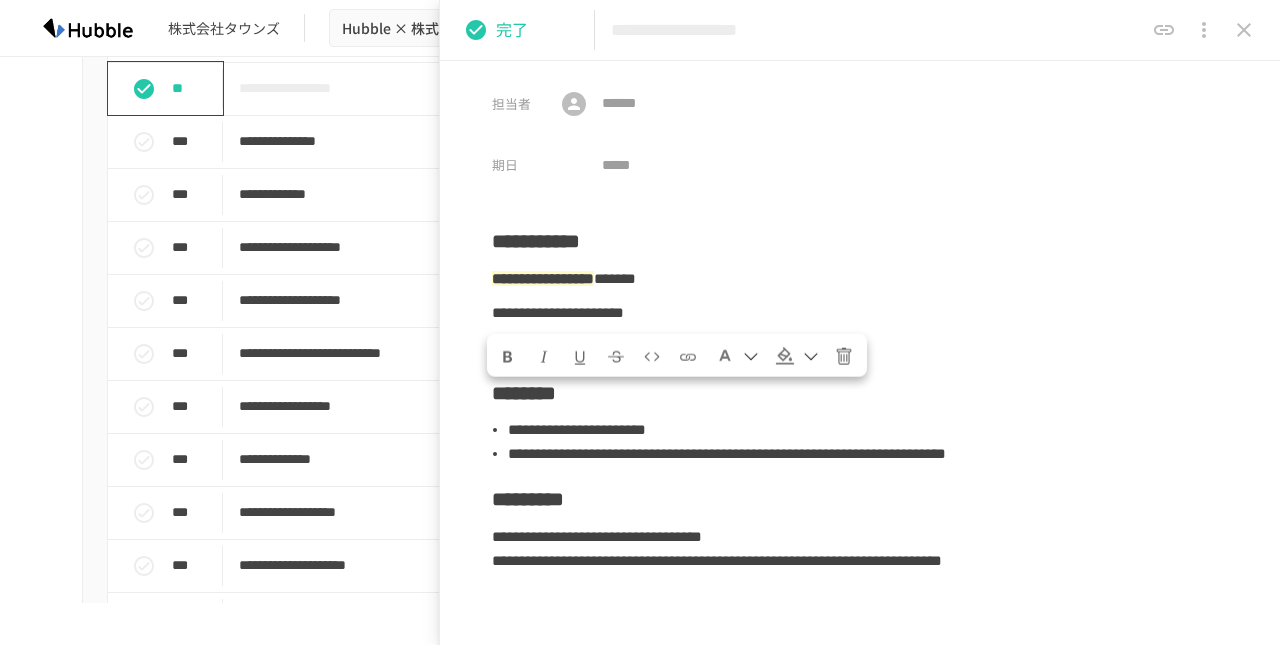 click on "**********" at bounding box center [860, 562] 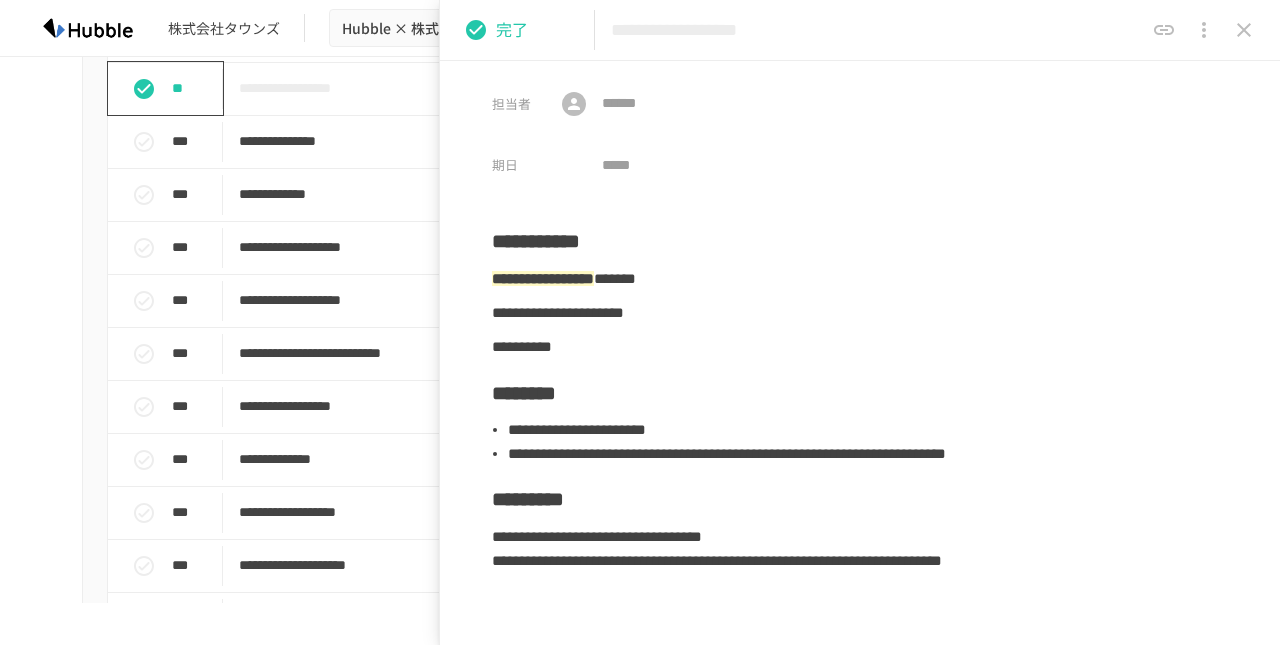 click 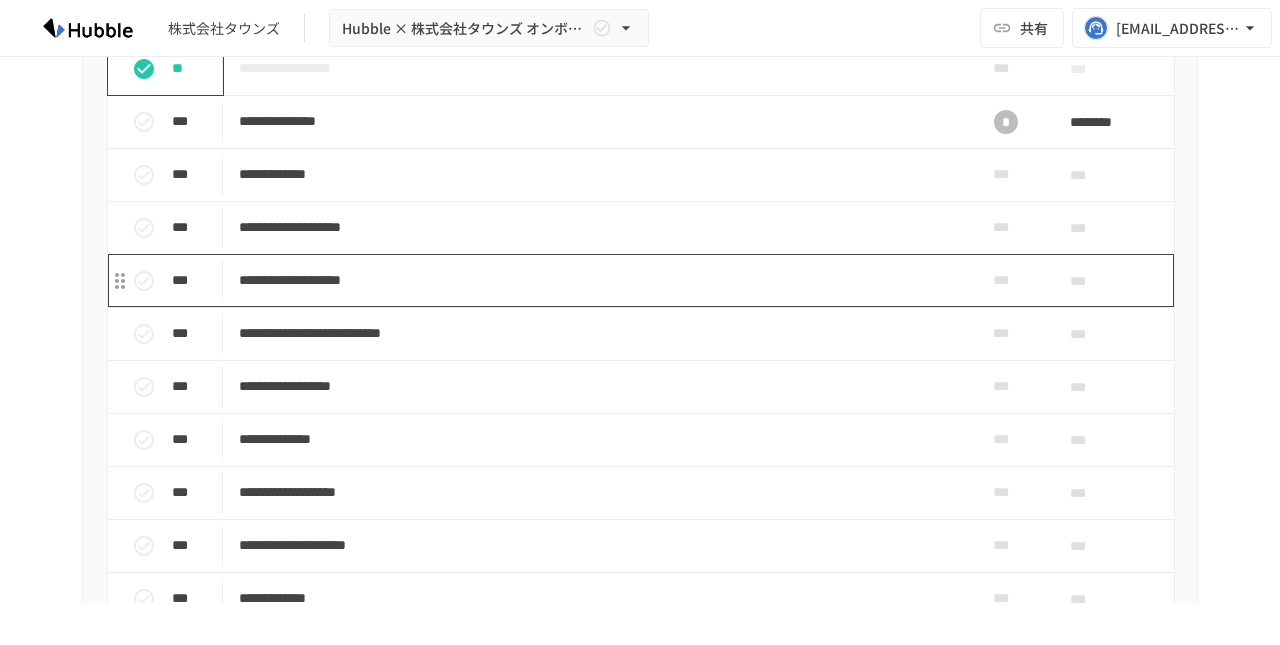 scroll, scrollTop: 1652, scrollLeft: 0, axis: vertical 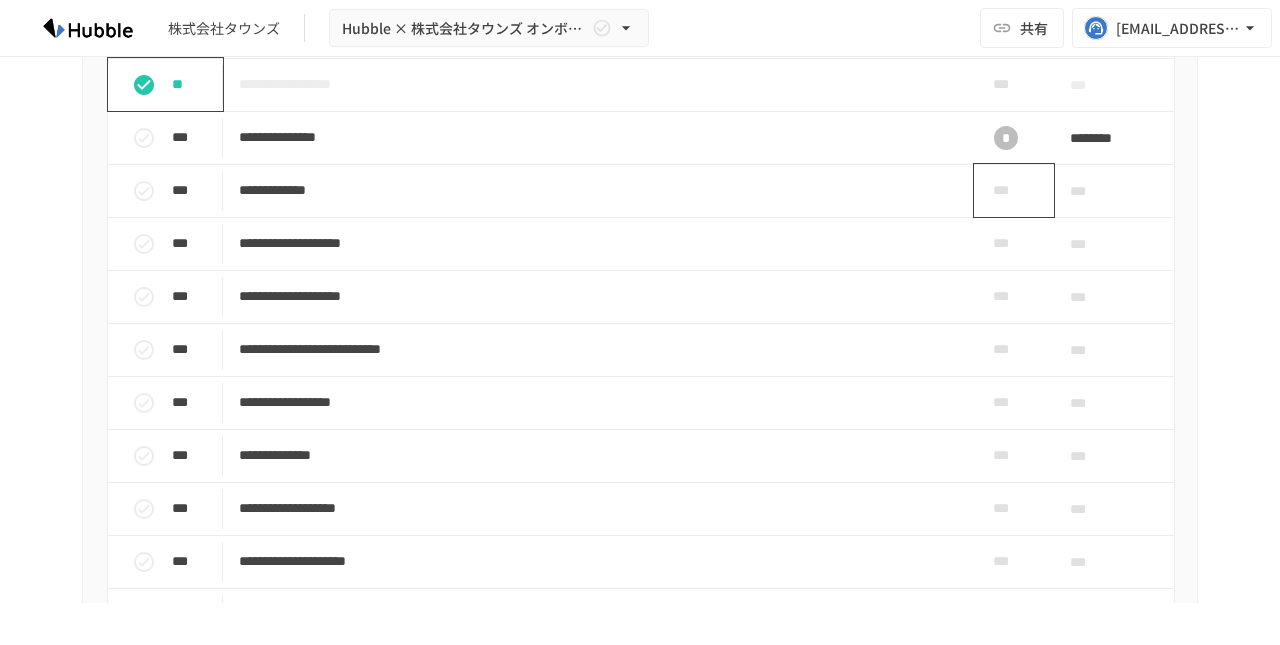 click on "***" at bounding box center [1006, 190] 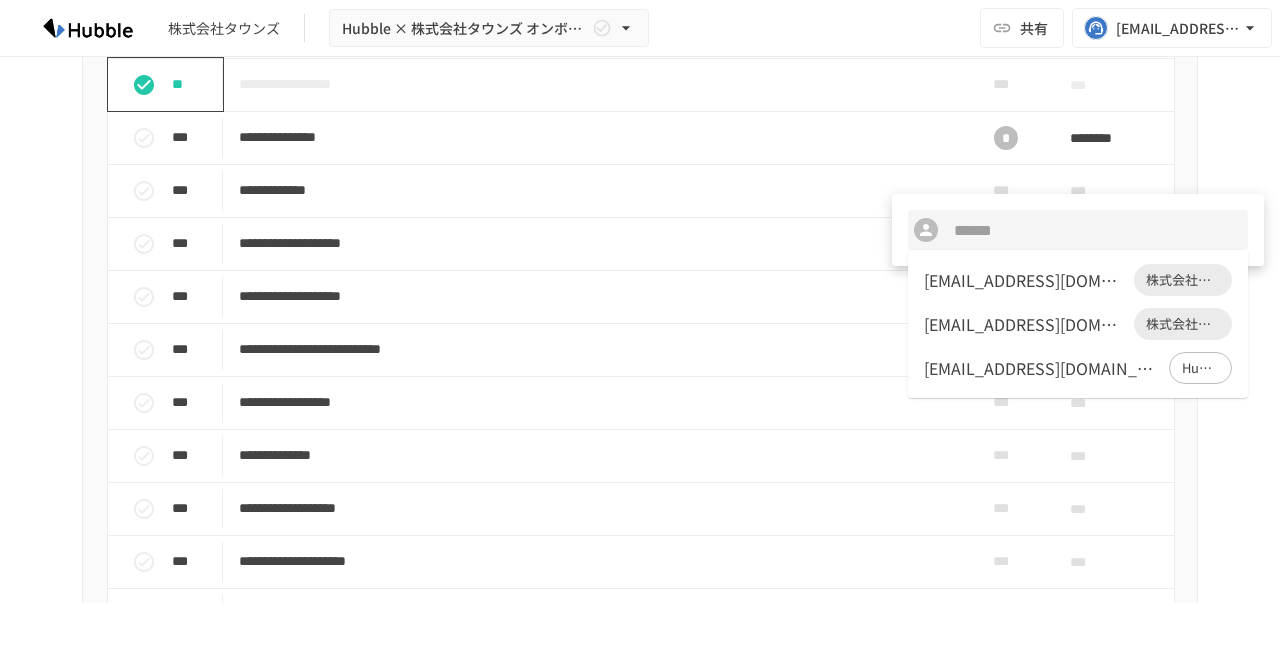 click on "[EMAIL_ADDRESS][DOMAIN_NAME]" at bounding box center (1025, 280) 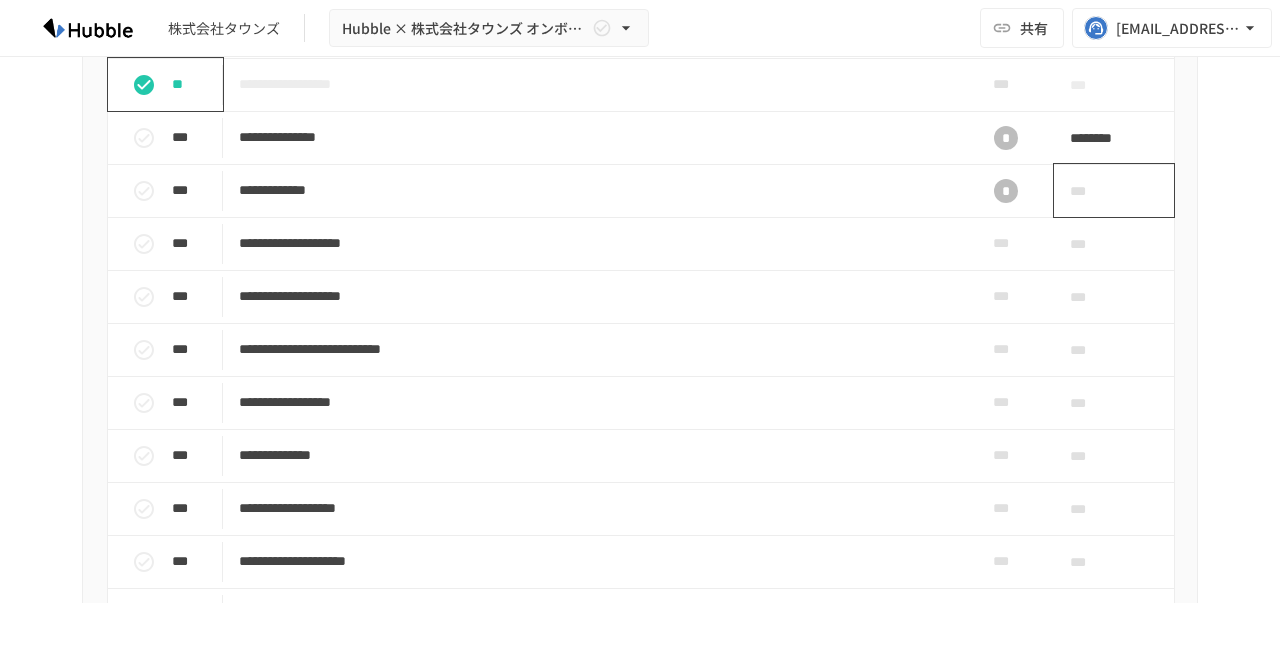 click on "***" at bounding box center (1091, 191) 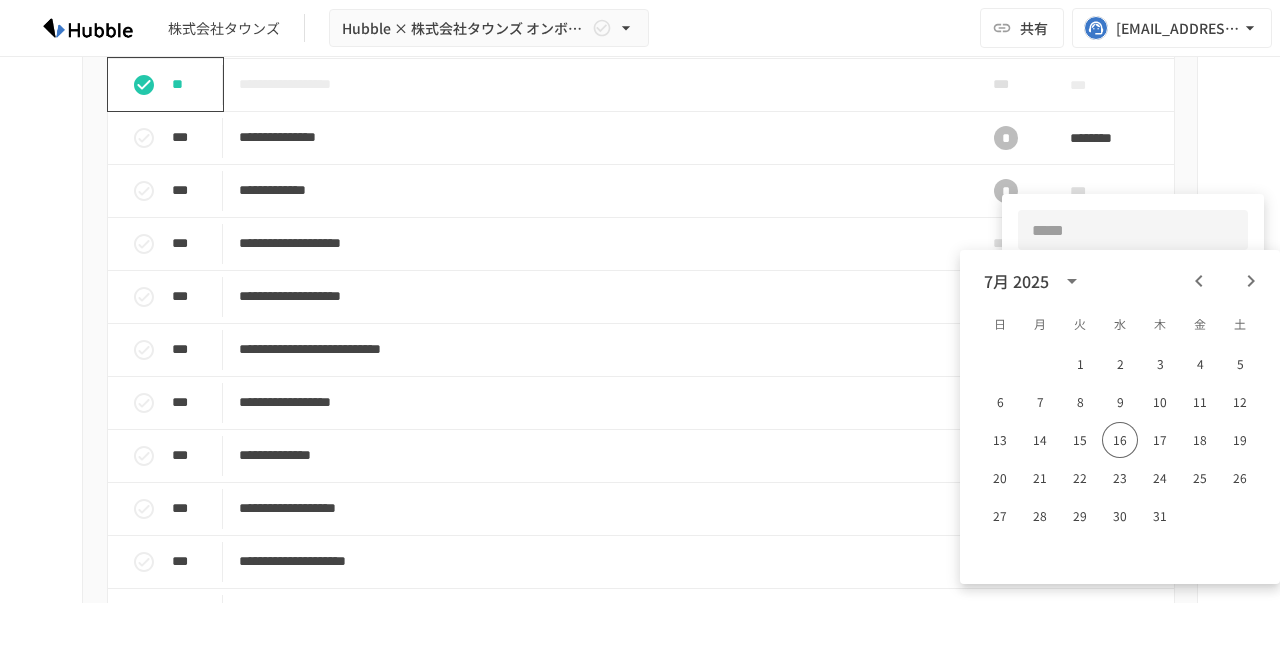 click 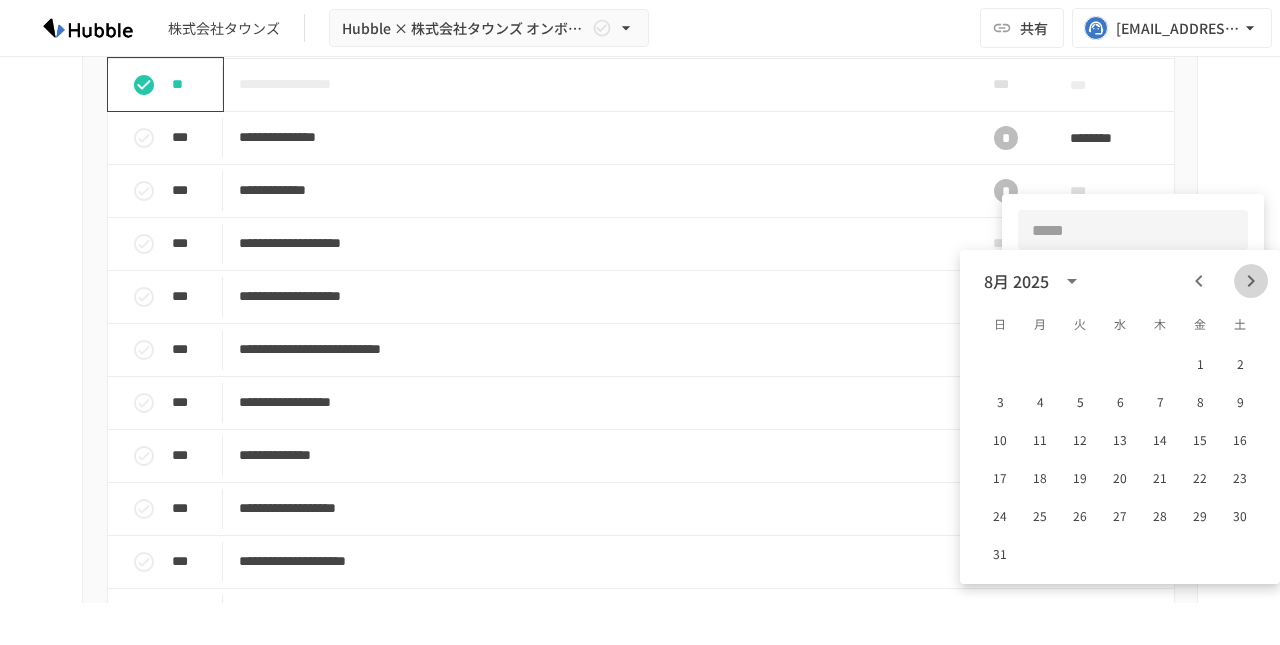 click 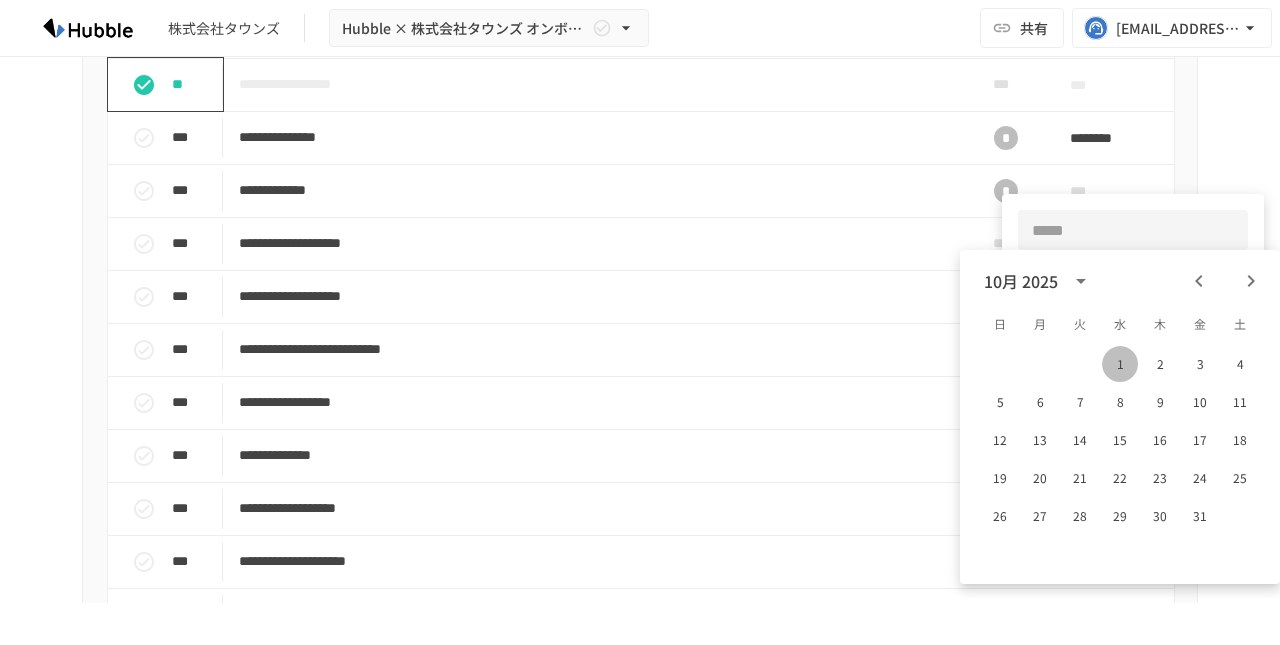 drag, startPoint x: 1129, startPoint y: 364, endPoint x: 1151, endPoint y: 304, distance: 63.90618 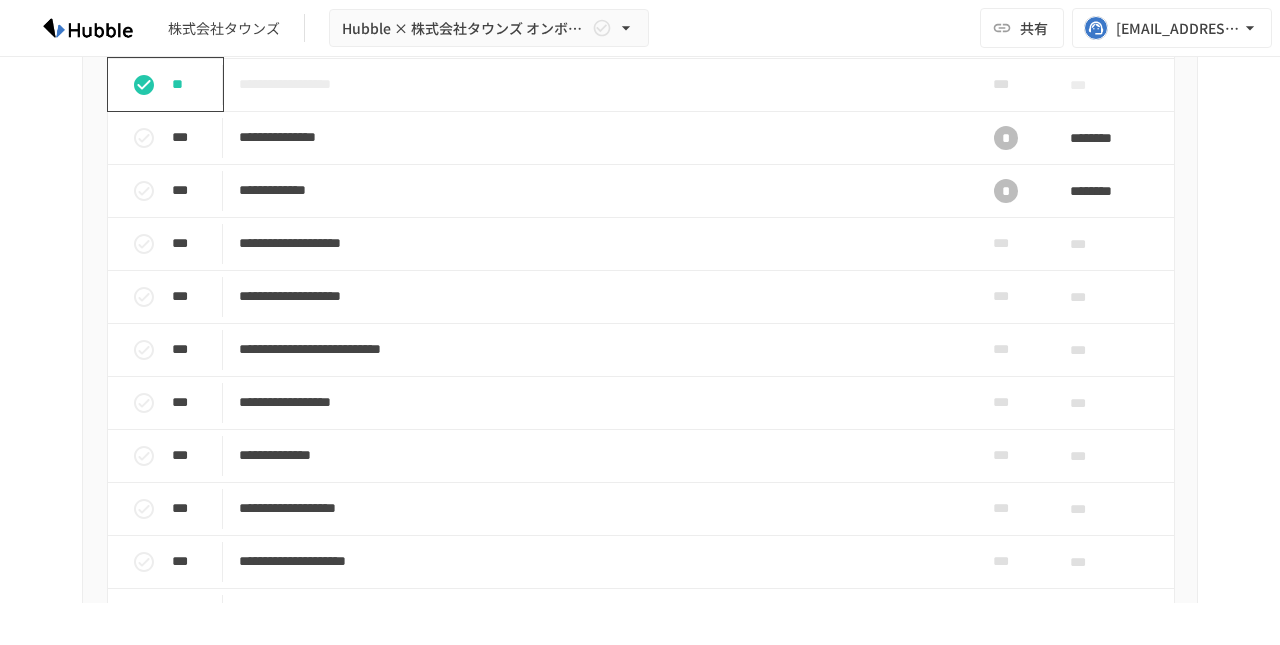 click on "**********" at bounding box center (640, 460) 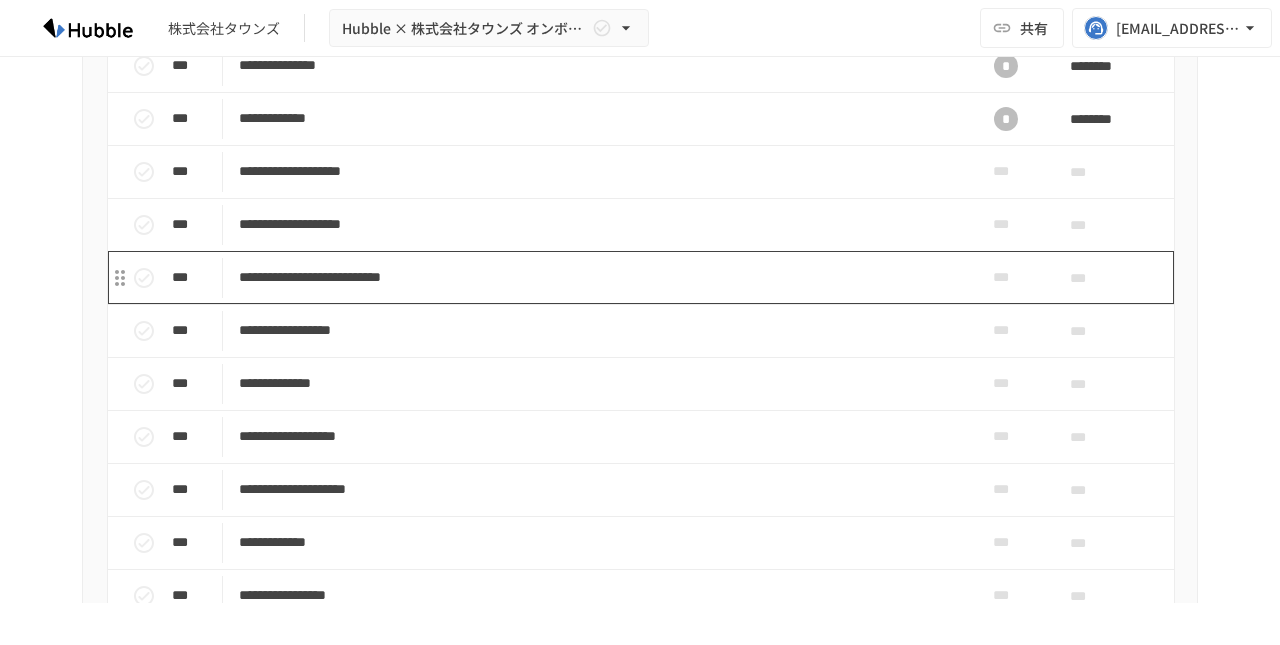 scroll, scrollTop: 1729, scrollLeft: 0, axis: vertical 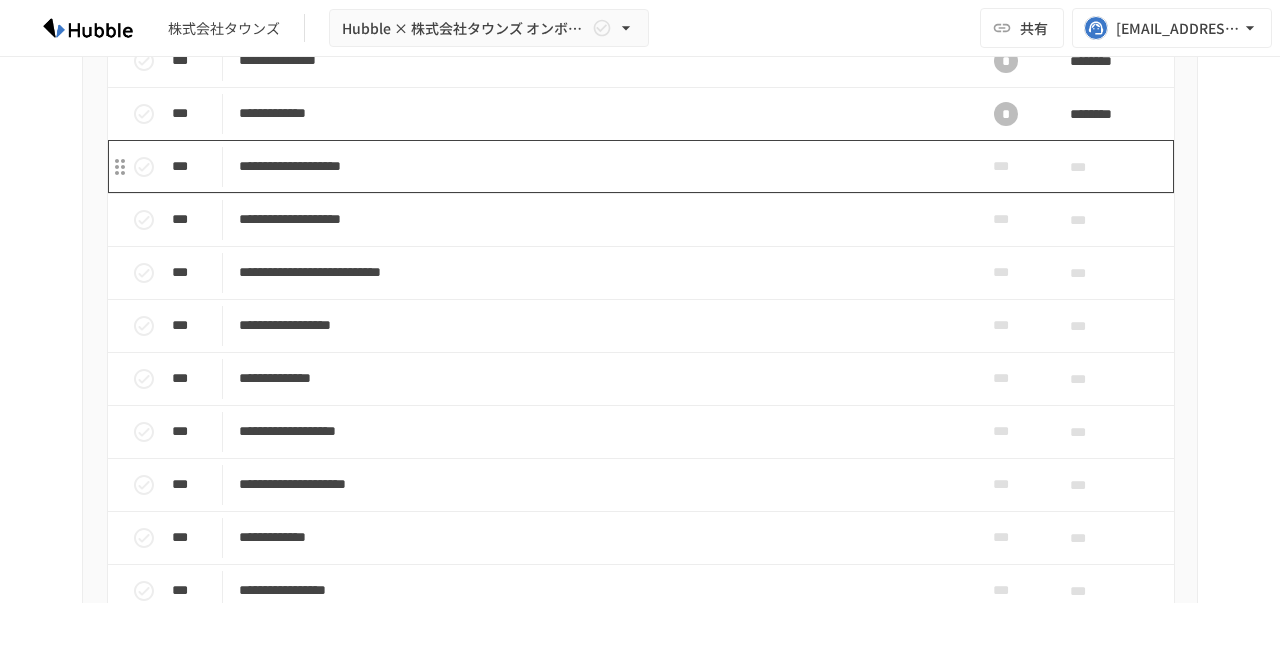 click on "**********" at bounding box center [598, 166] 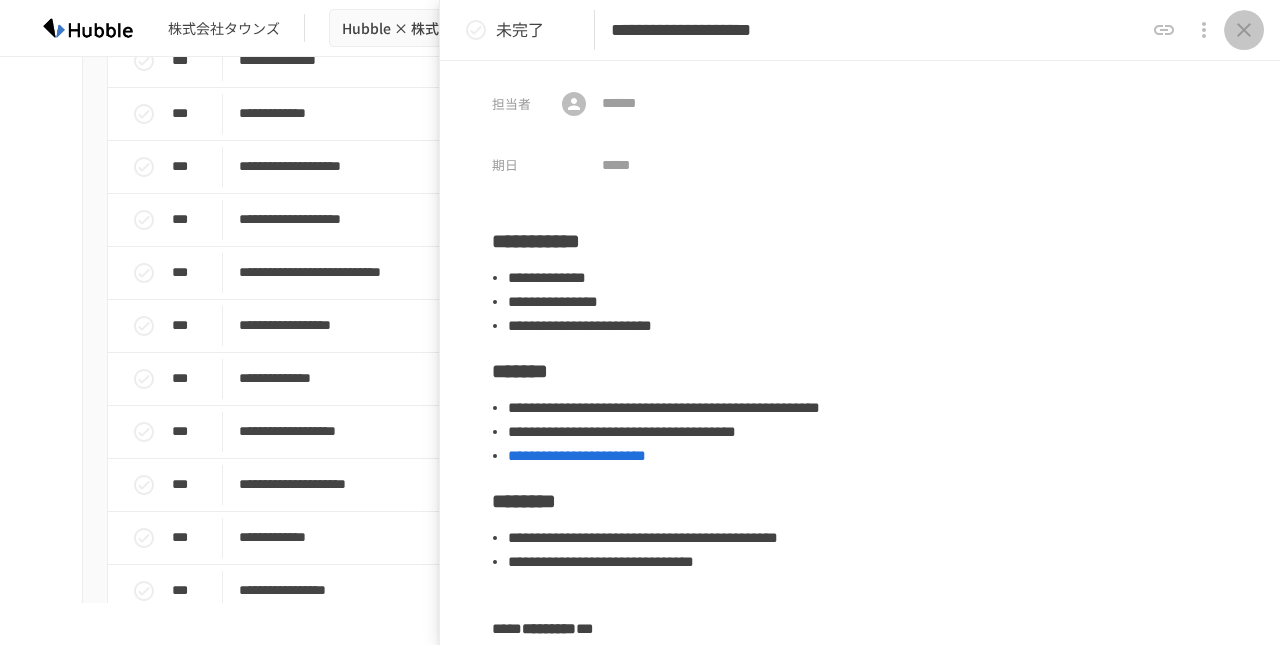 click 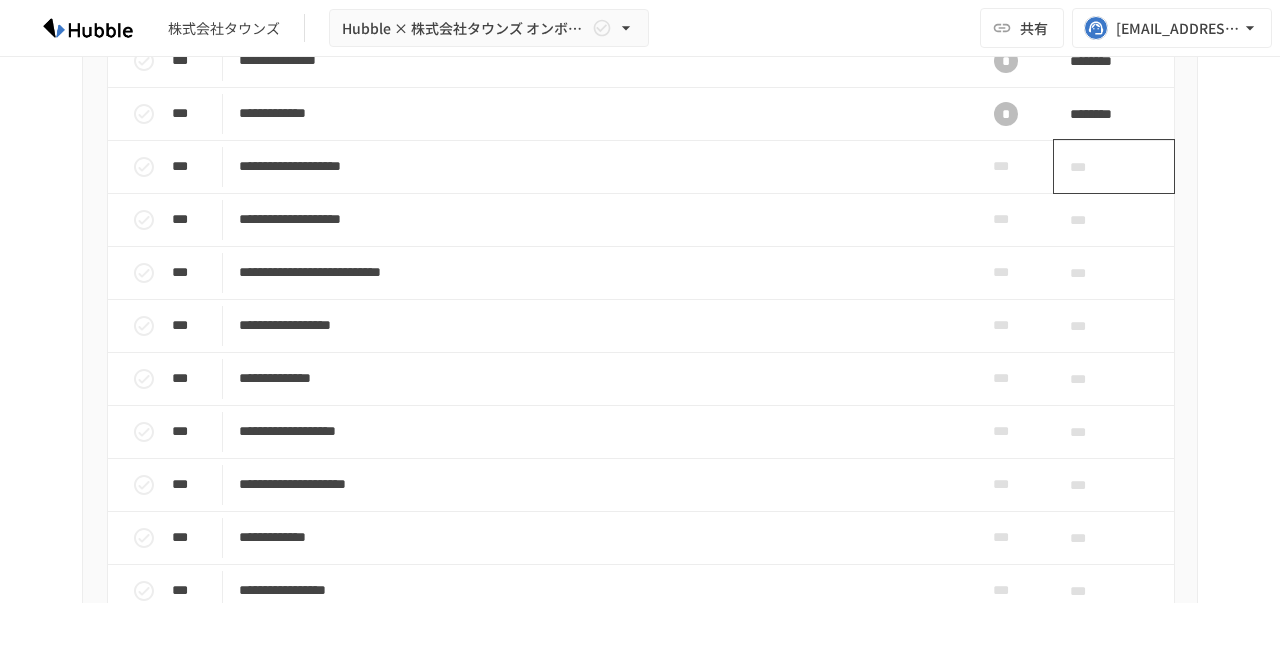click on "***" at bounding box center (1091, 167) 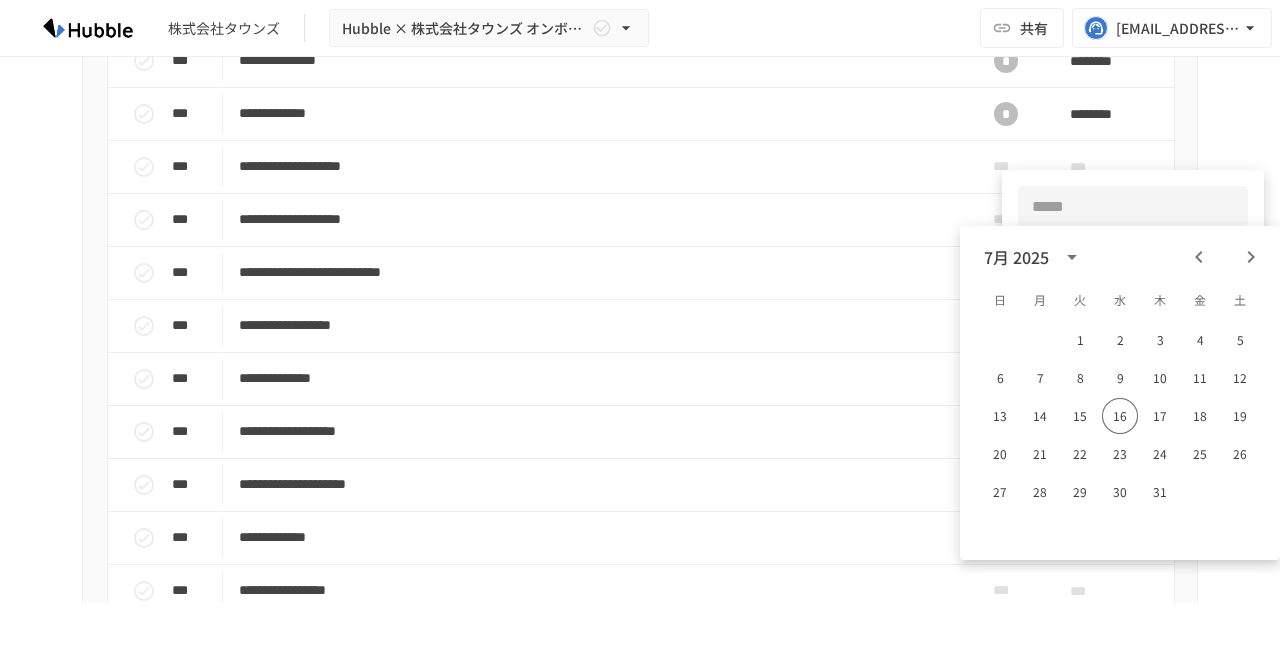 click 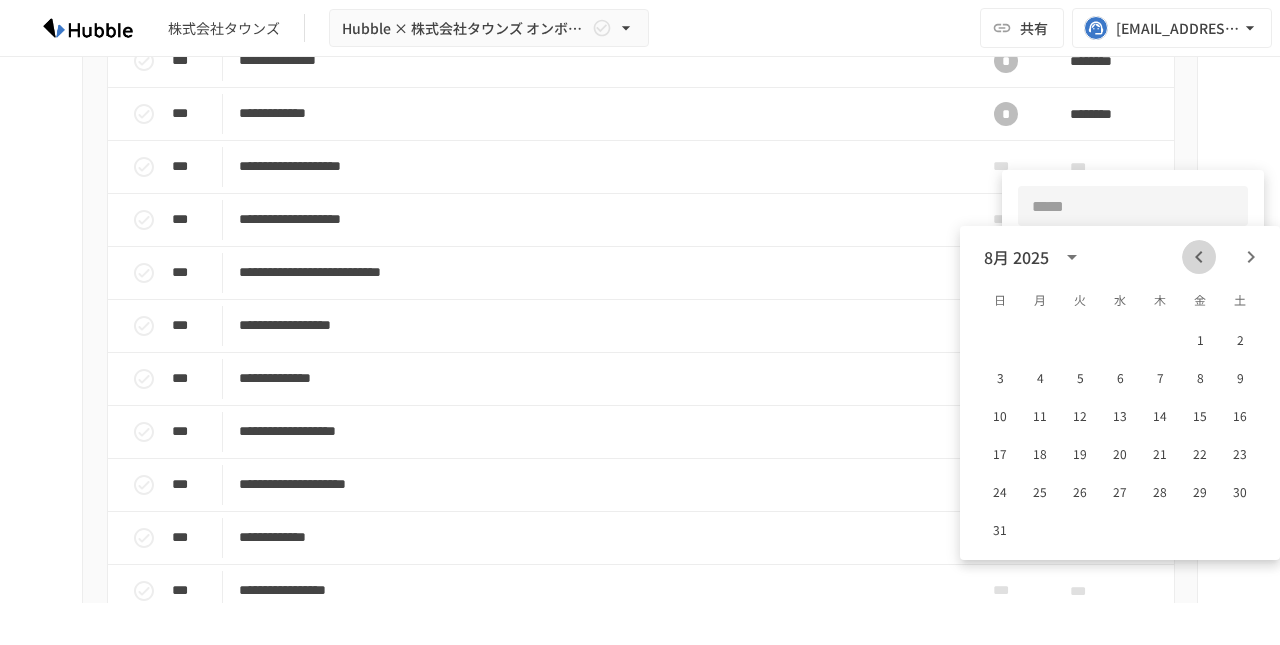 click 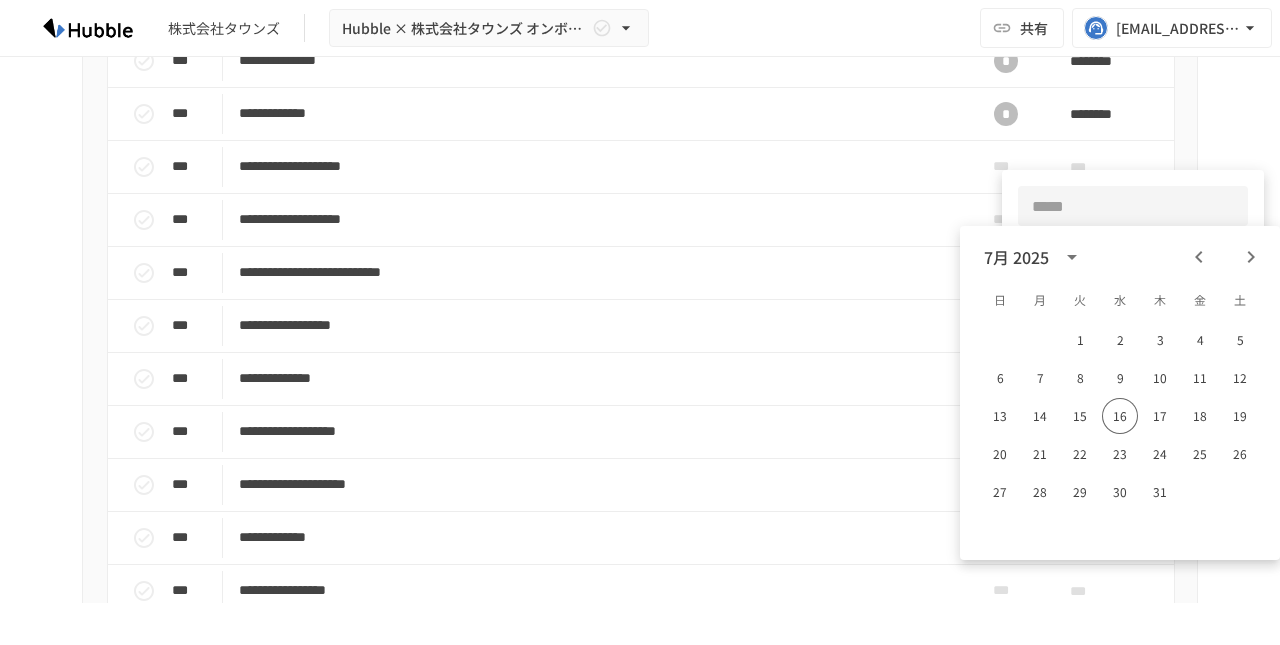 click 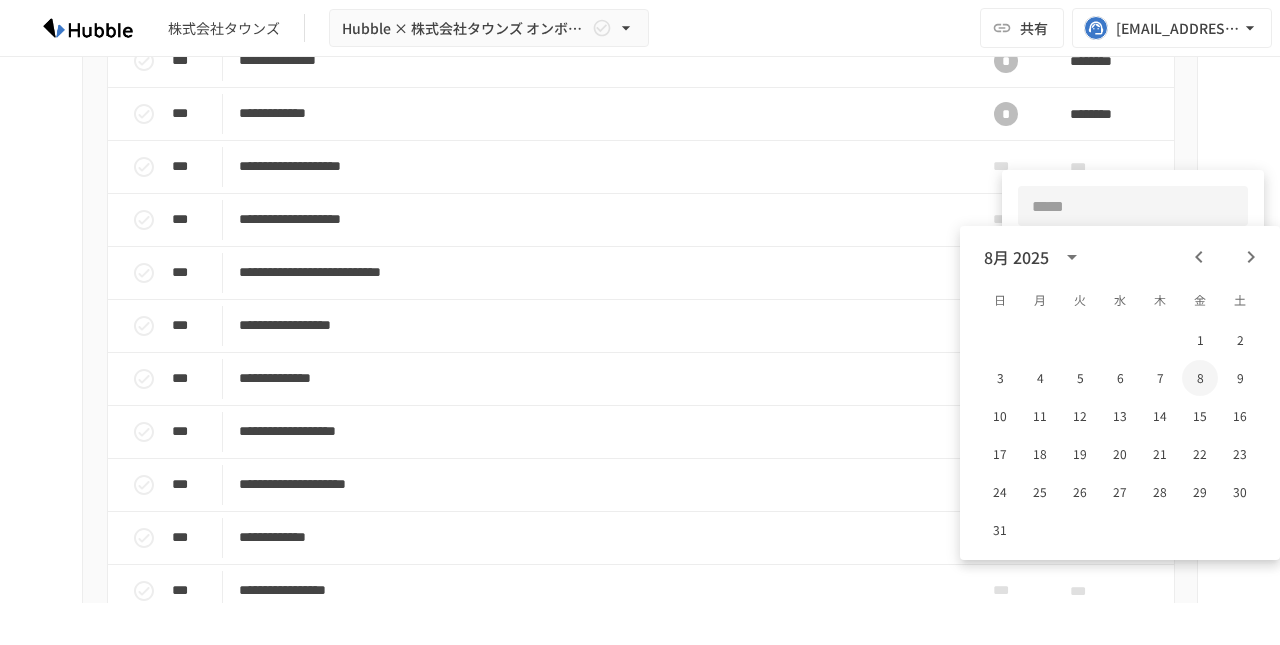 click on "8" at bounding box center [1200, 378] 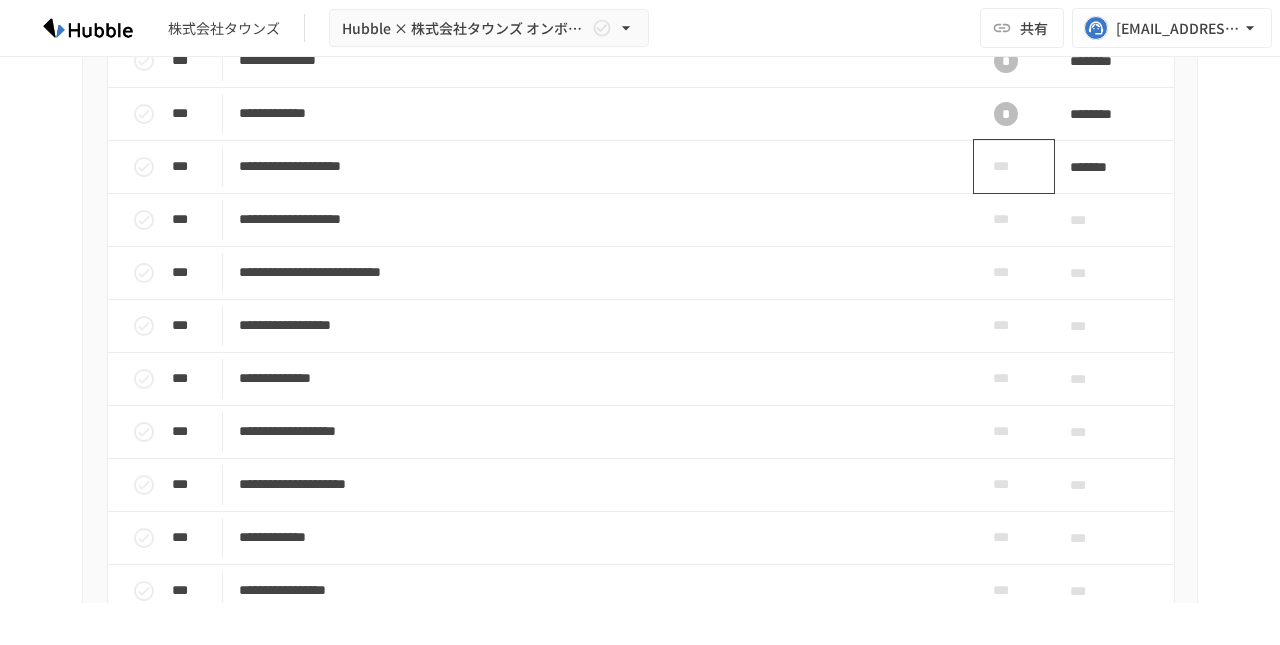 click on "***" at bounding box center [1006, 166] 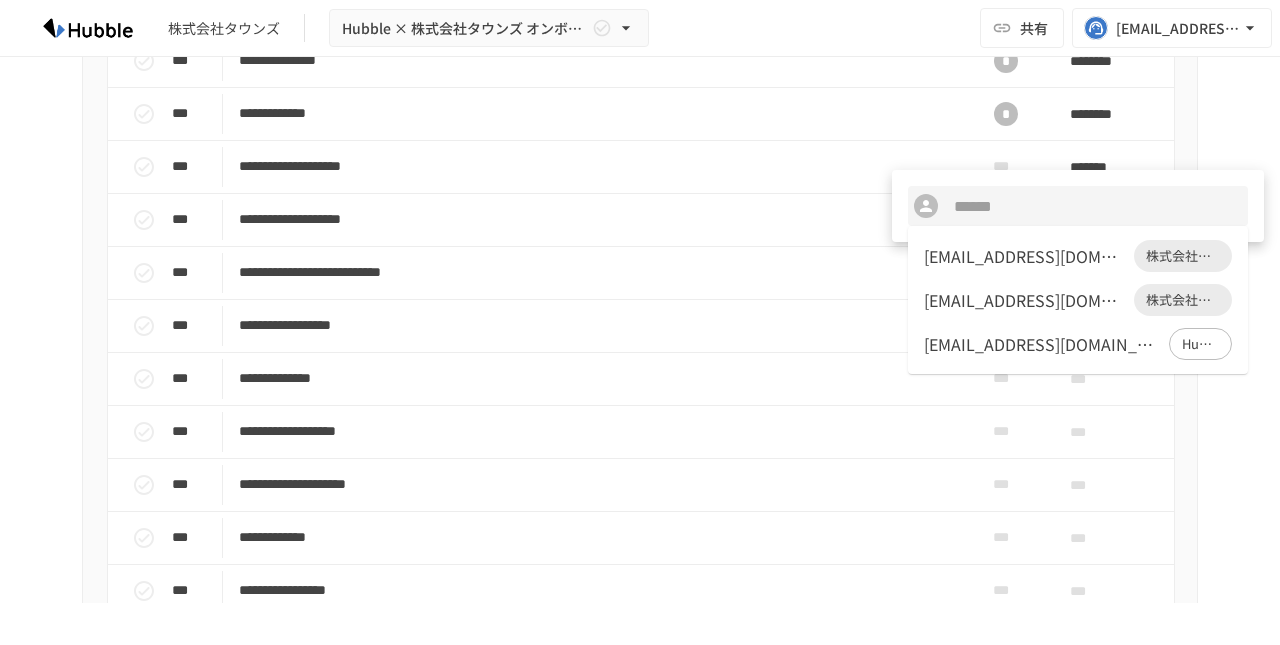 click on "[EMAIL_ADDRESS][DOMAIN_NAME]" at bounding box center [1025, 256] 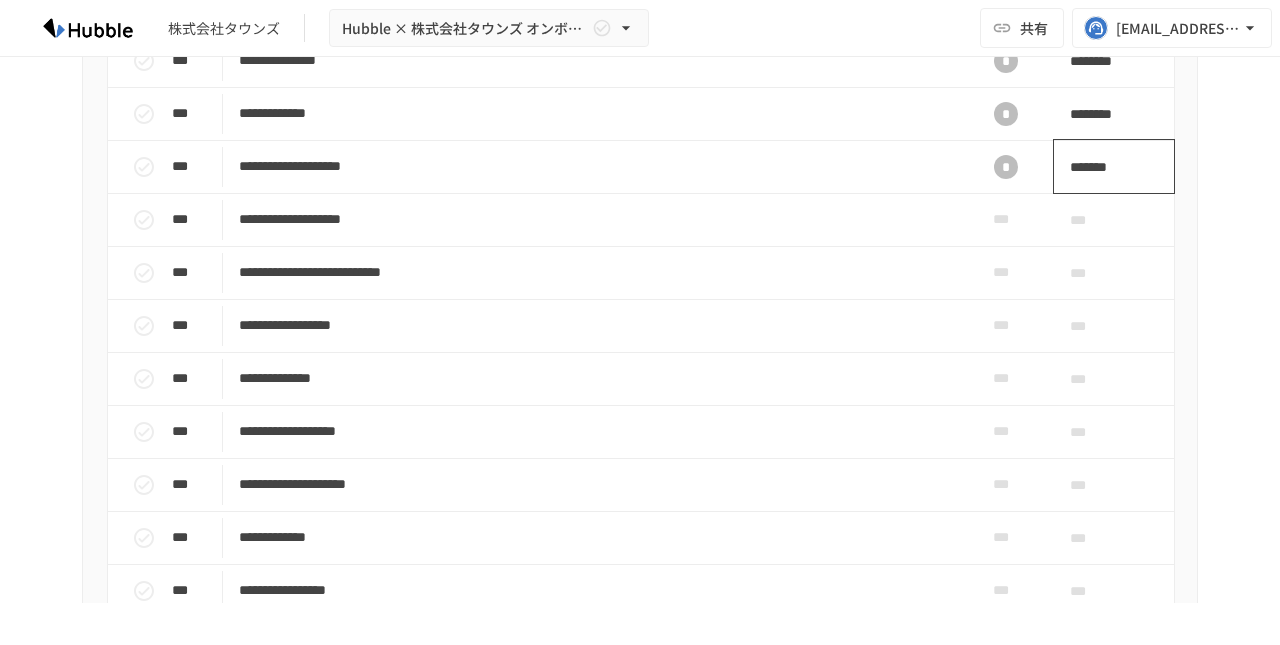 click on "*******" at bounding box center [1103, 167] 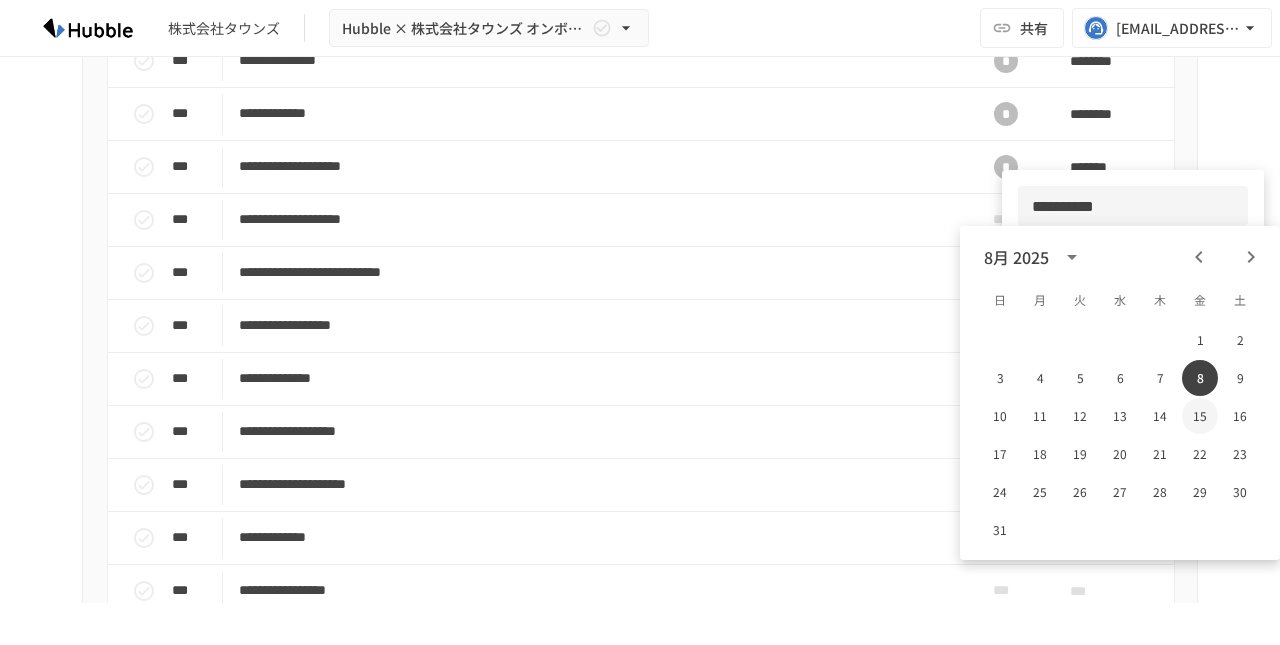 click on "15" at bounding box center [1200, 416] 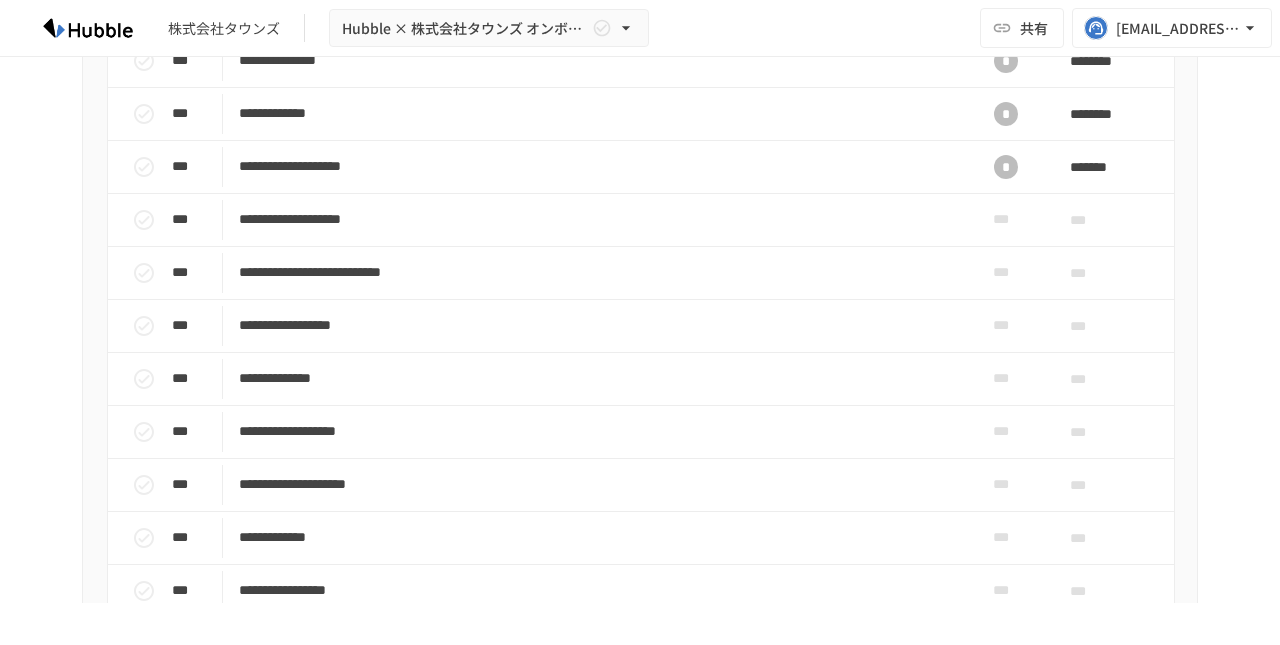 click on "**********" at bounding box center (640, 957) 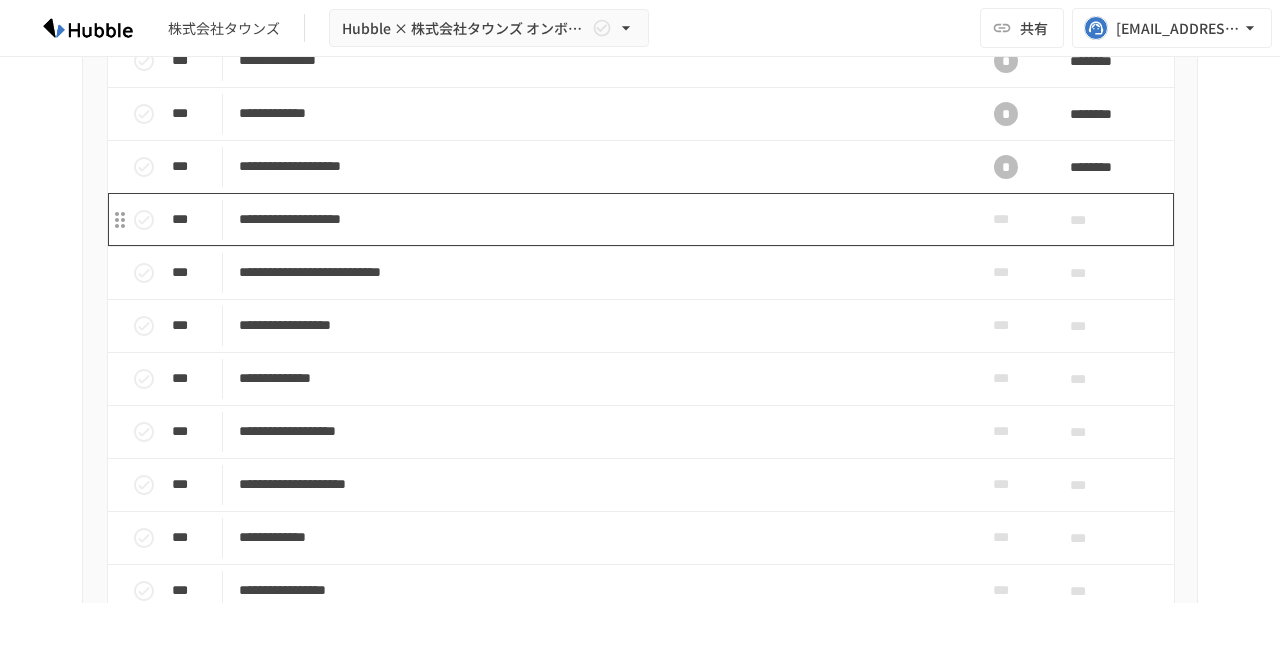 click on "**********" at bounding box center [598, 219] 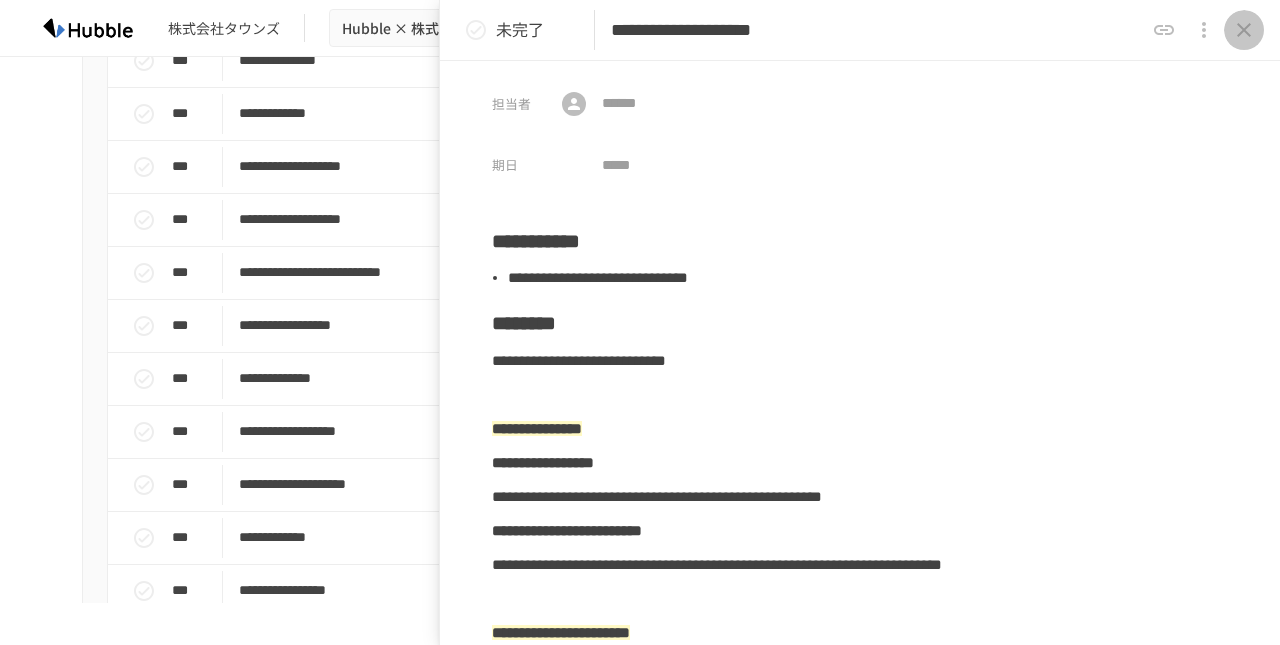 click 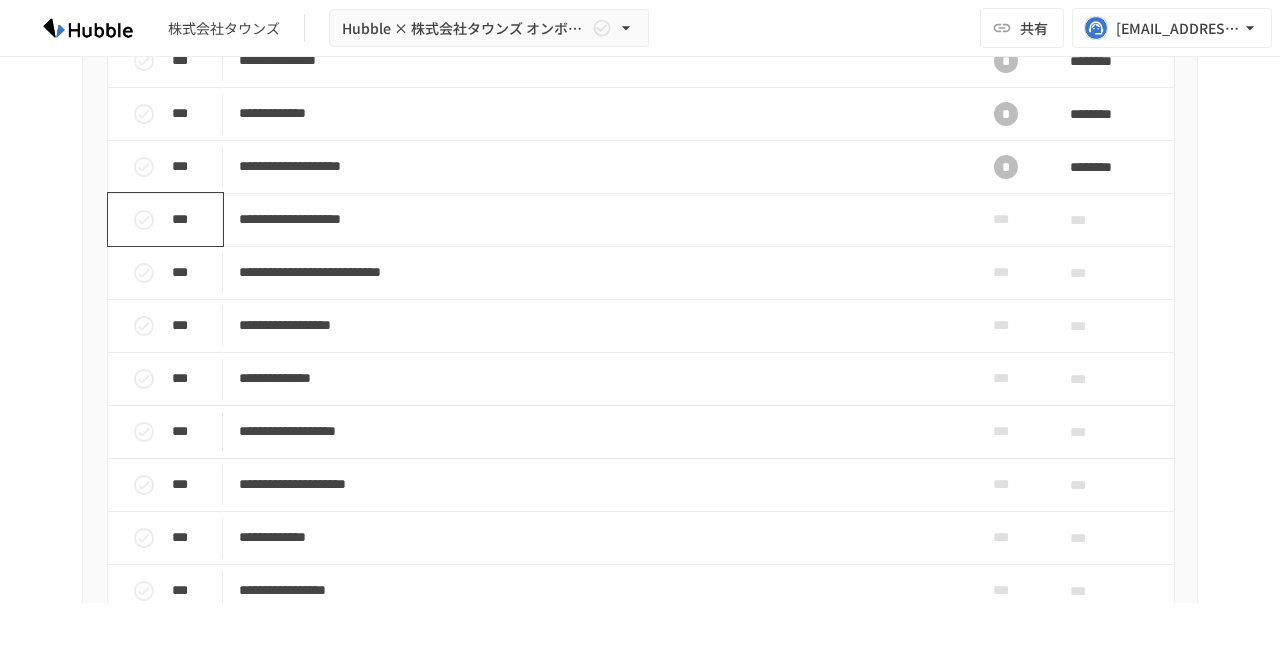 click 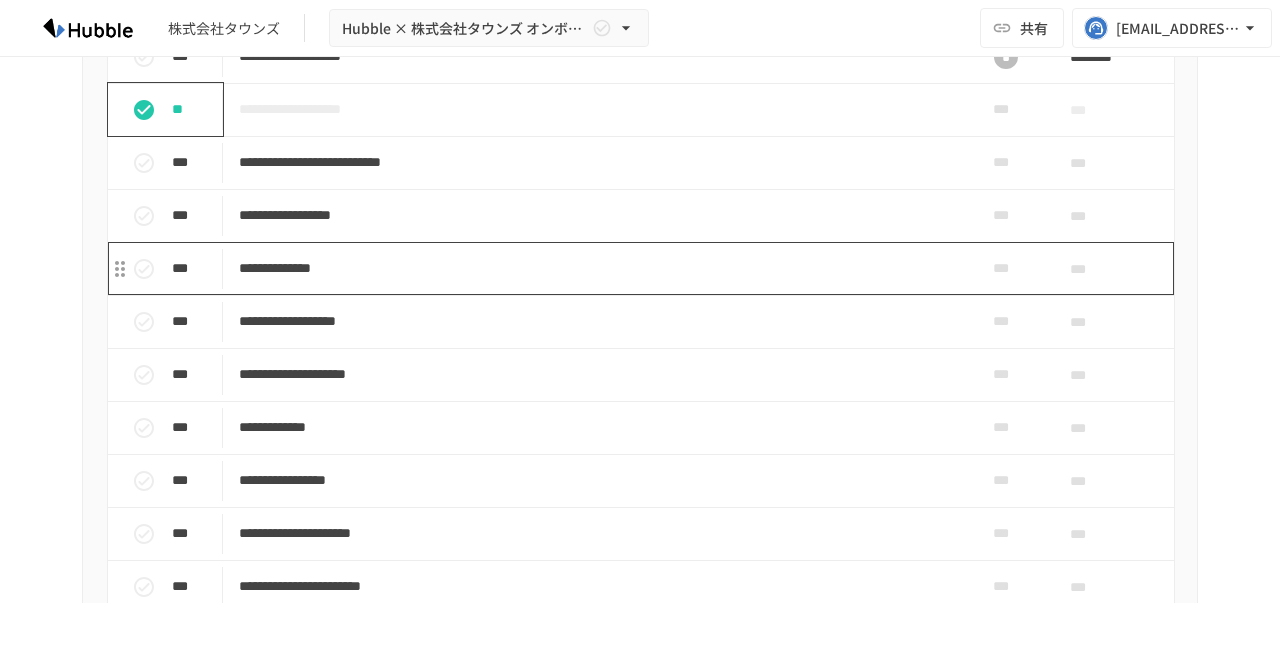 scroll, scrollTop: 1838, scrollLeft: 0, axis: vertical 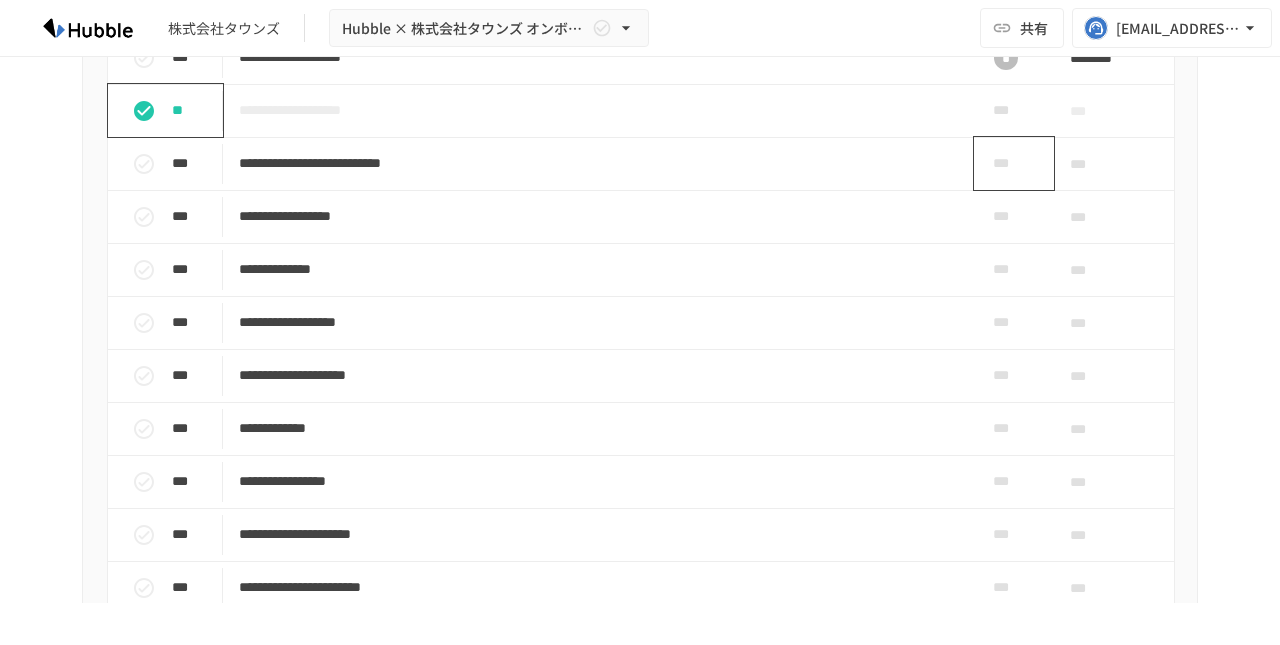 click on "***" at bounding box center (1006, 163) 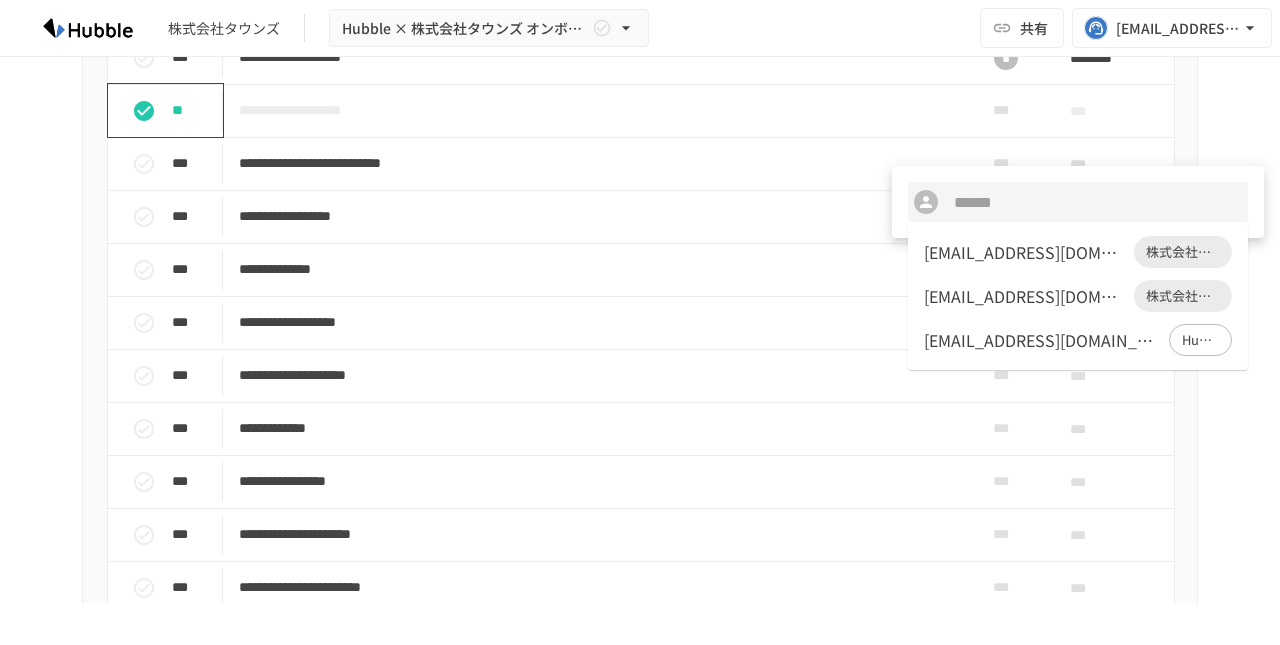 click on "[EMAIL_ADDRESS][DOMAIN_NAME]" at bounding box center [1025, 252] 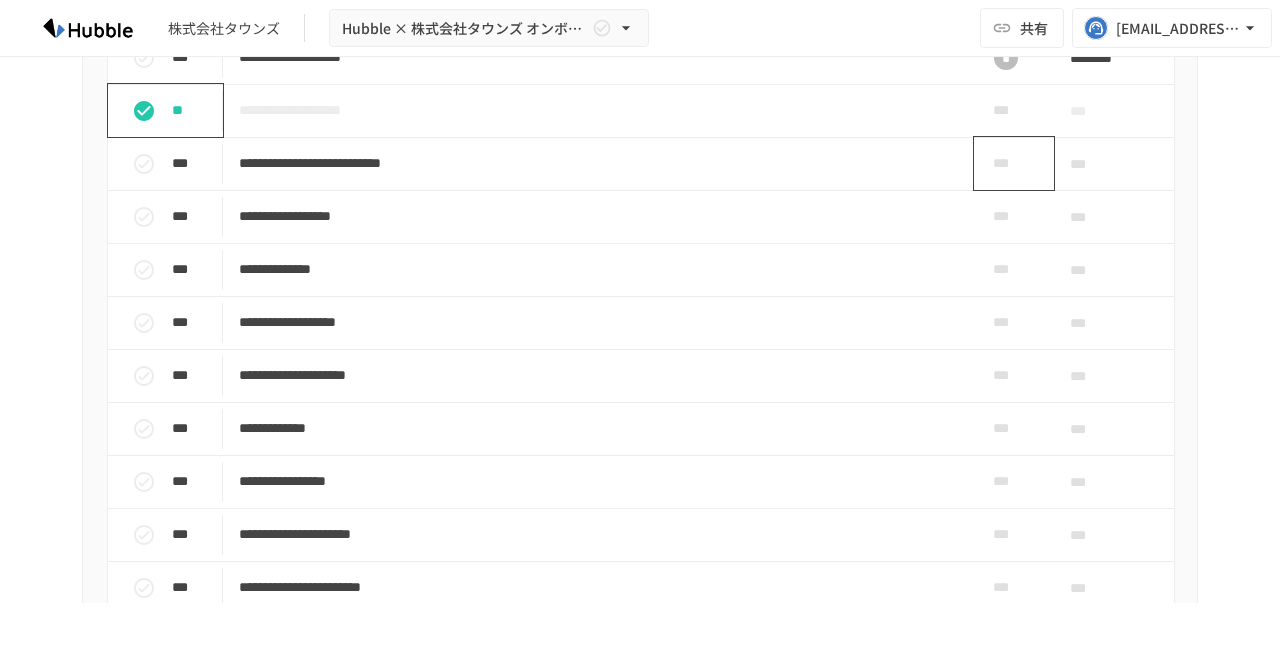 click on "***" at bounding box center [1006, 163] 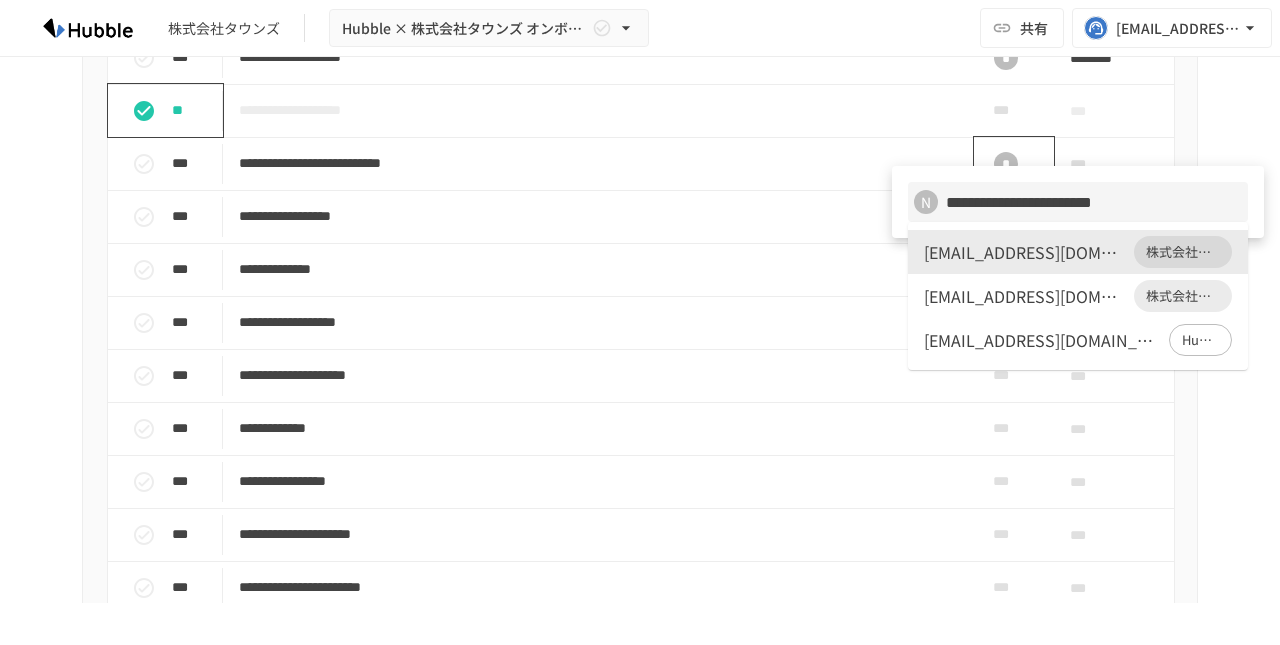 click on "[EMAIL_ADDRESS][DOMAIN_NAME]" at bounding box center [1025, 252] 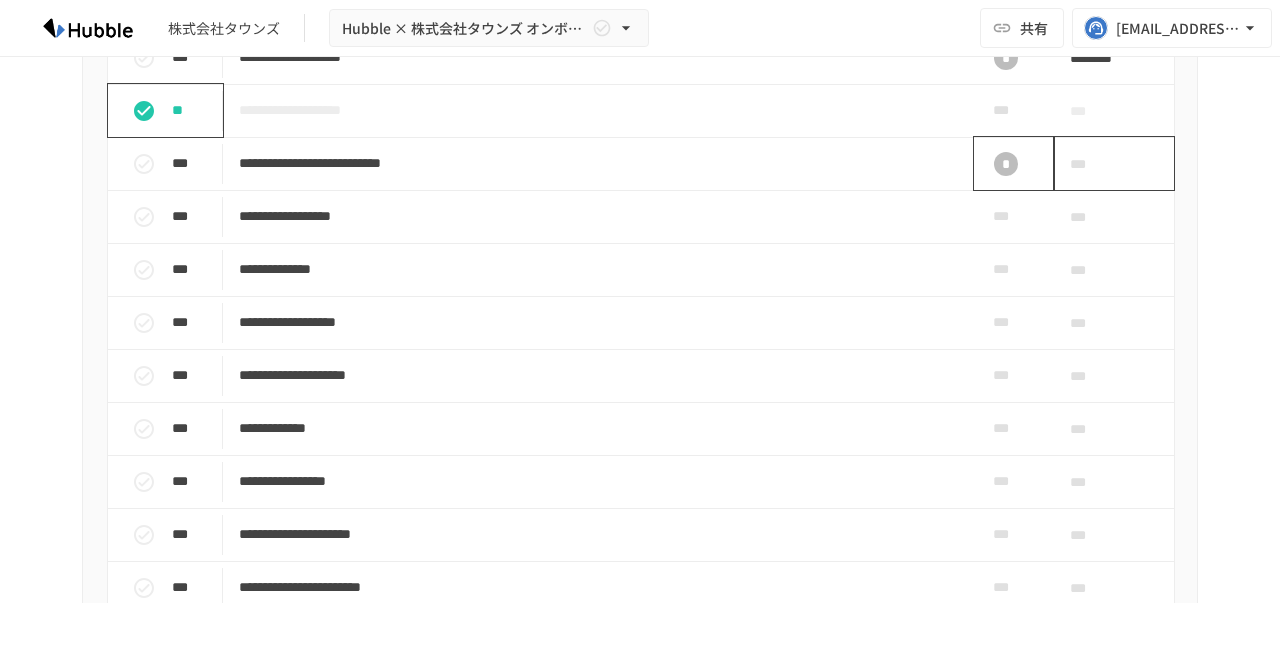click on "***" at bounding box center [1114, 163] 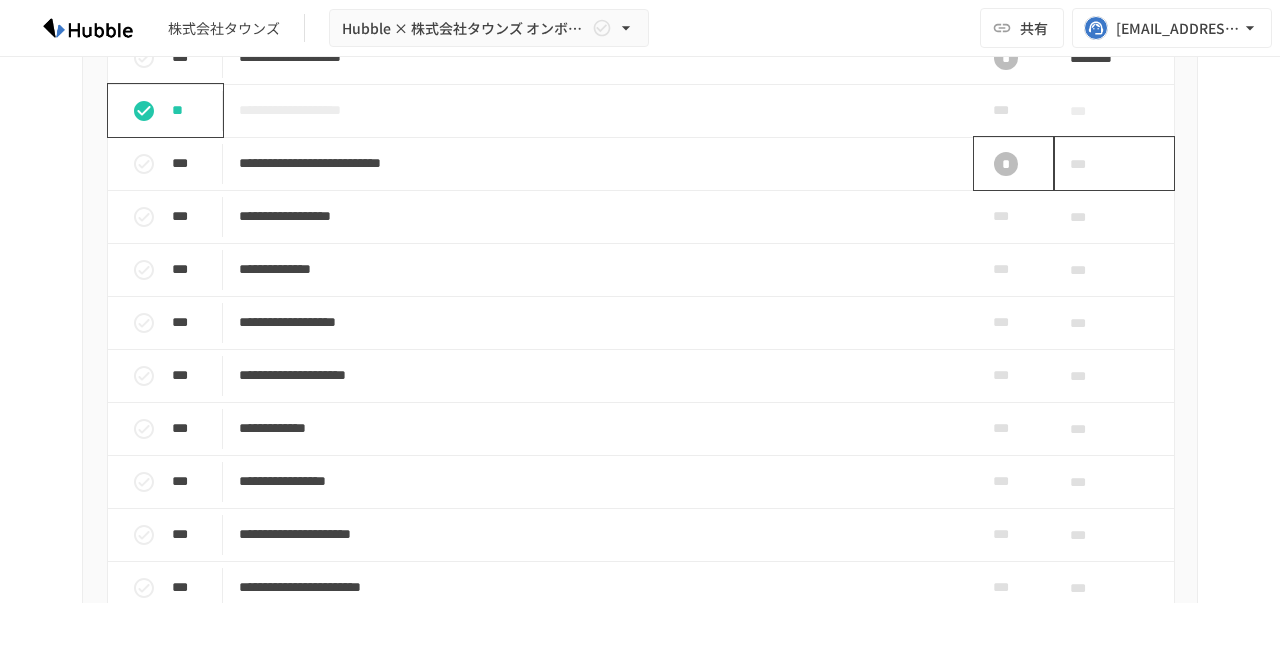 click on "***" at bounding box center [1091, 164] 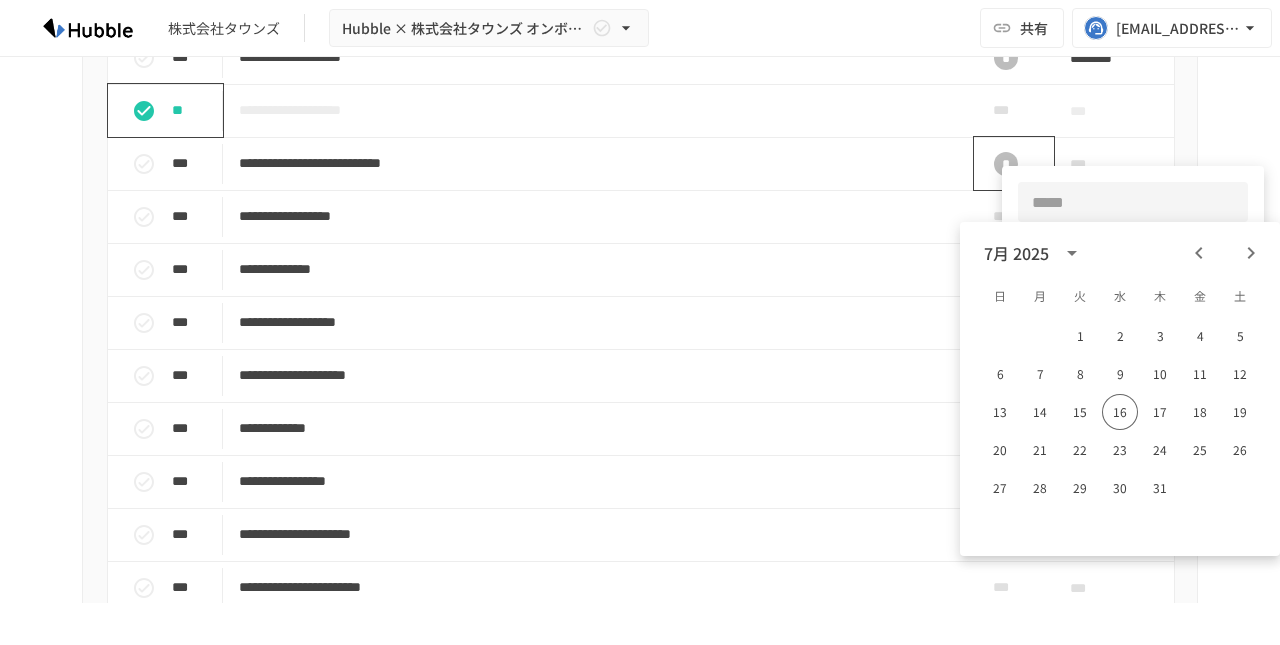 click 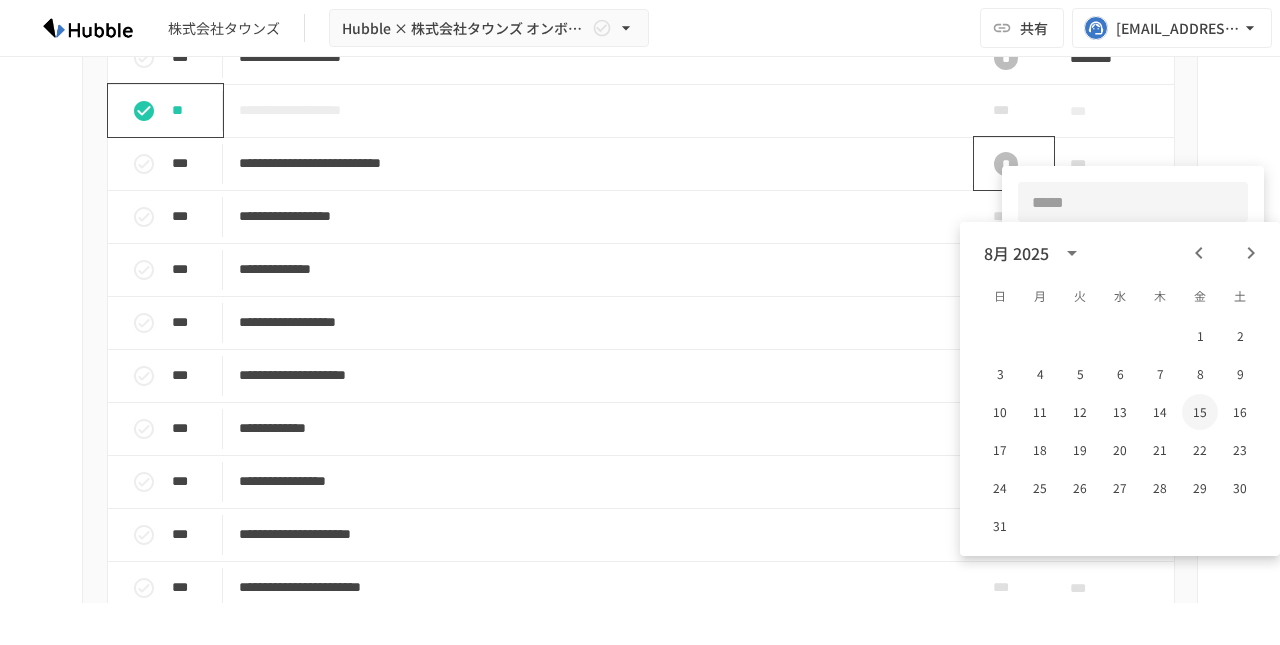 click on "15" at bounding box center (1200, 412) 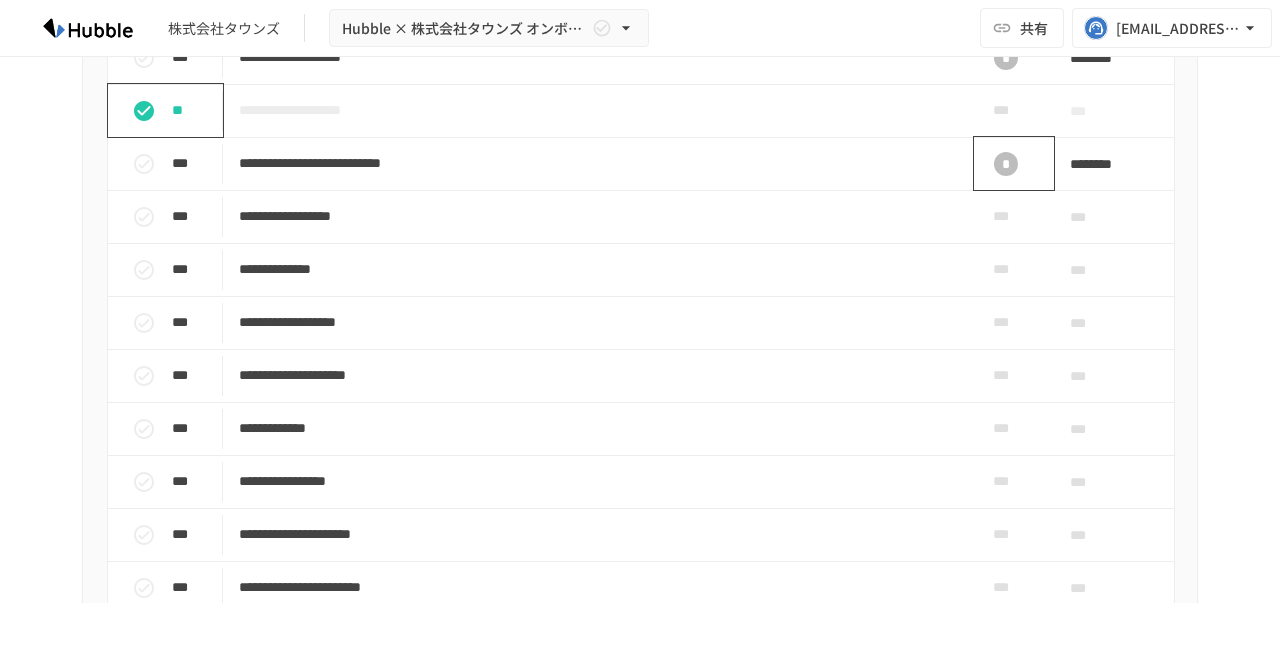 click on "**********" at bounding box center (640, 848) 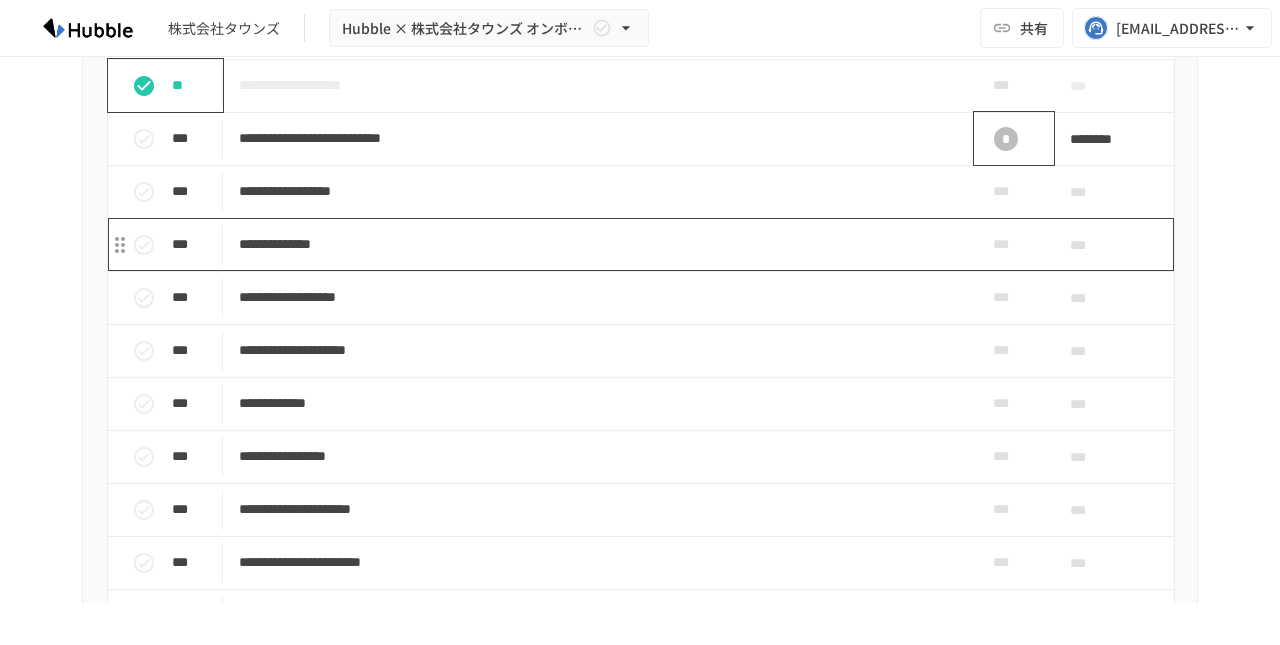 scroll, scrollTop: 1864, scrollLeft: 0, axis: vertical 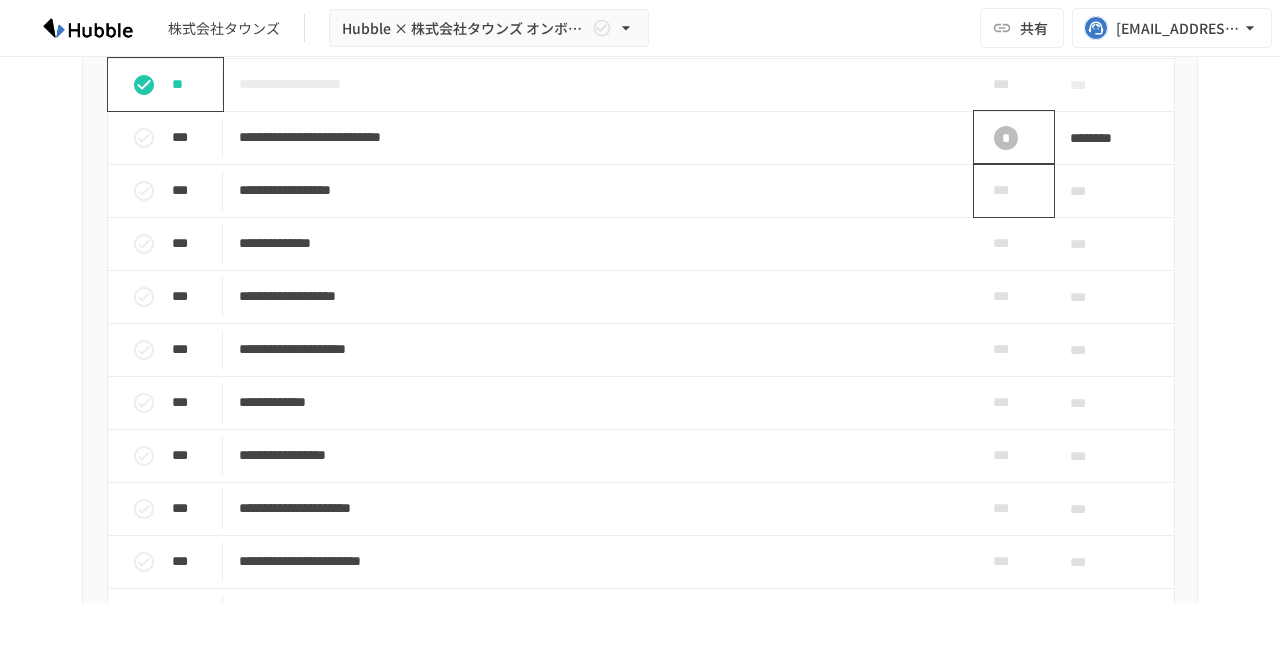 click on "***" at bounding box center [1006, 190] 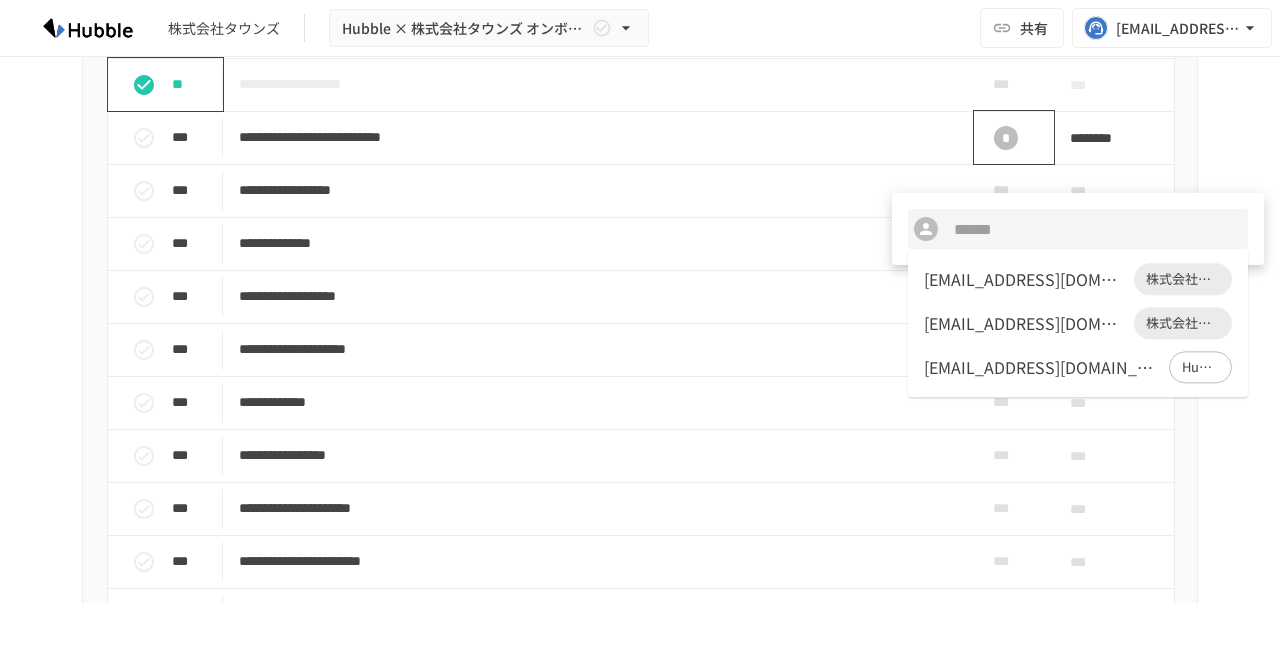click on "[EMAIL_ADDRESS][DOMAIN_NAME]" at bounding box center [1025, 279] 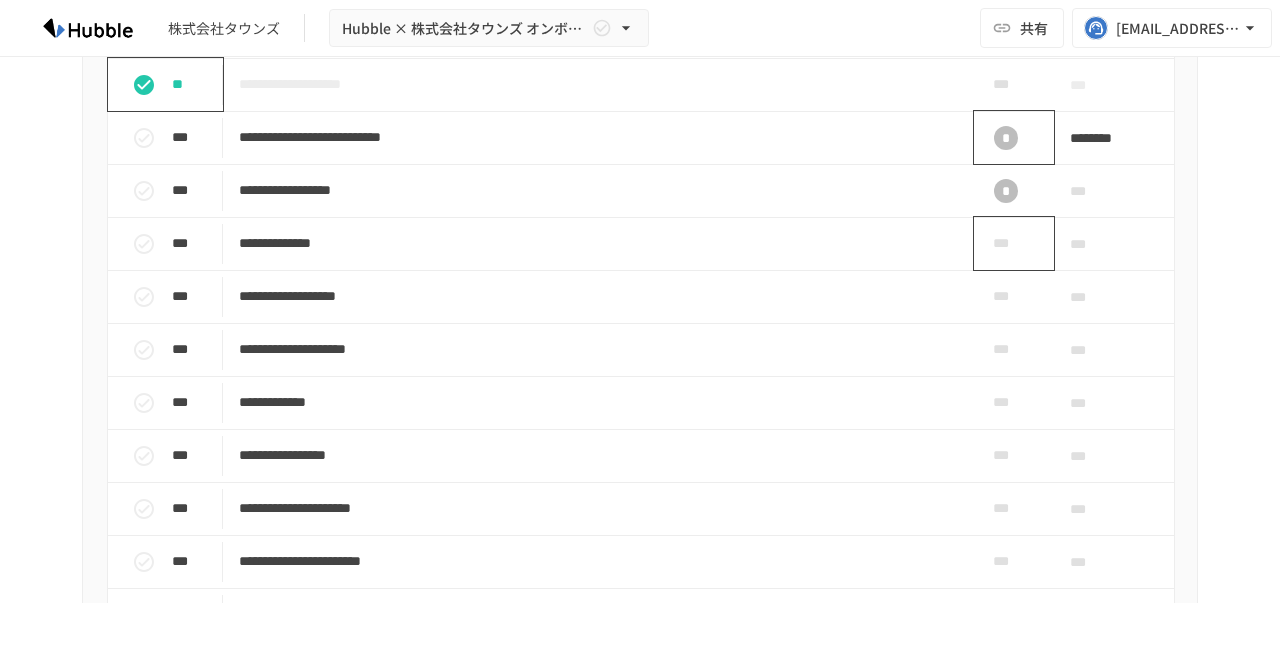 click on "***" at bounding box center (1006, 243) 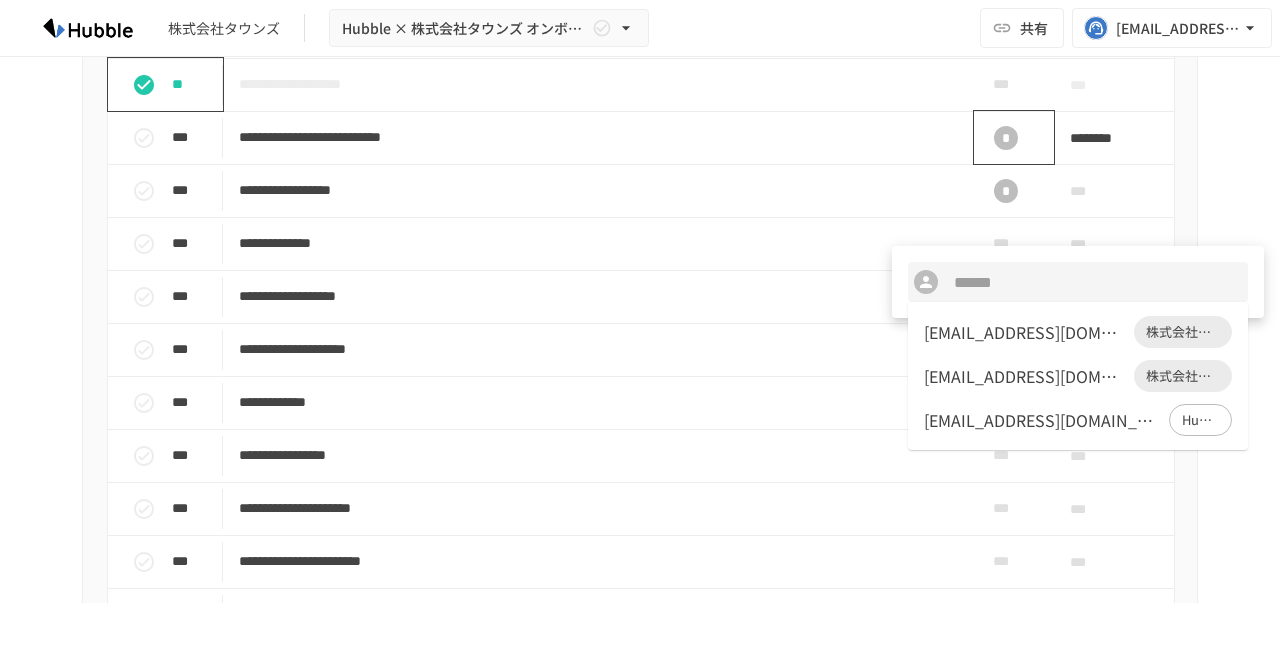 click on "[EMAIL_ADDRESS][DOMAIN_NAME]" at bounding box center [1025, 332] 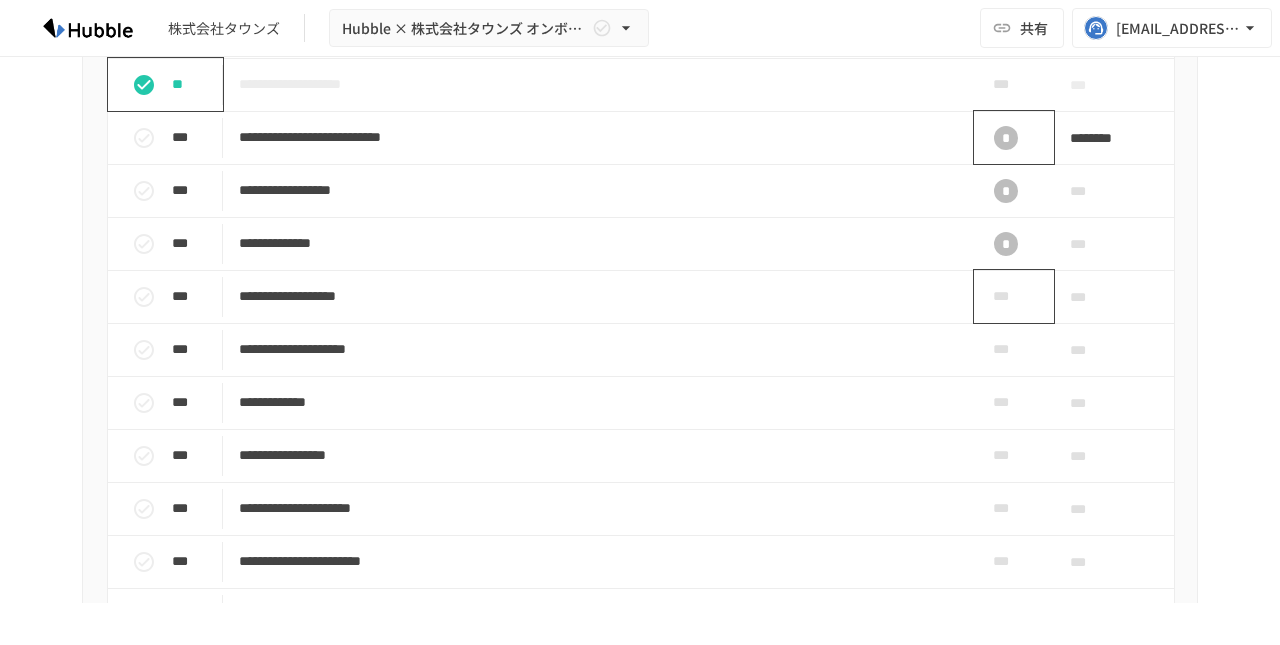 click on "***" at bounding box center [1006, 296] 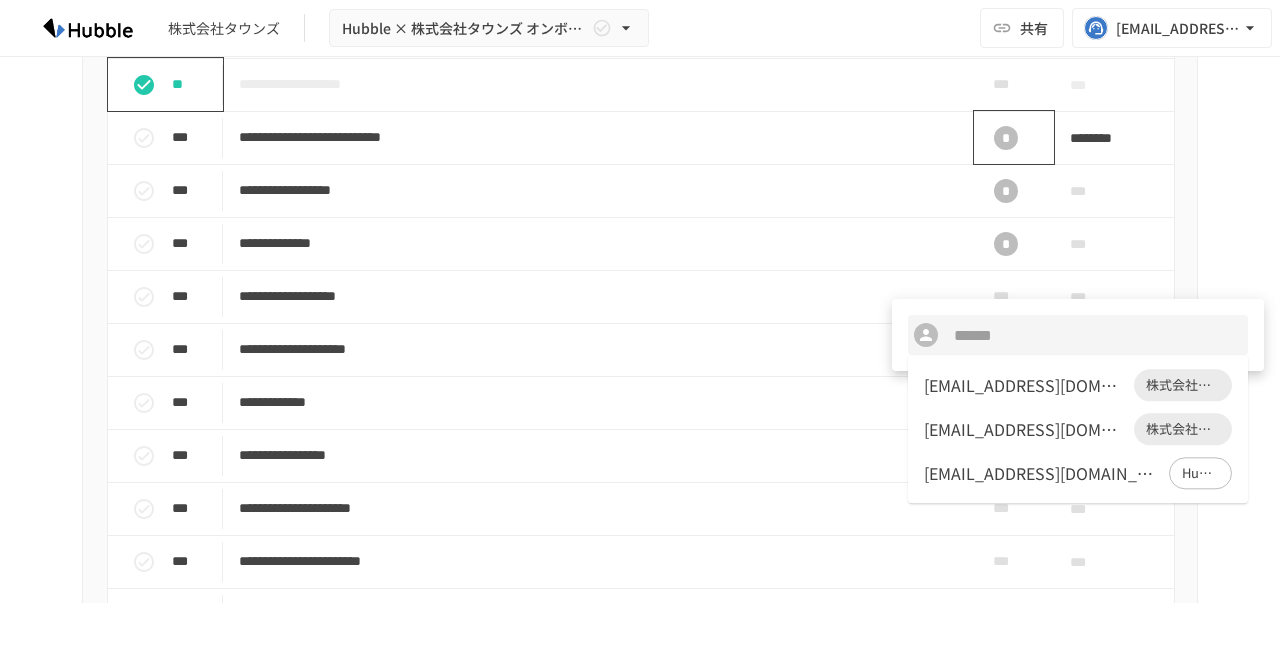 click on "[EMAIL_ADDRESS][DOMAIN_NAME]" at bounding box center (1025, 385) 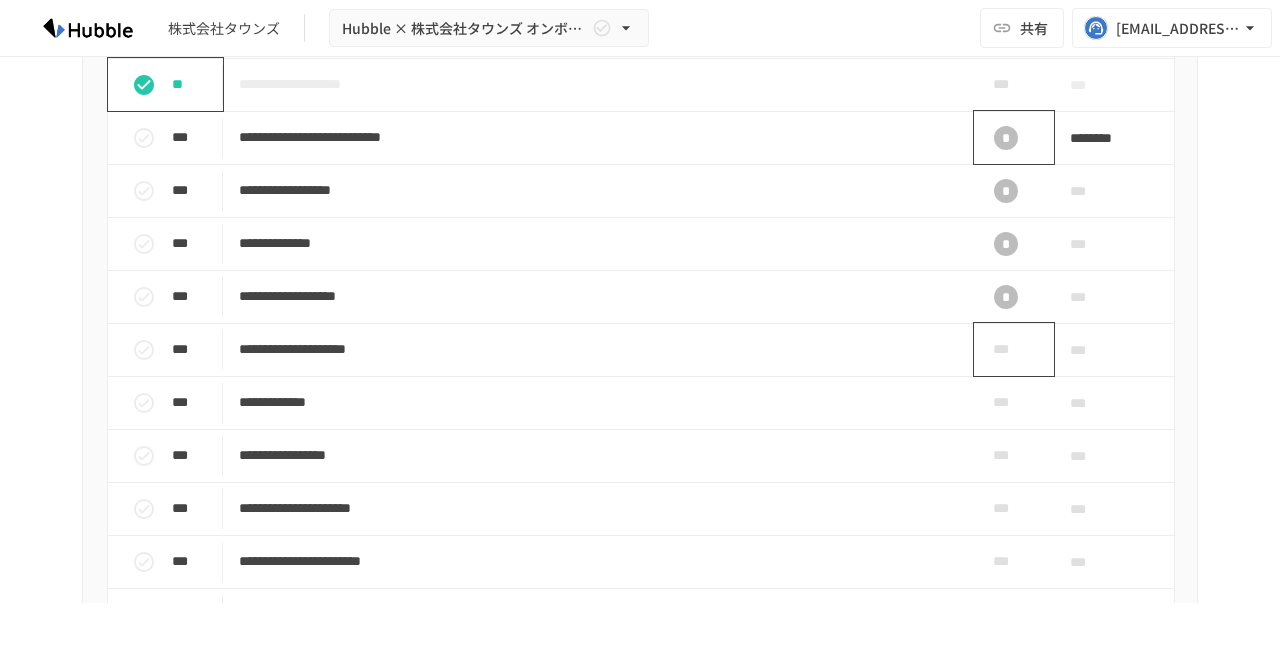 click on "***" at bounding box center [1006, 349] 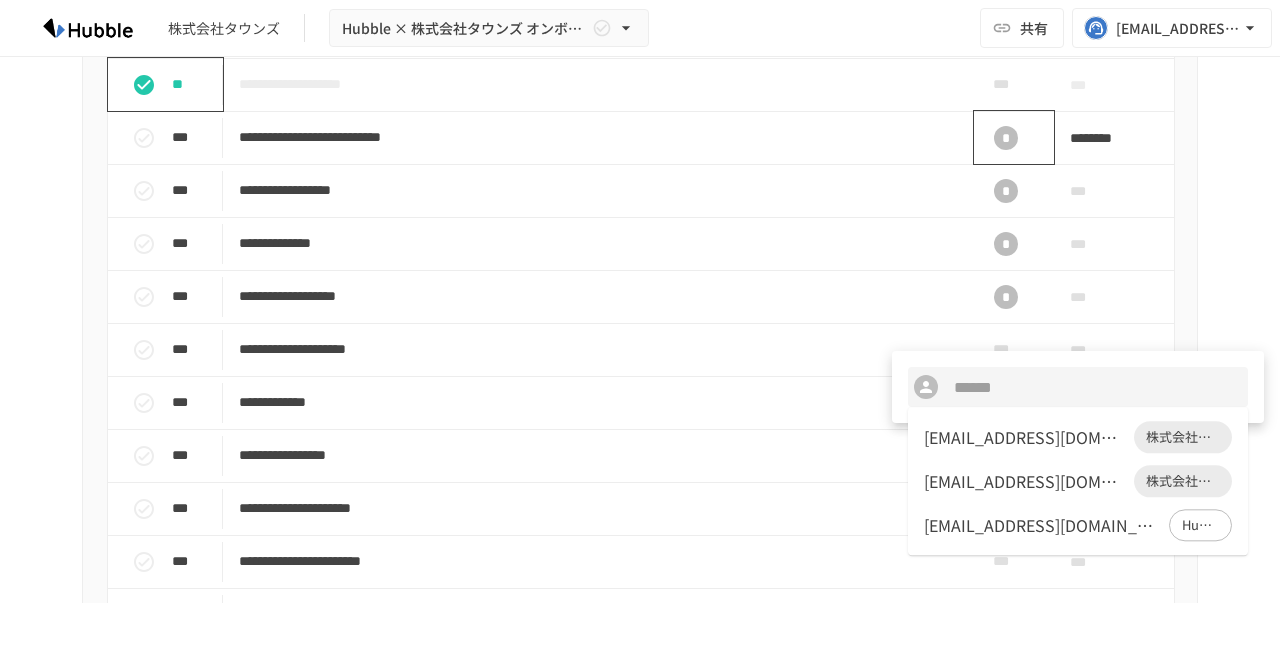 click on "[EMAIL_ADDRESS][DOMAIN_NAME]" at bounding box center [1025, 437] 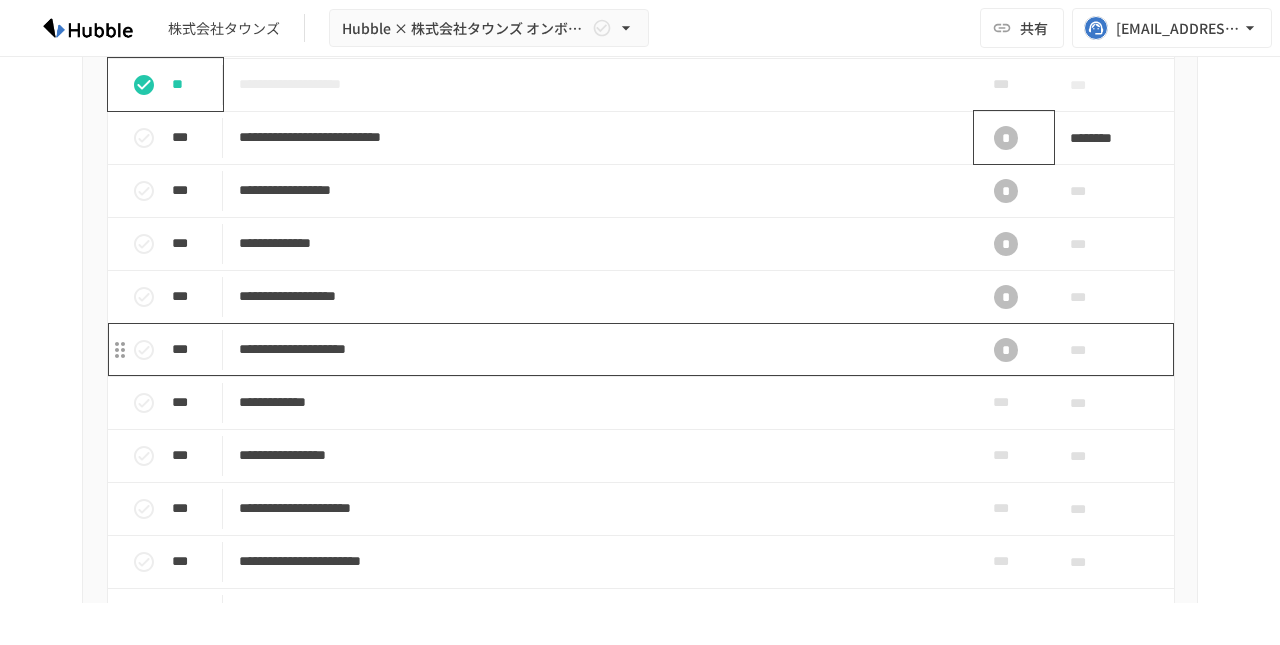 click on "**********" at bounding box center (598, 349) 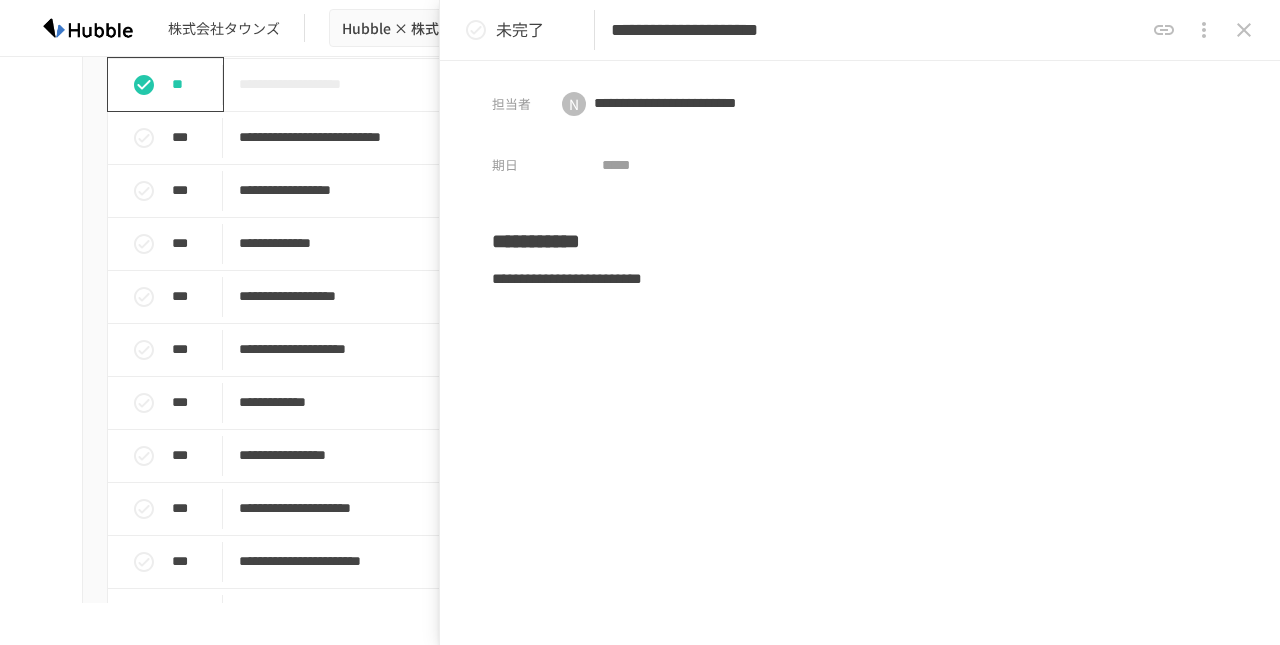 click 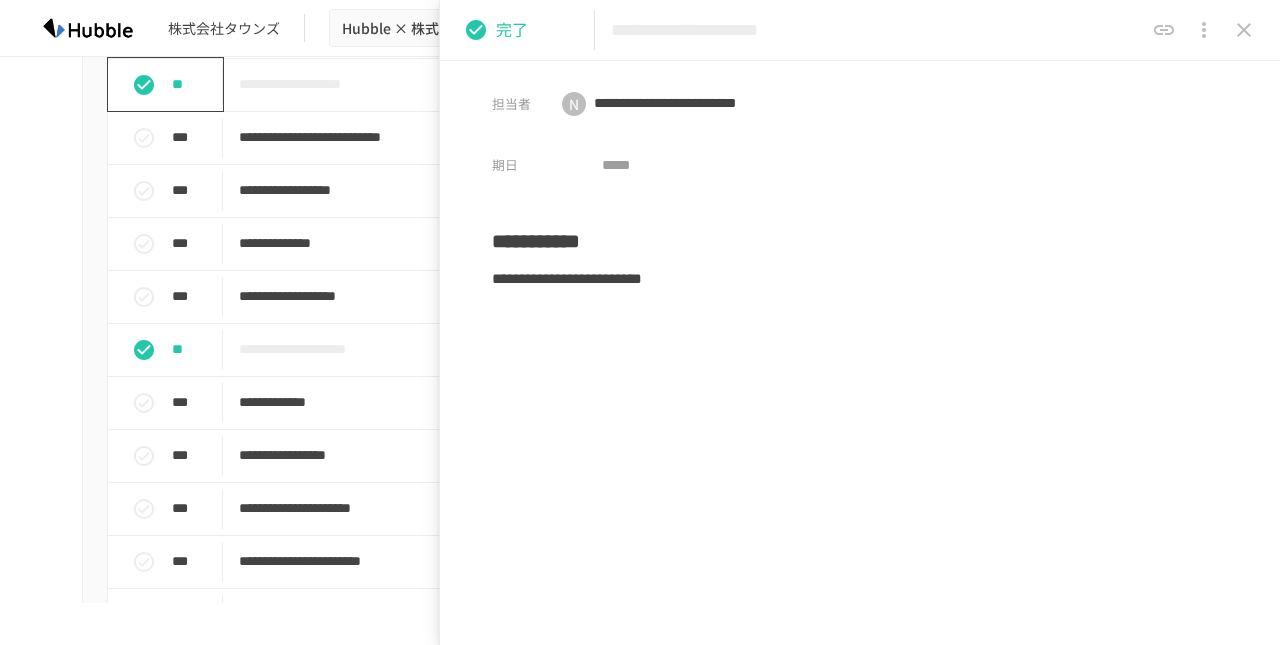 click 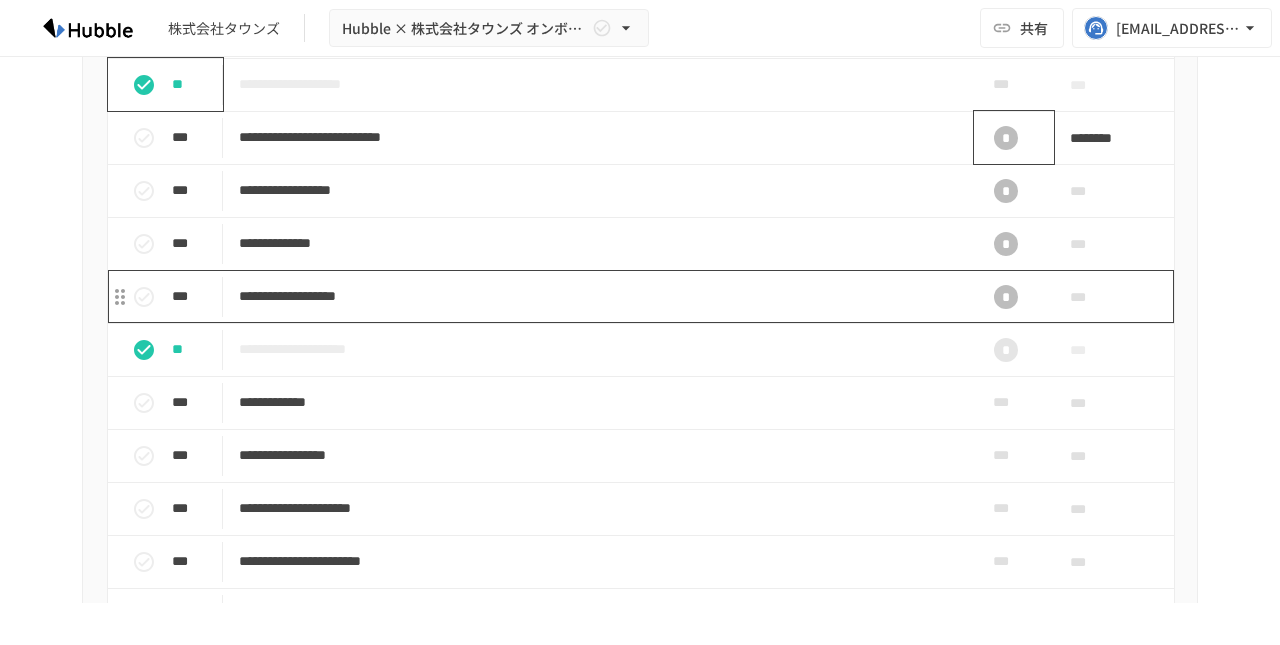 click on "**********" at bounding box center (598, 296) 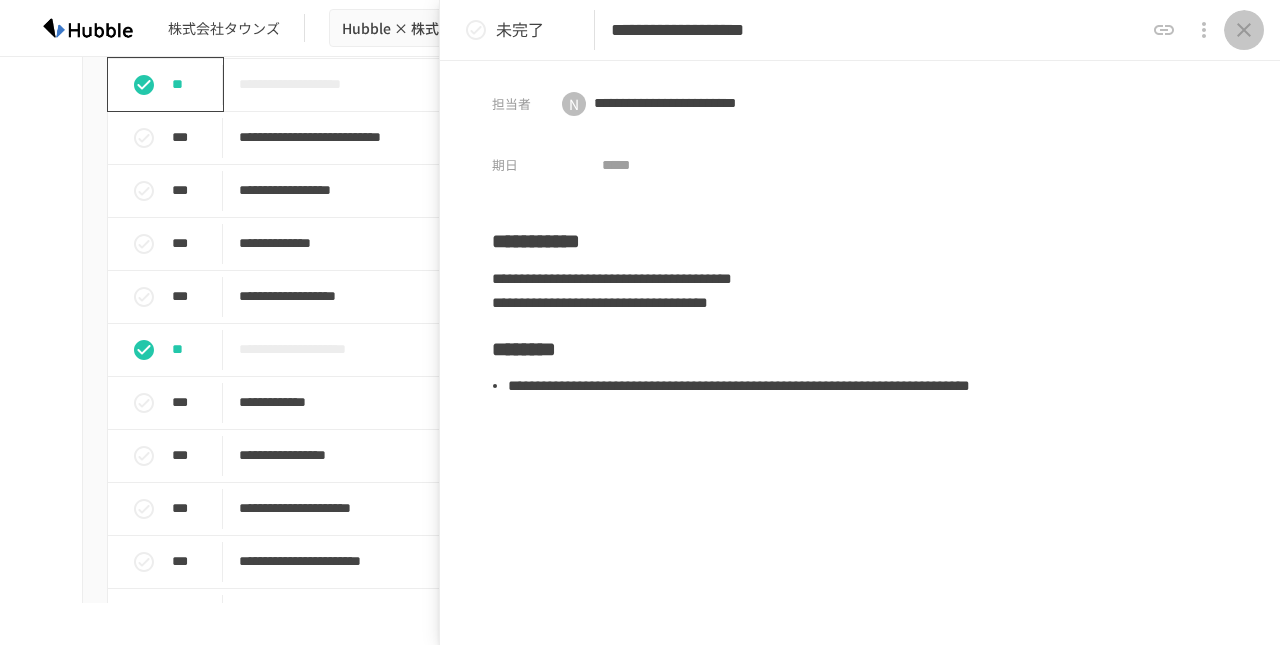 click at bounding box center [1244, 30] 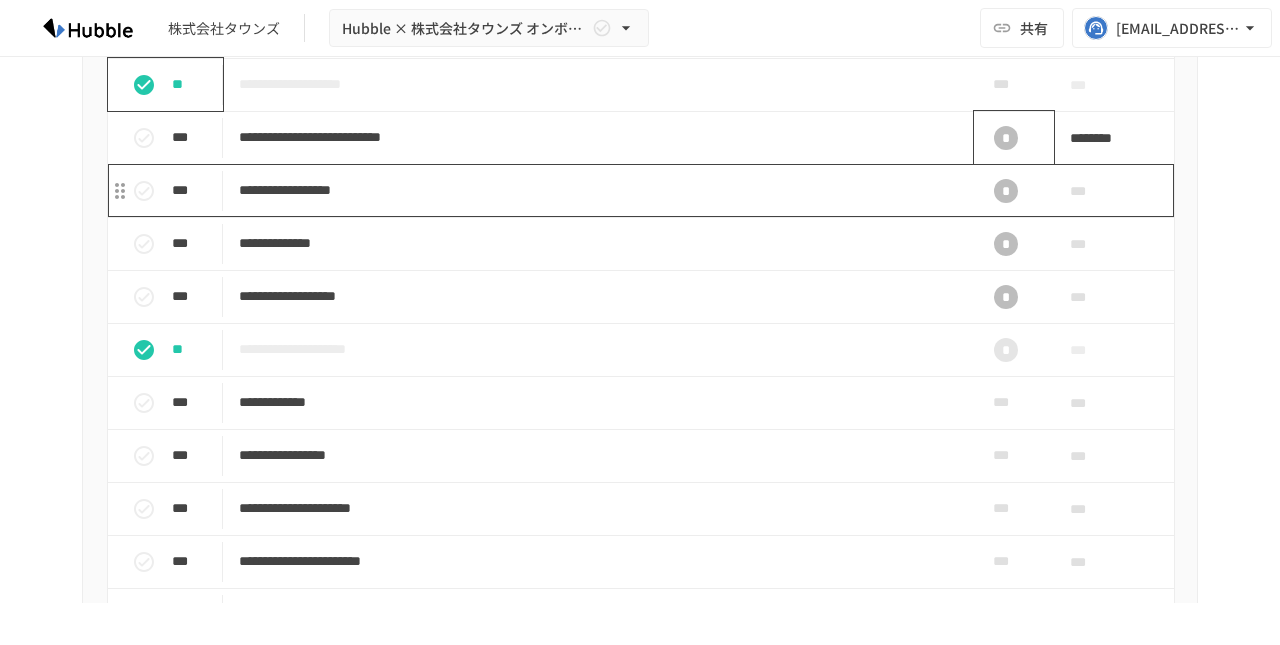 click on "**********" at bounding box center [598, 190] 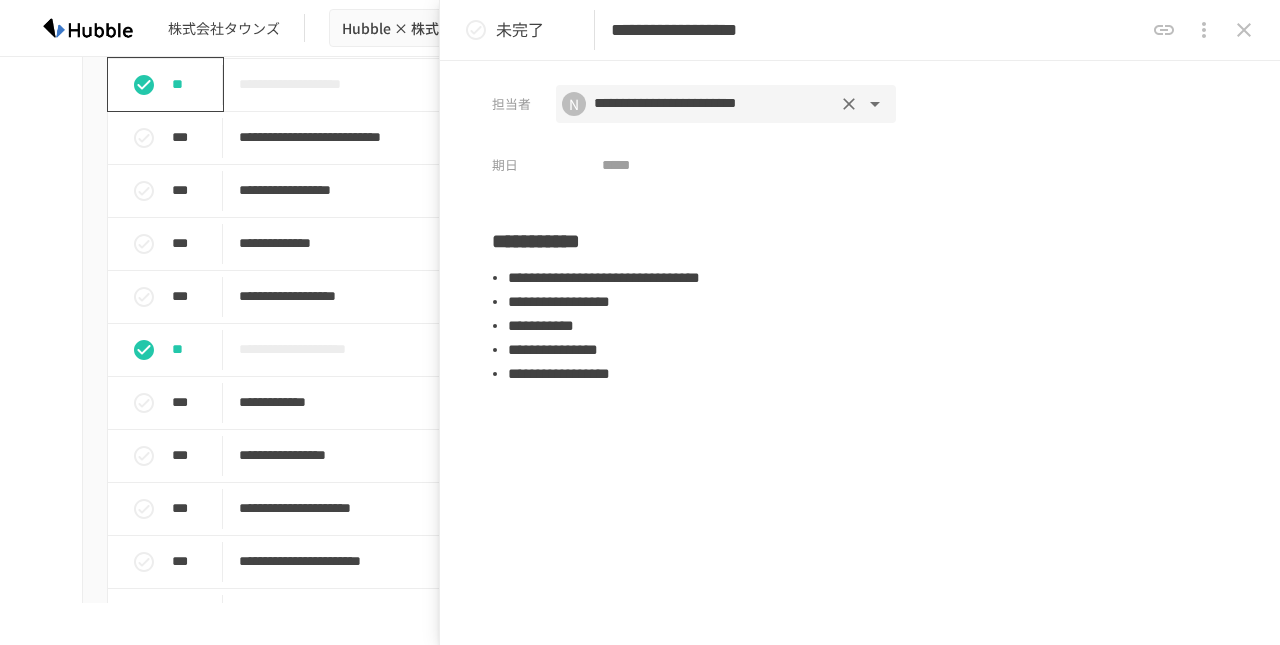 click on "**********" at bounding box center [726, 104] 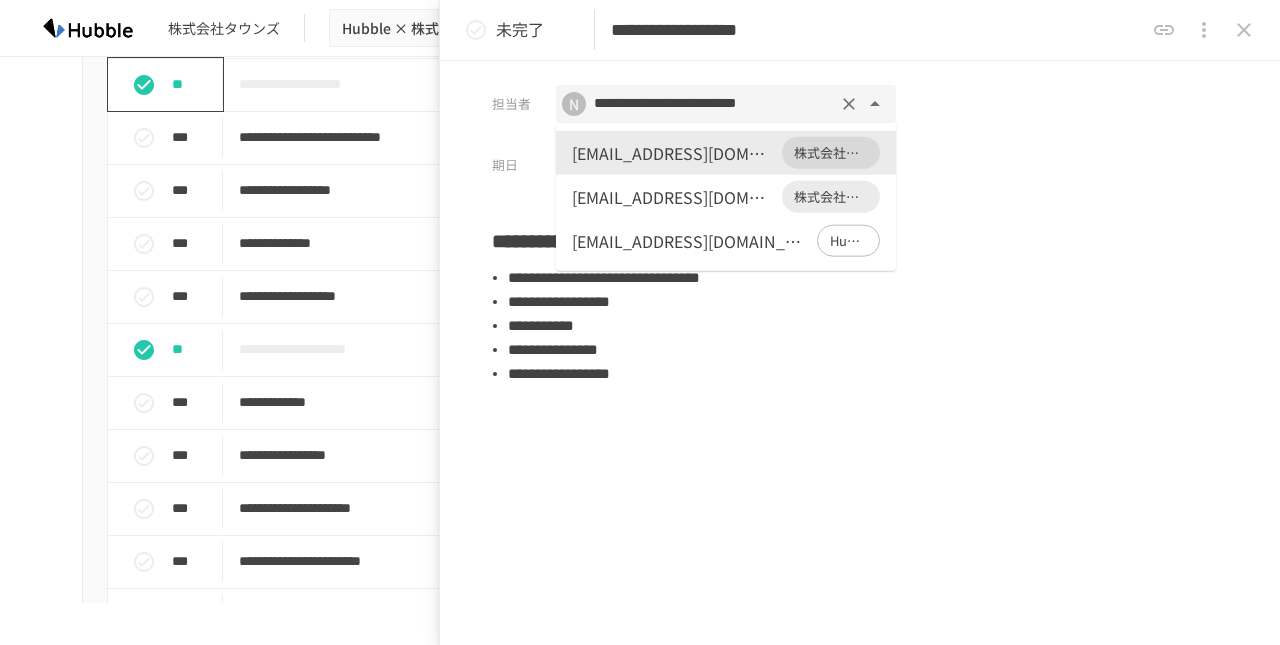 click on "[EMAIL_ADDRESS][DOMAIN_NAME]" at bounding box center (673, 153) 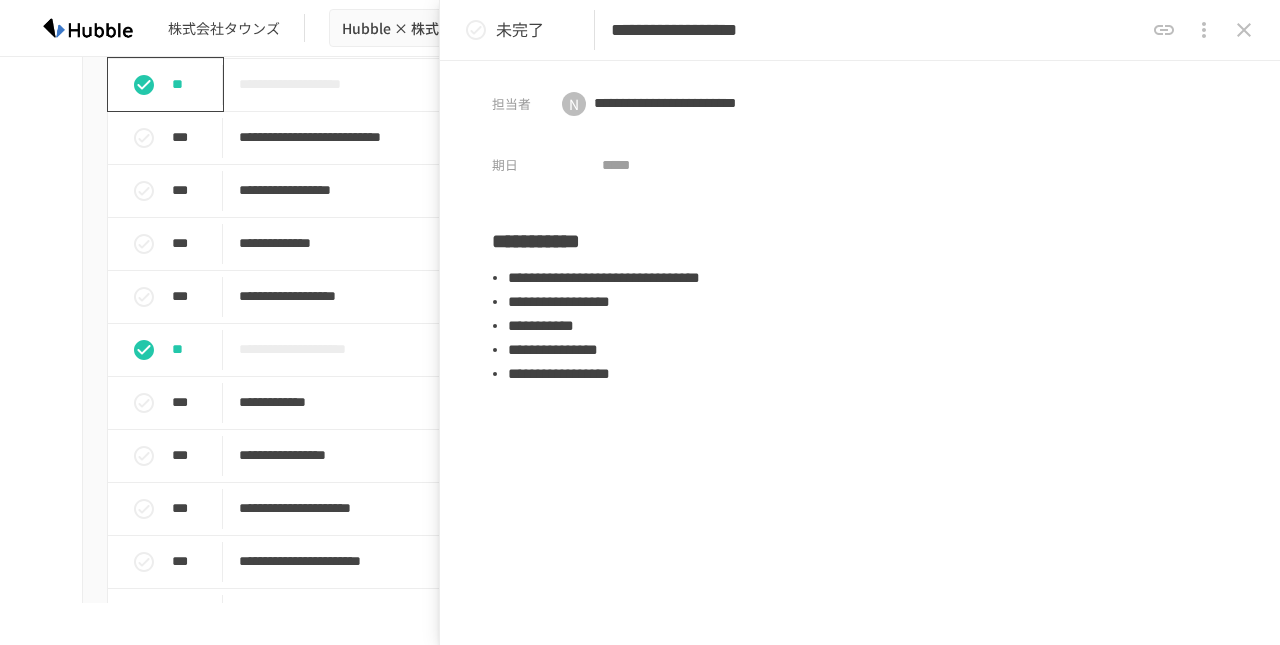 click on "**********" at bounding box center [860, 353] 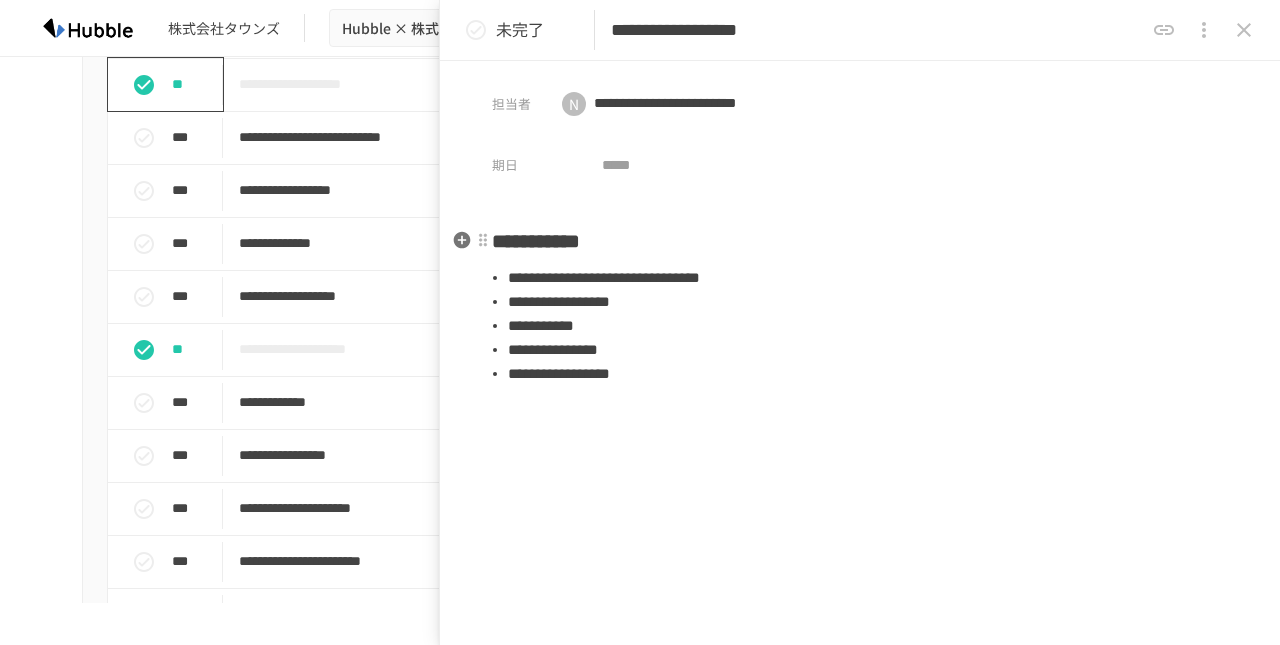 click on "**********" at bounding box center [860, 241] 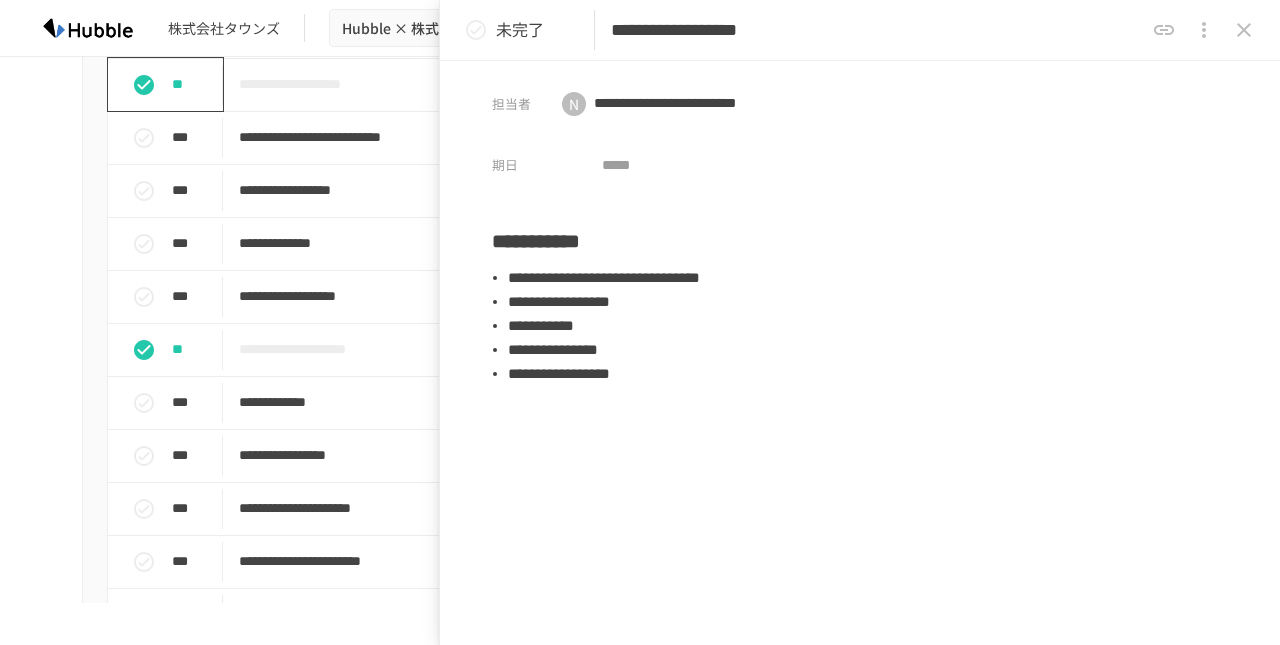 click on "**********" at bounding box center [877, 30] 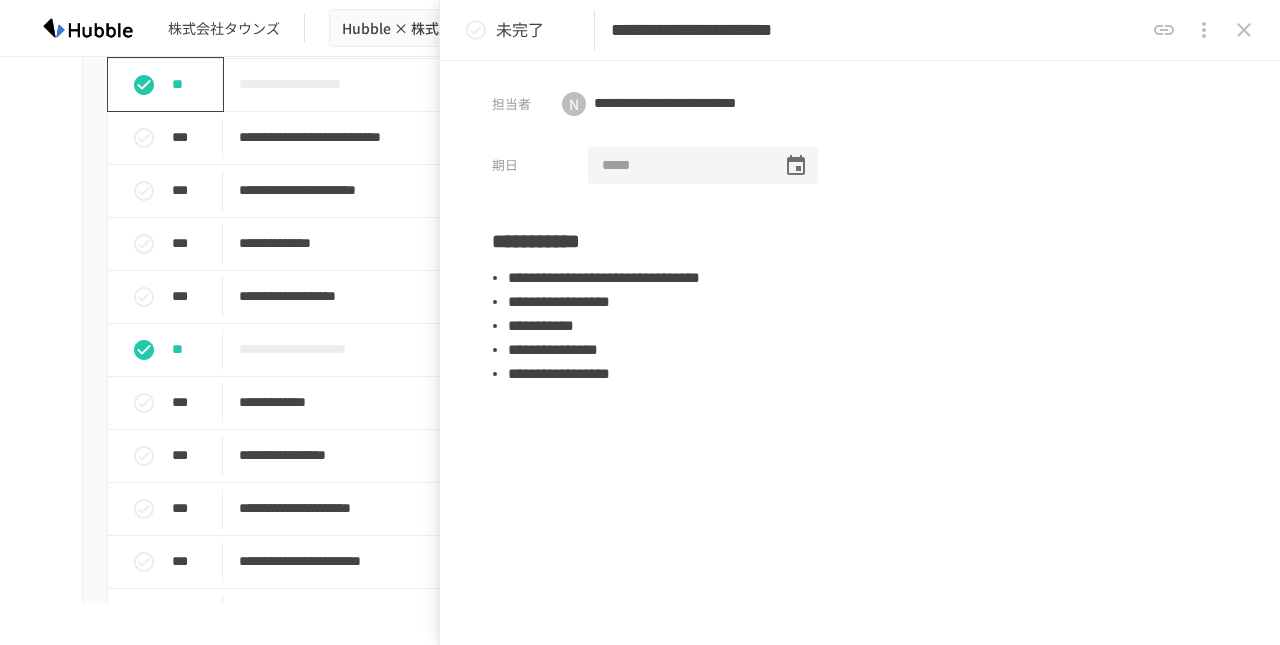 type on "**********" 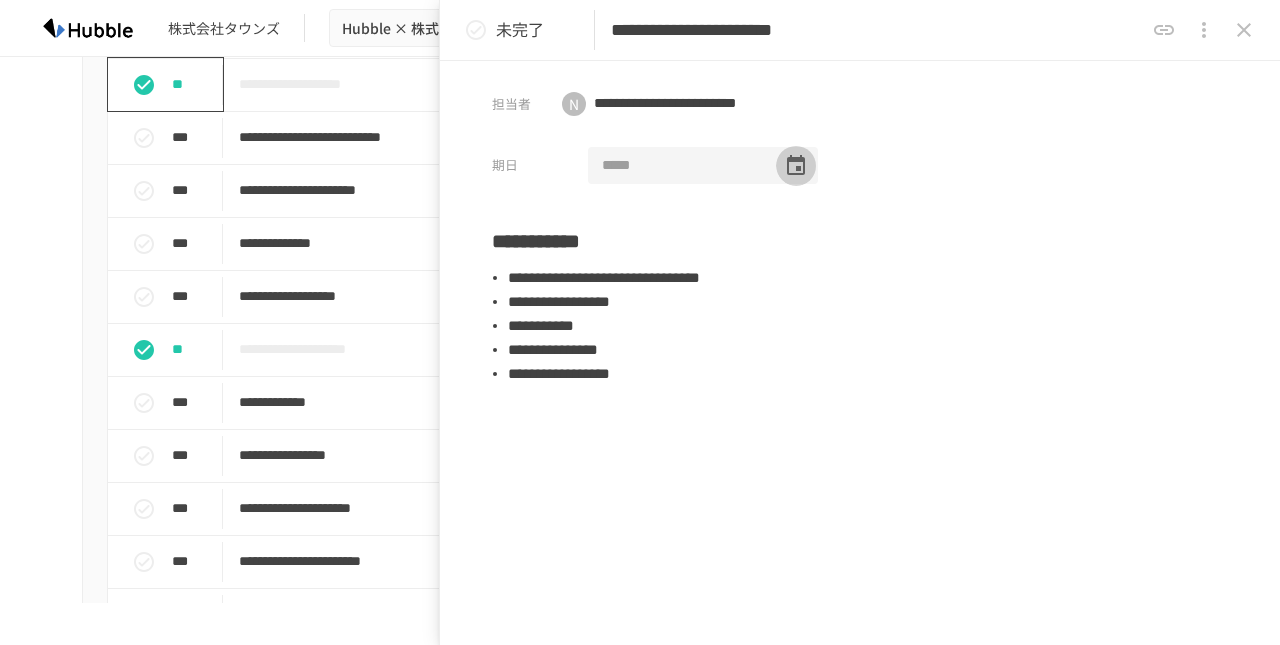 click 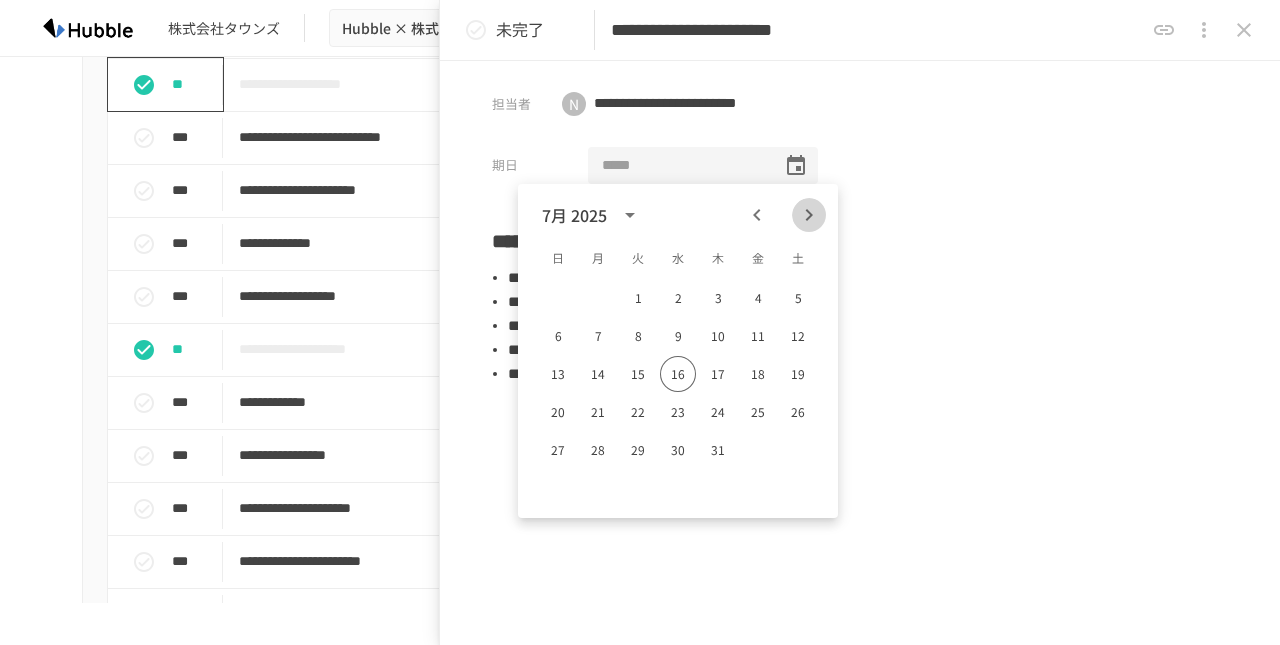 click 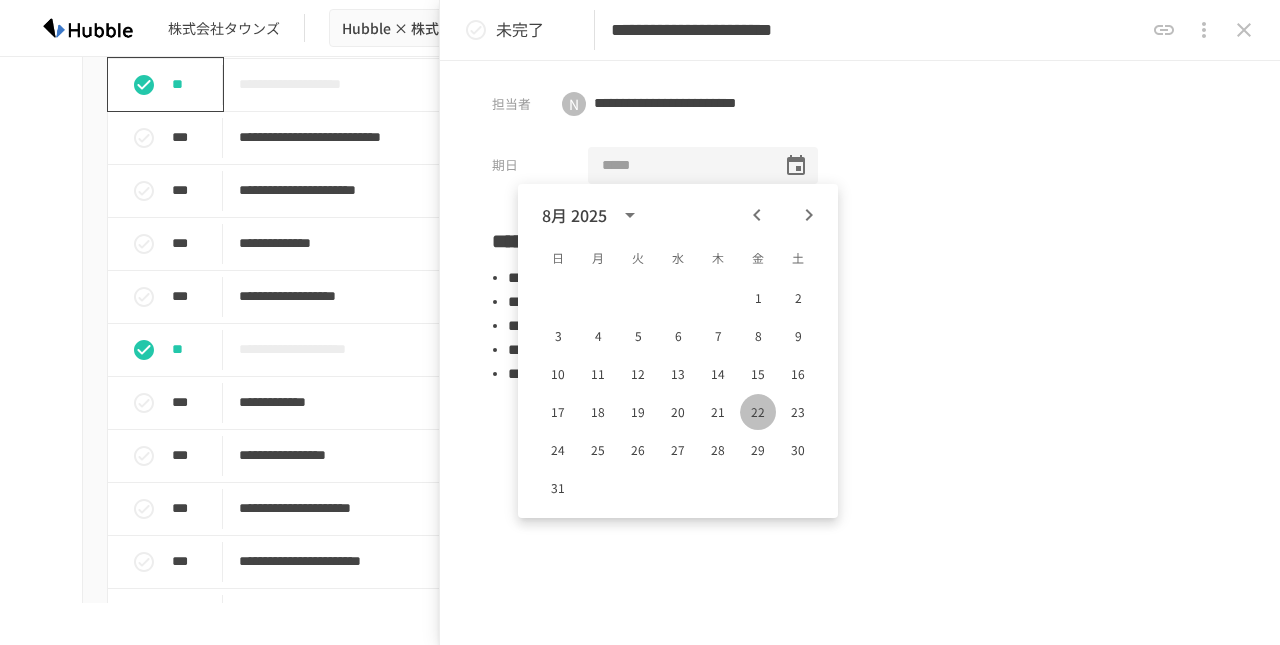click on "22" at bounding box center [758, 412] 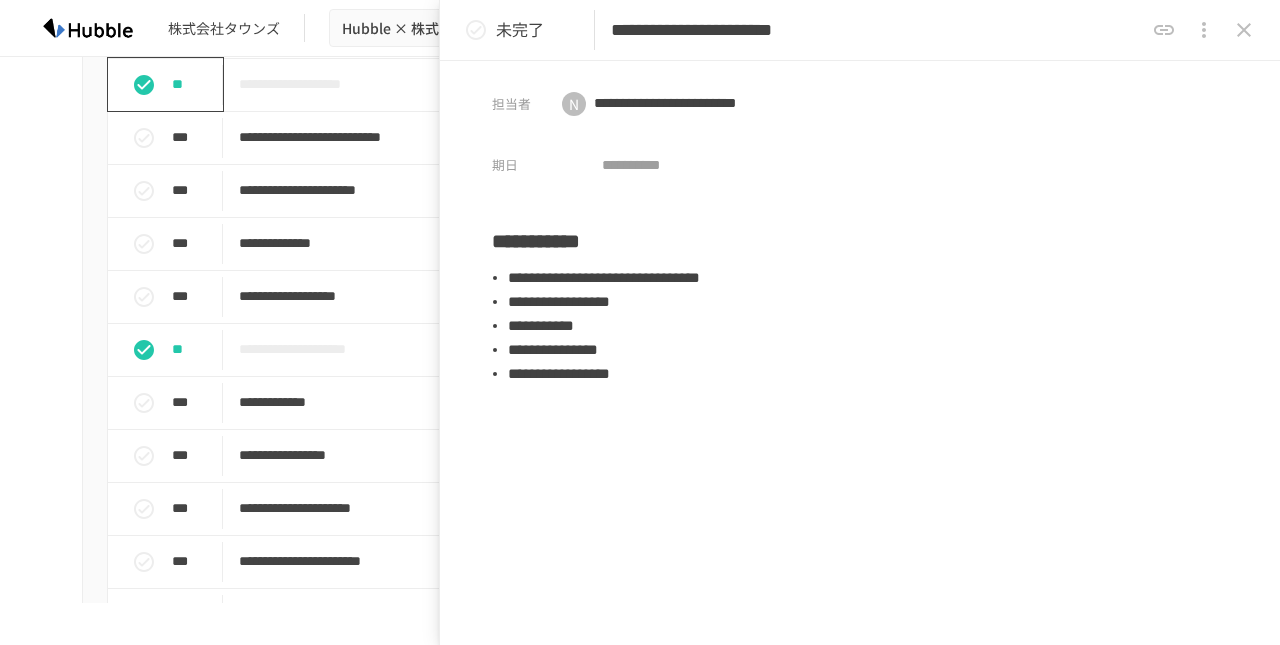click 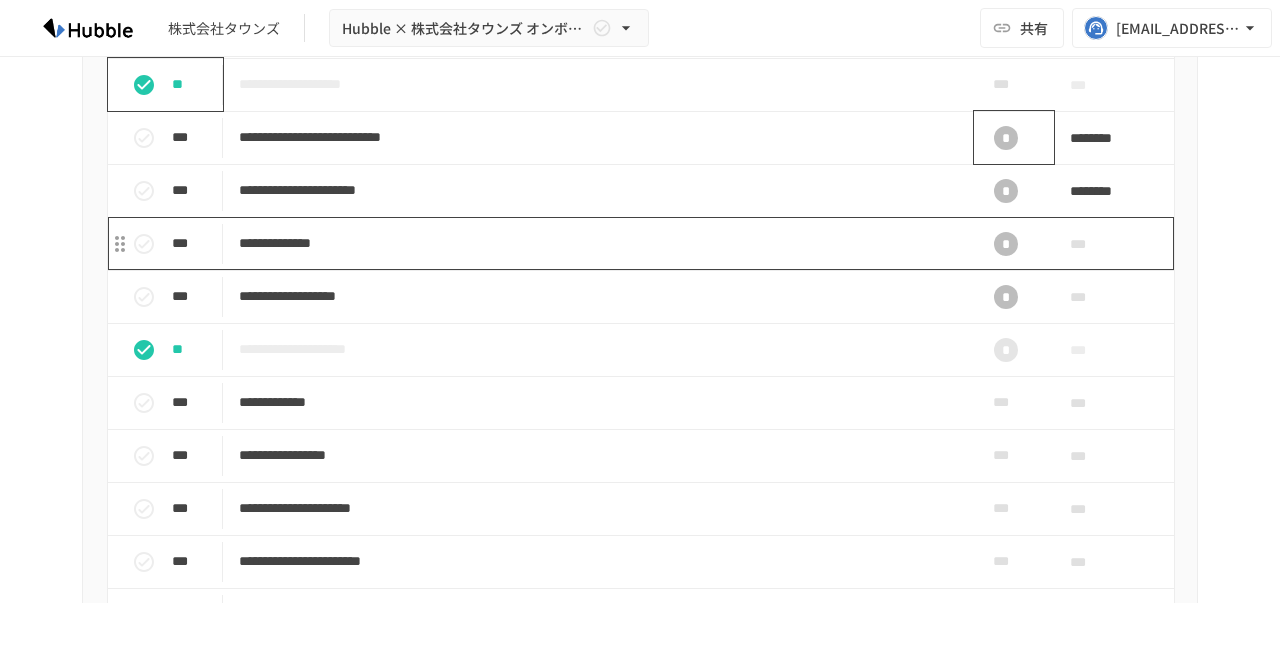 click on "**********" at bounding box center (598, 243) 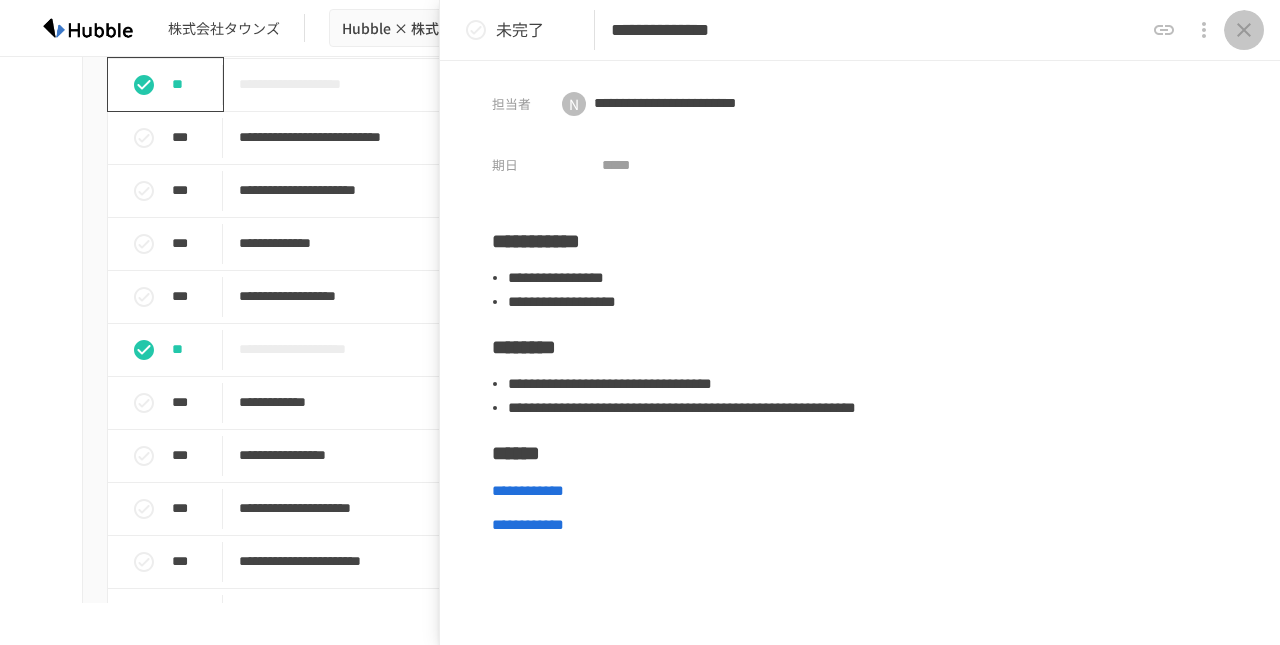 click 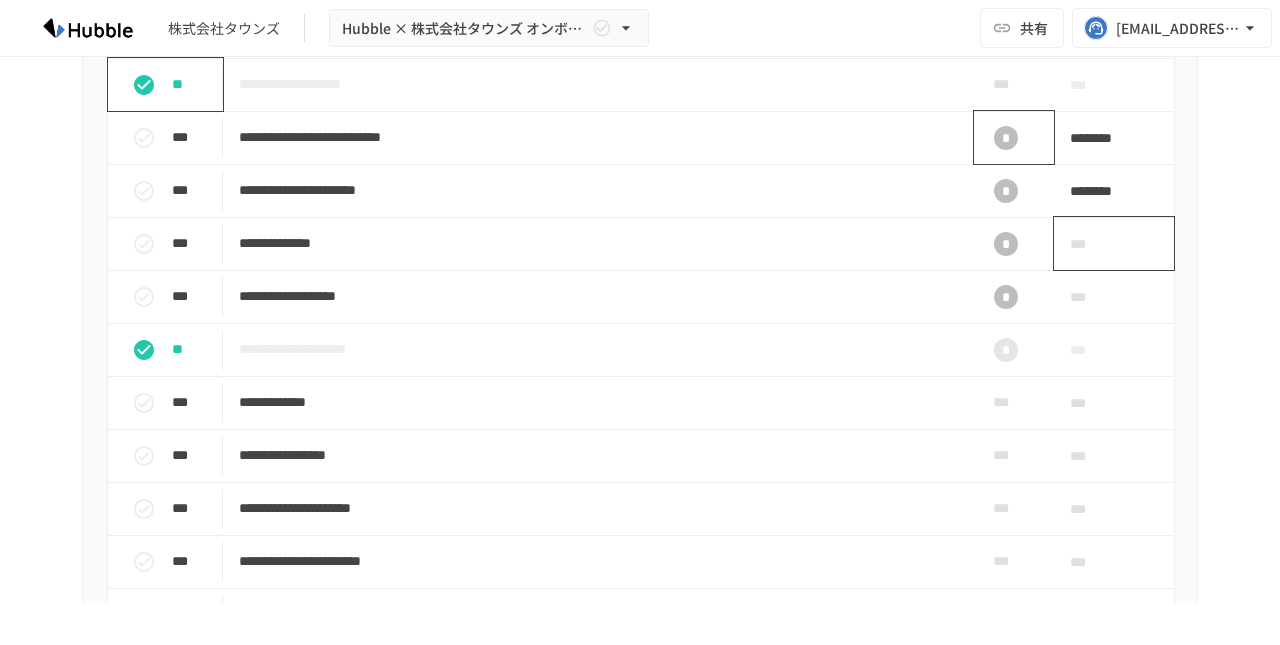 click on "***" at bounding box center (1114, 243) 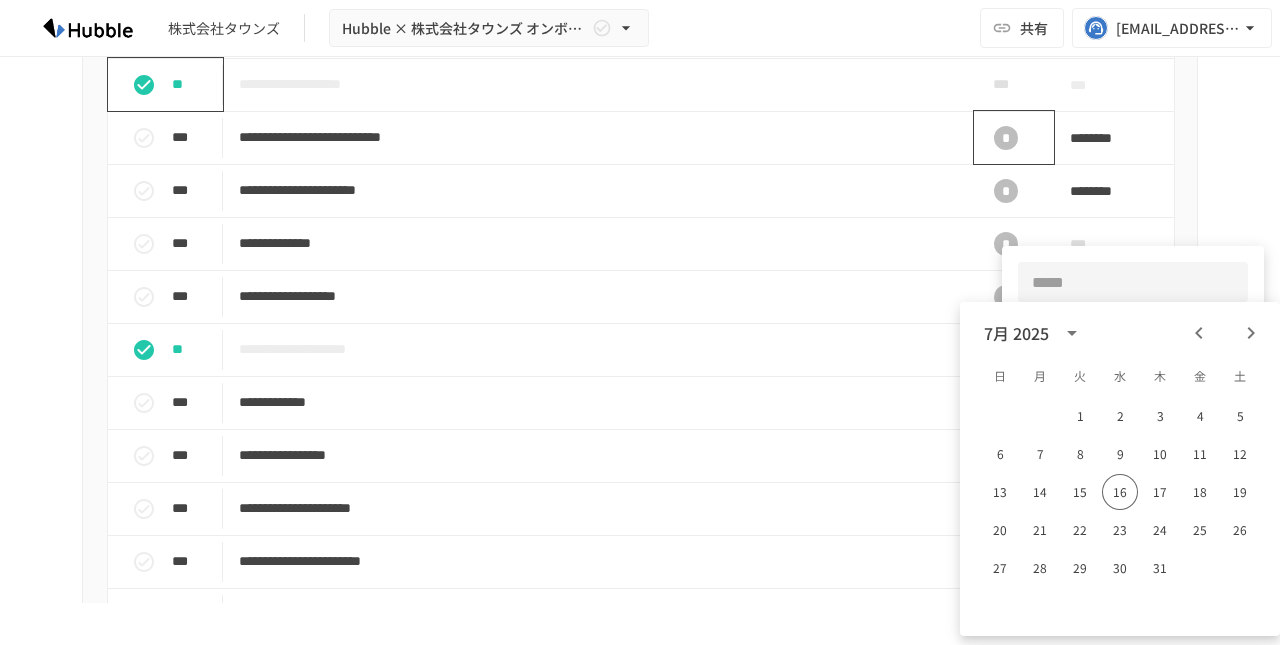 click 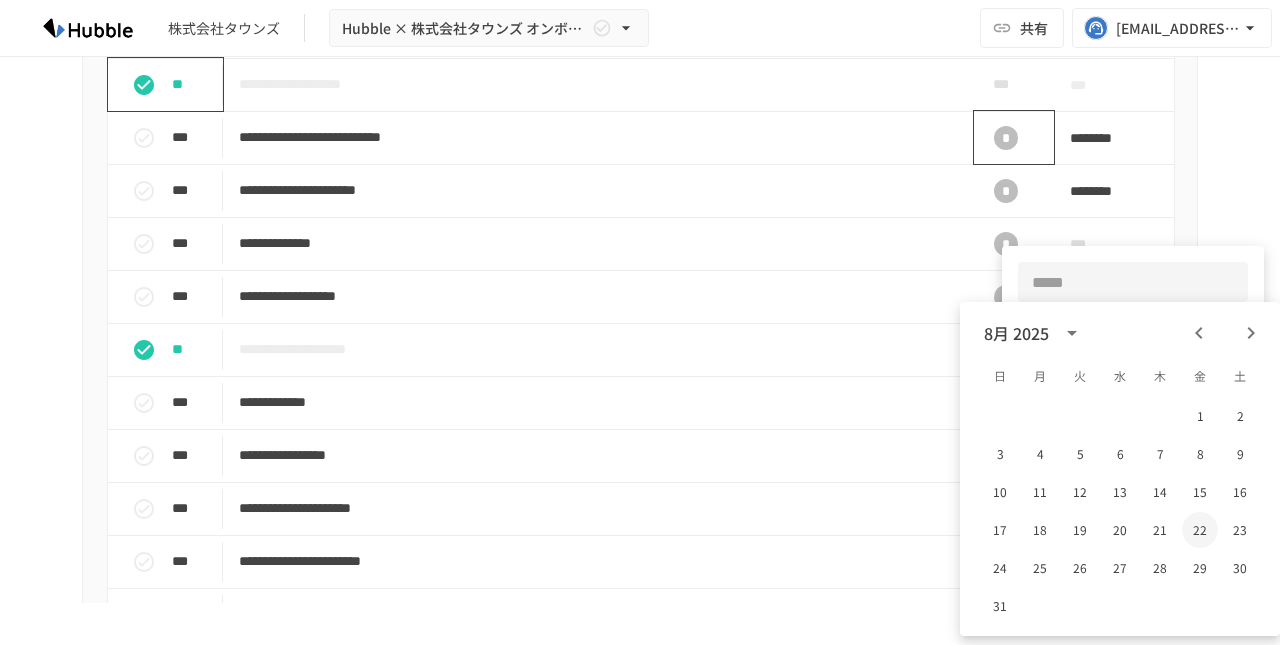 click on "22" at bounding box center (1200, 530) 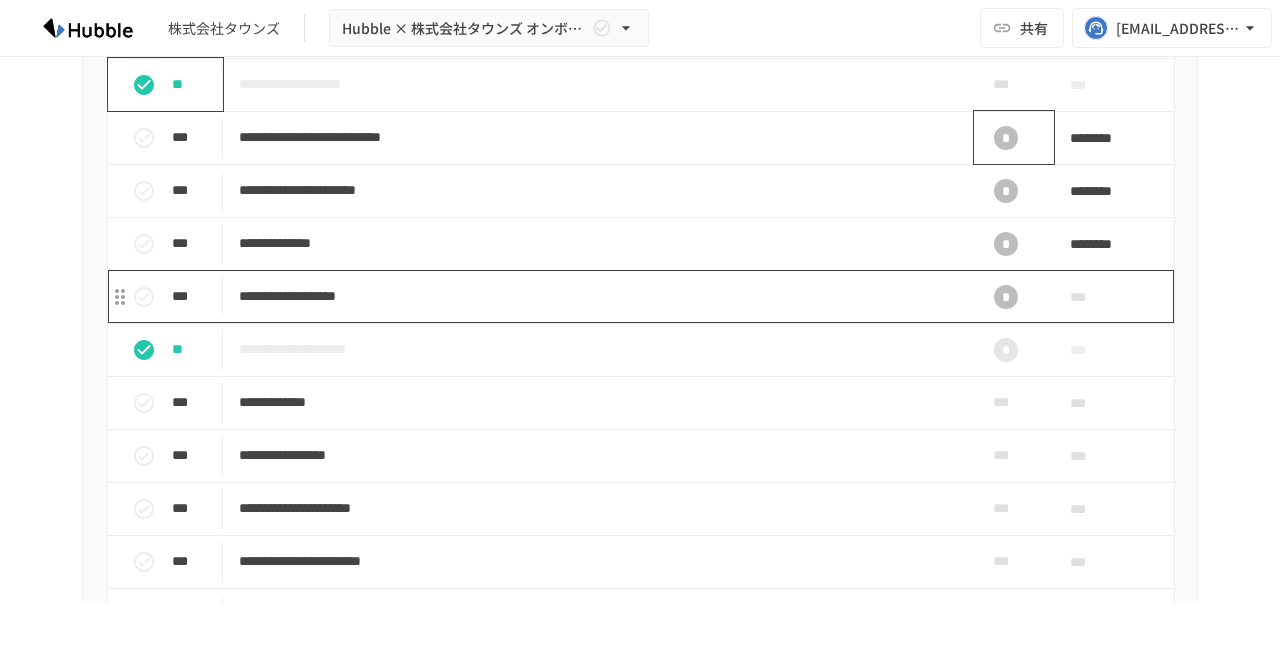 click on "**********" at bounding box center [598, 296] 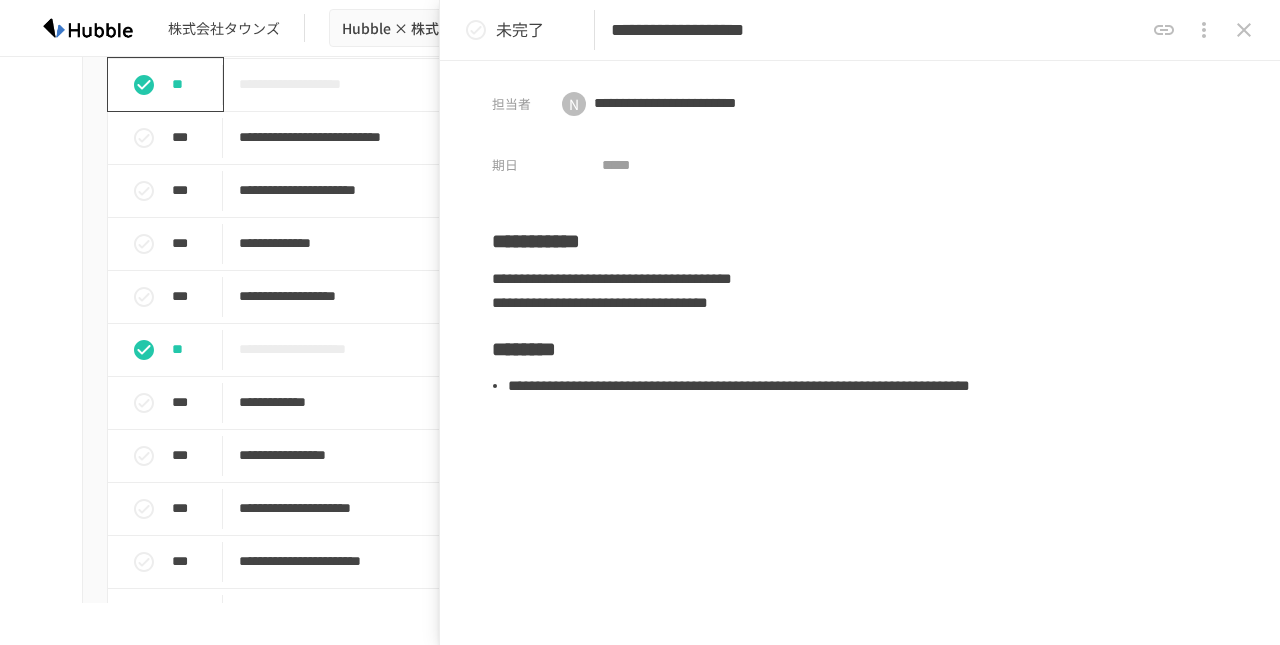 click 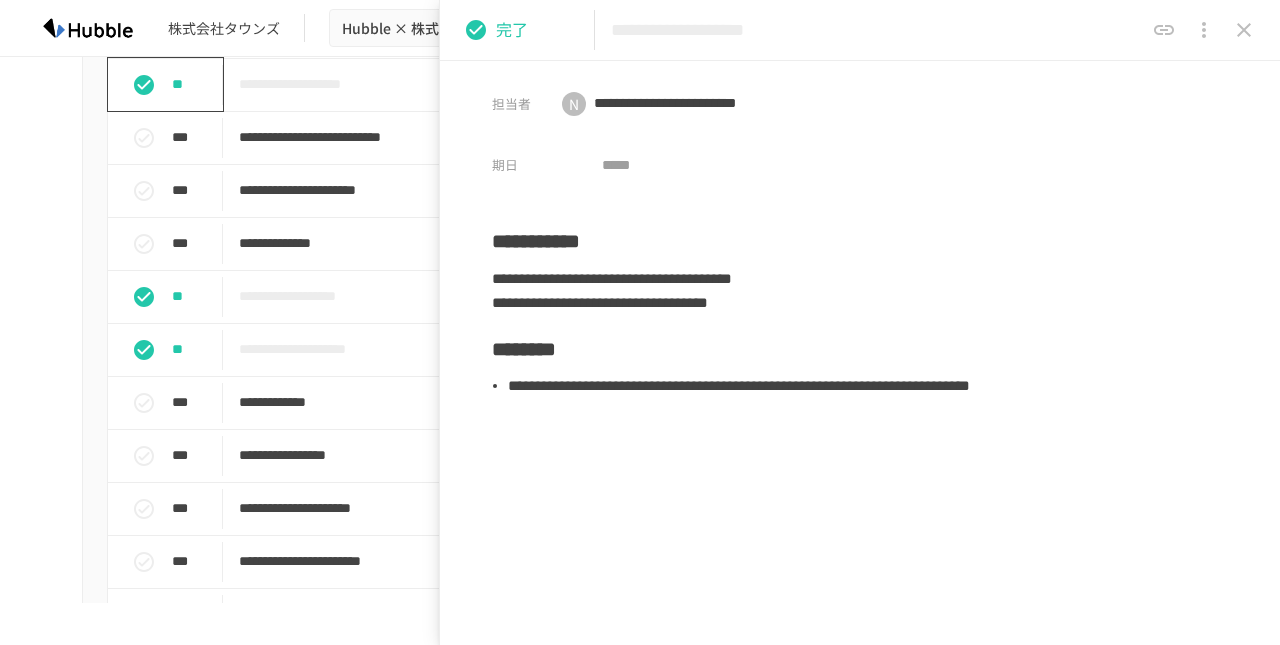 click at bounding box center [1244, 30] 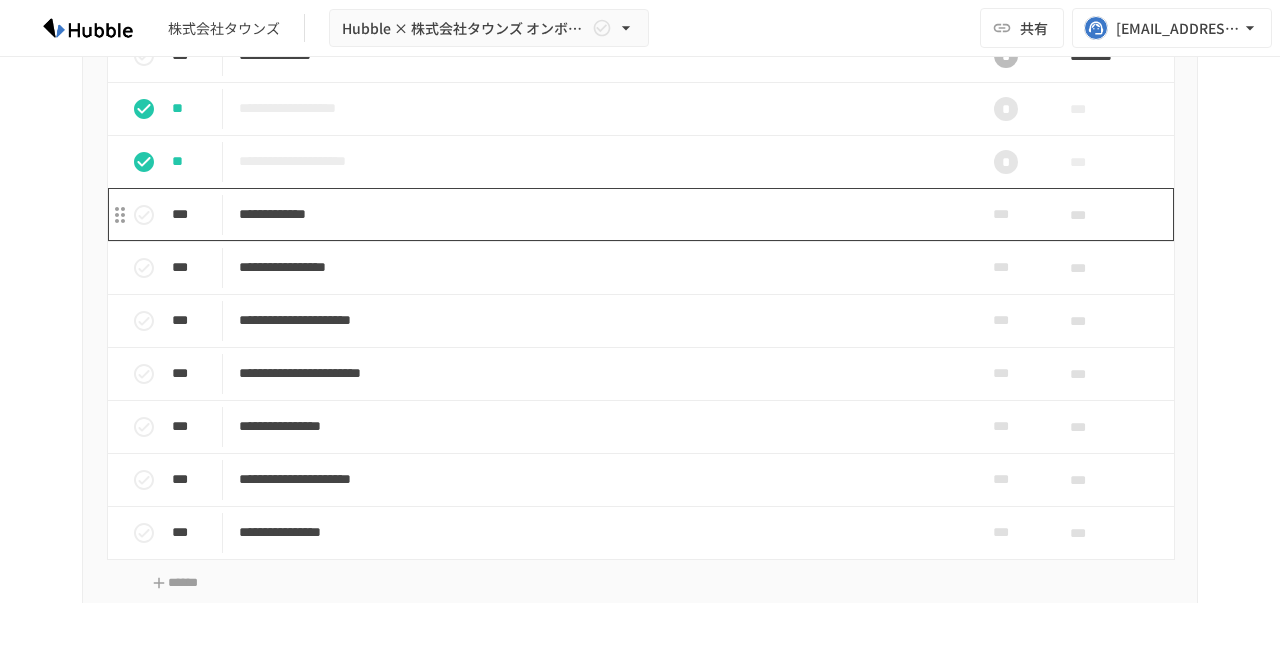 scroll, scrollTop: 2052, scrollLeft: 0, axis: vertical 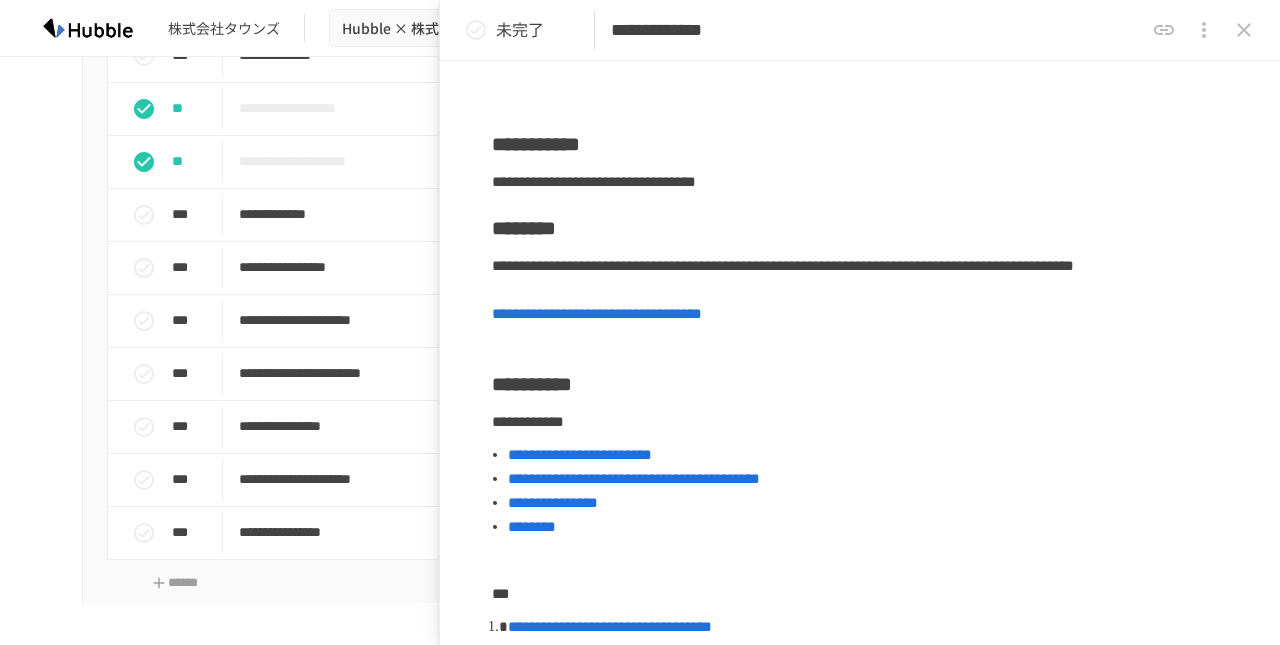 click 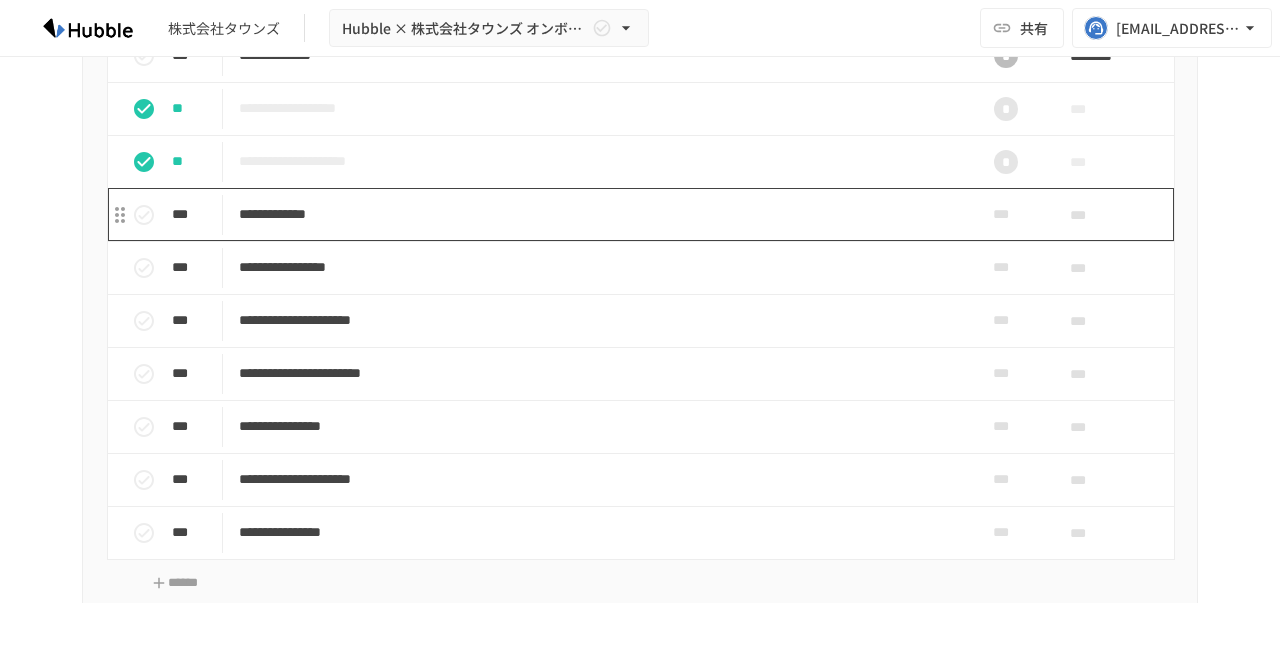 click on "**********" at bounding box center (598, 214) 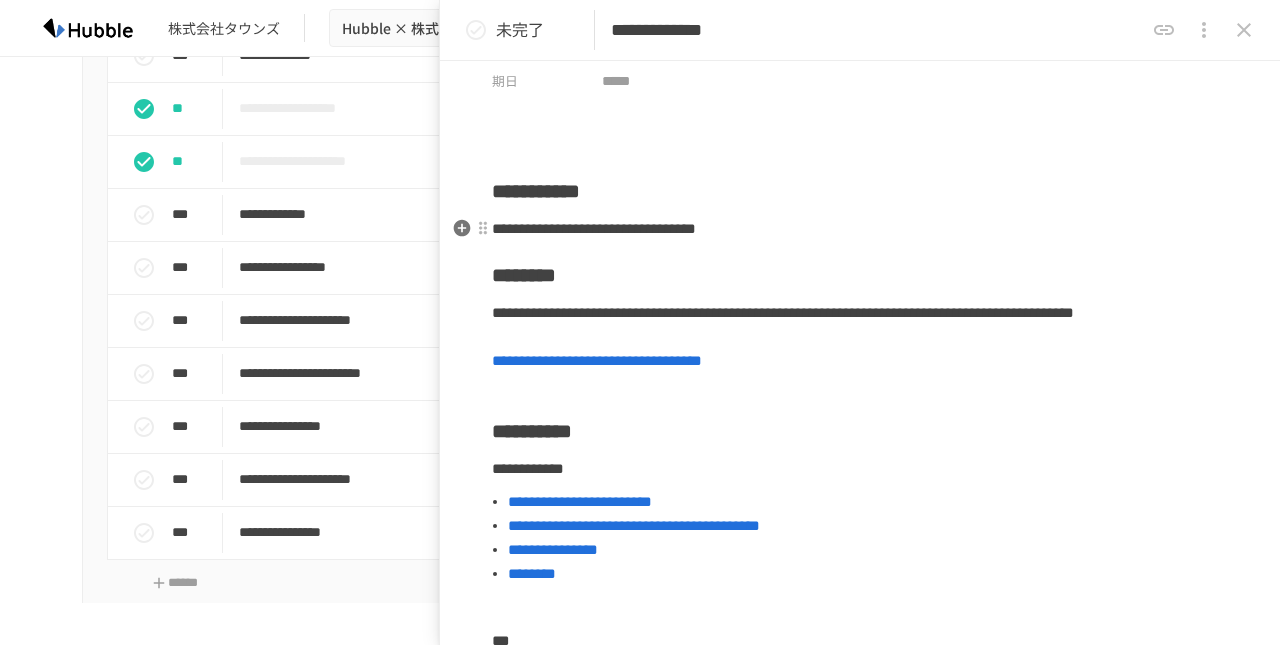 scroll, scrollTop: 0, scrollLeft: 0, axis: both 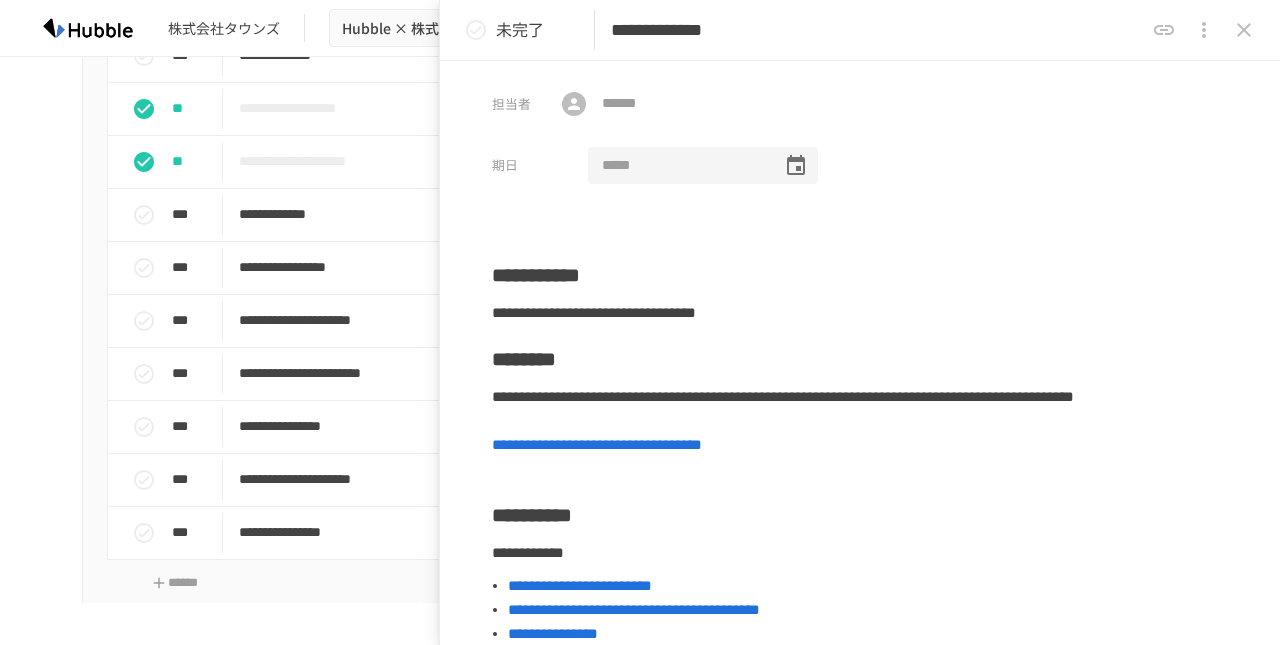 click at bounding box center (678, 166) 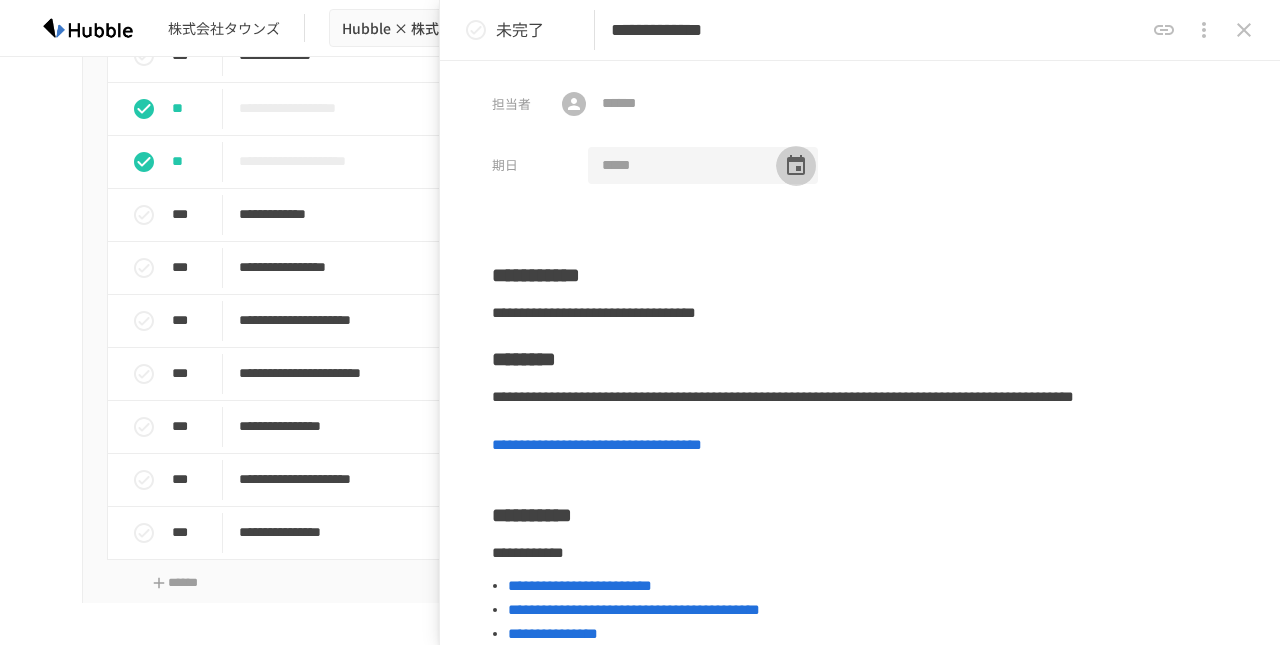 click 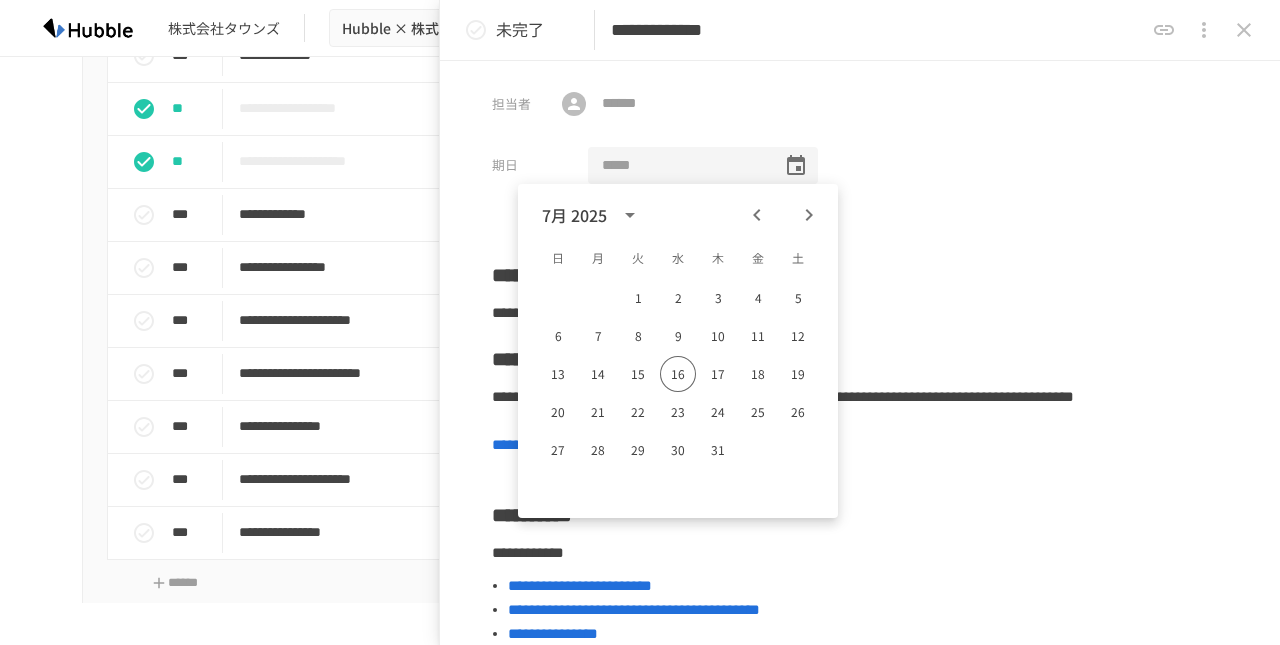 click 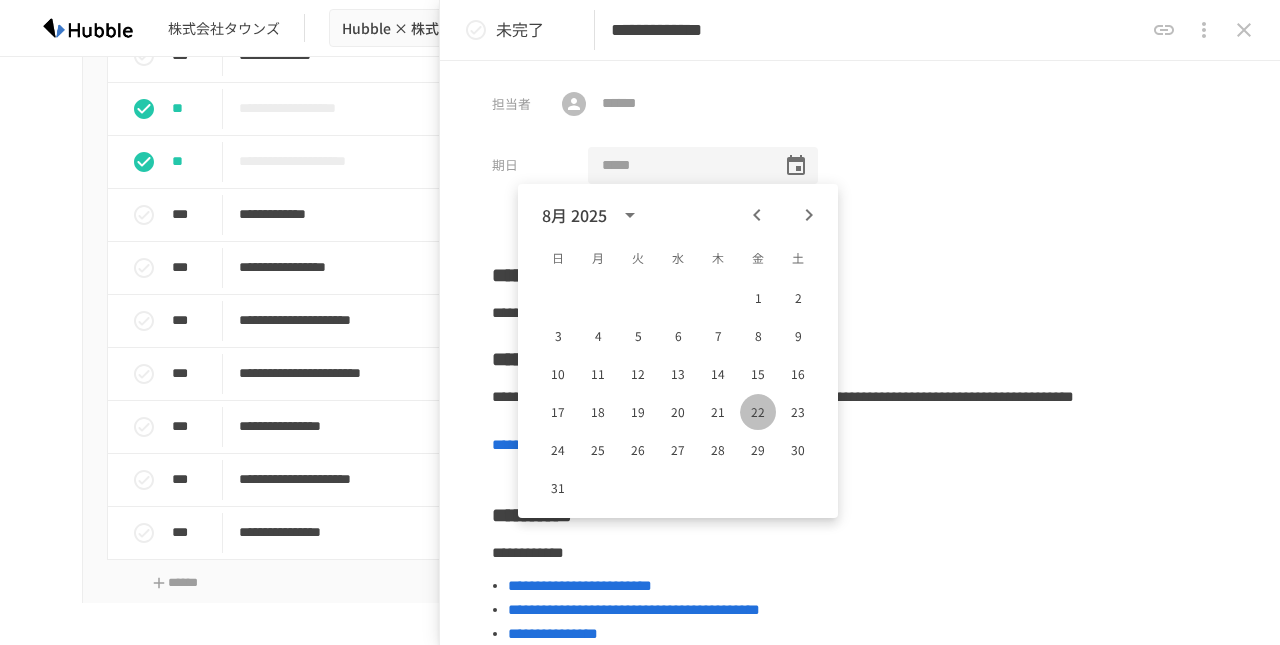 click on "22" at bounding box center (758, 412) 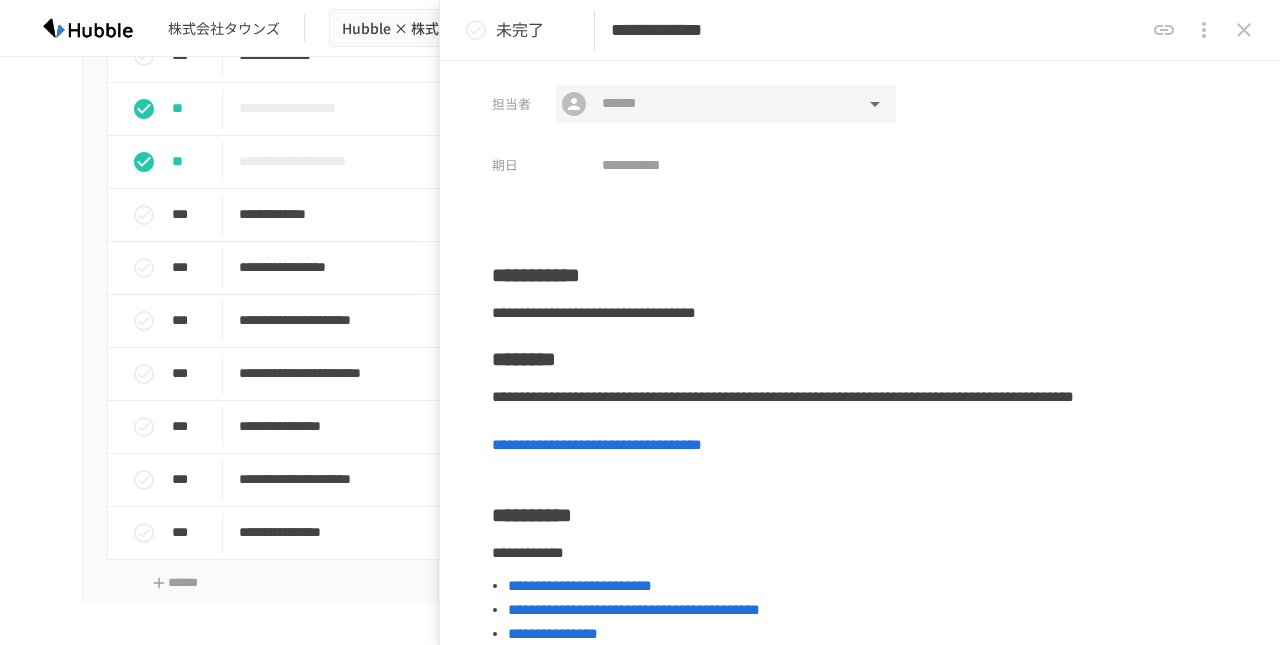 click at bounding box center (725, 104) 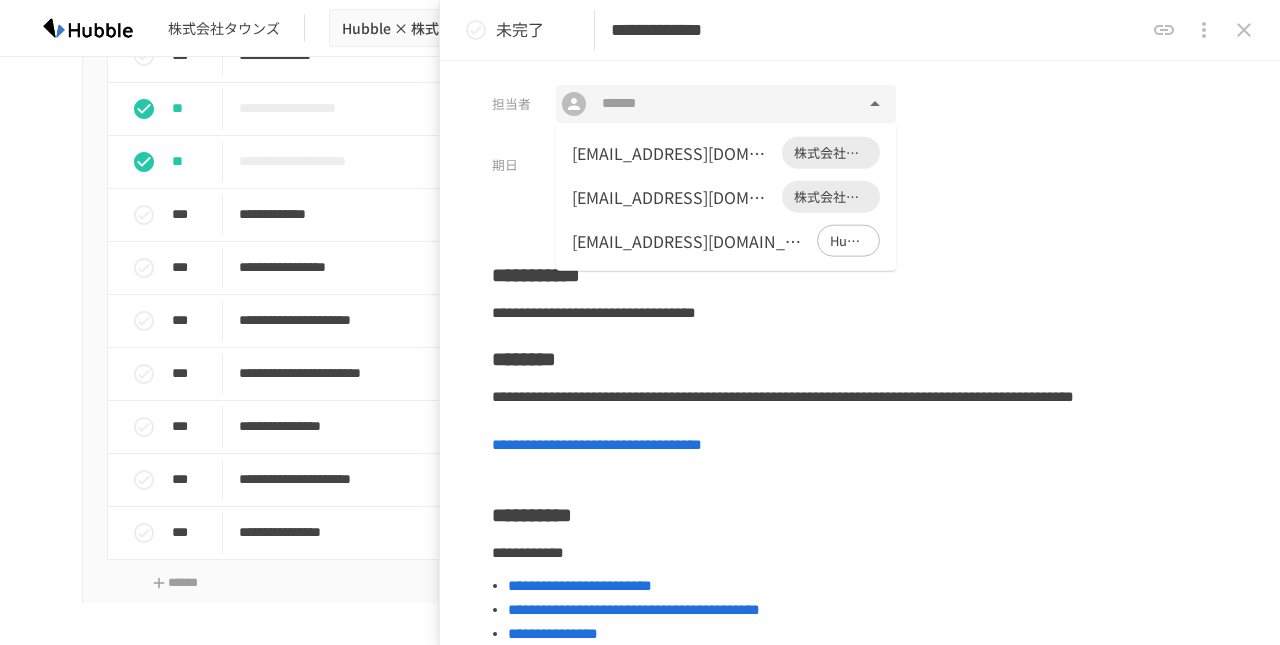 click on "[EMAIL_ADDRESS][DOMAIN_NAME]" at bounding box center (673, 153) 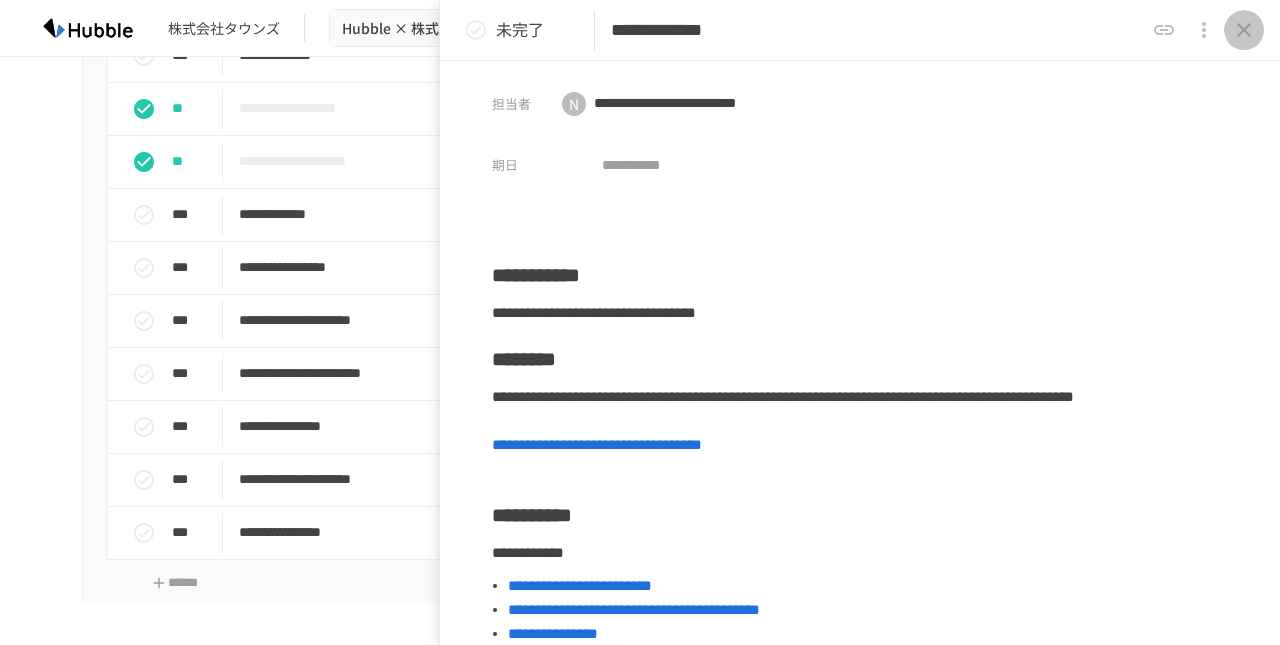 click 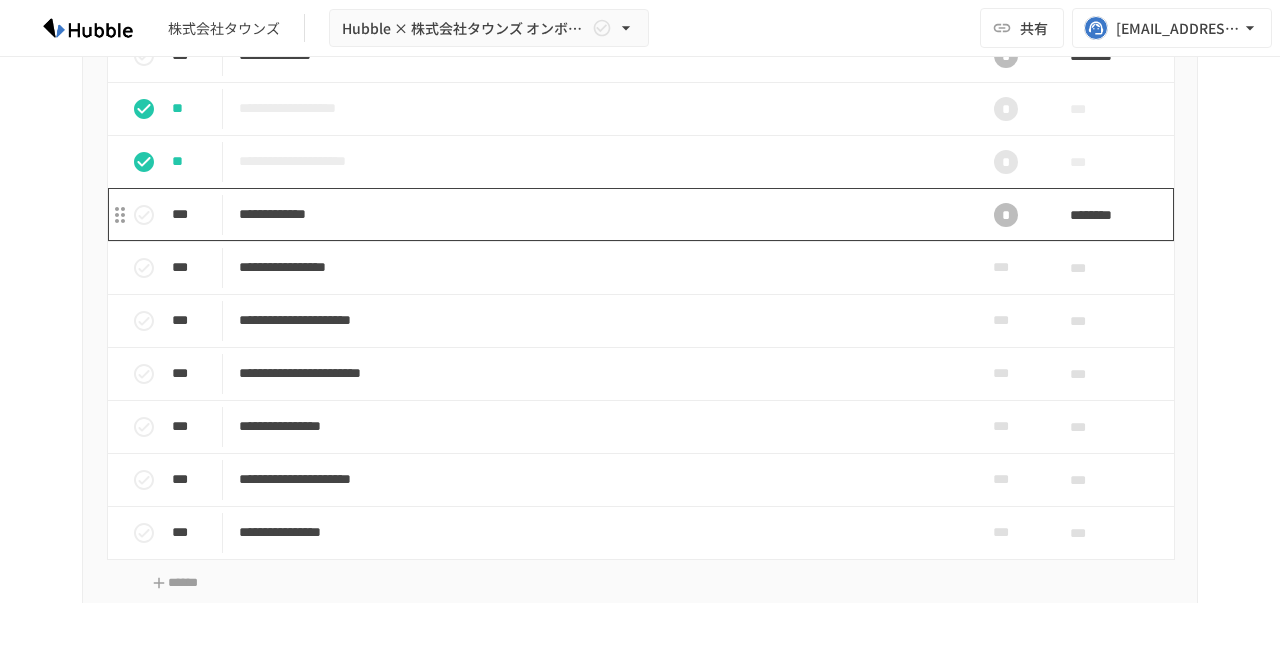 click on "**********" at bounding box center [598, 214] 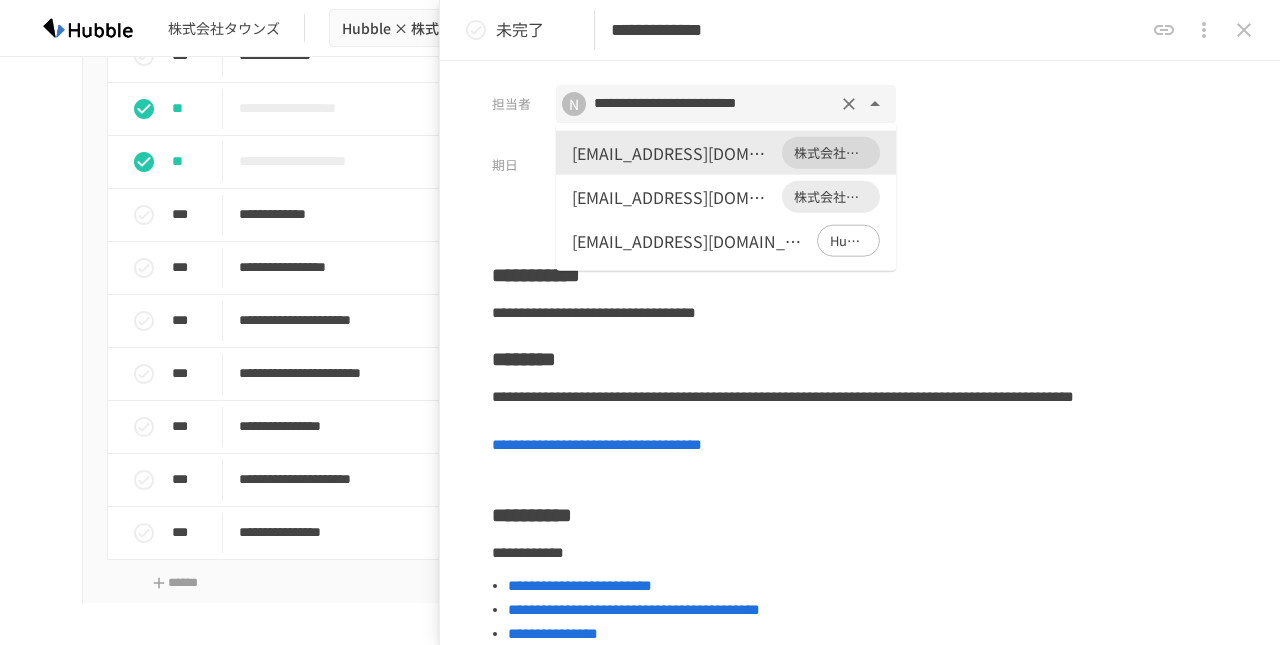 click on "**********" at bounding box center (708, 104) 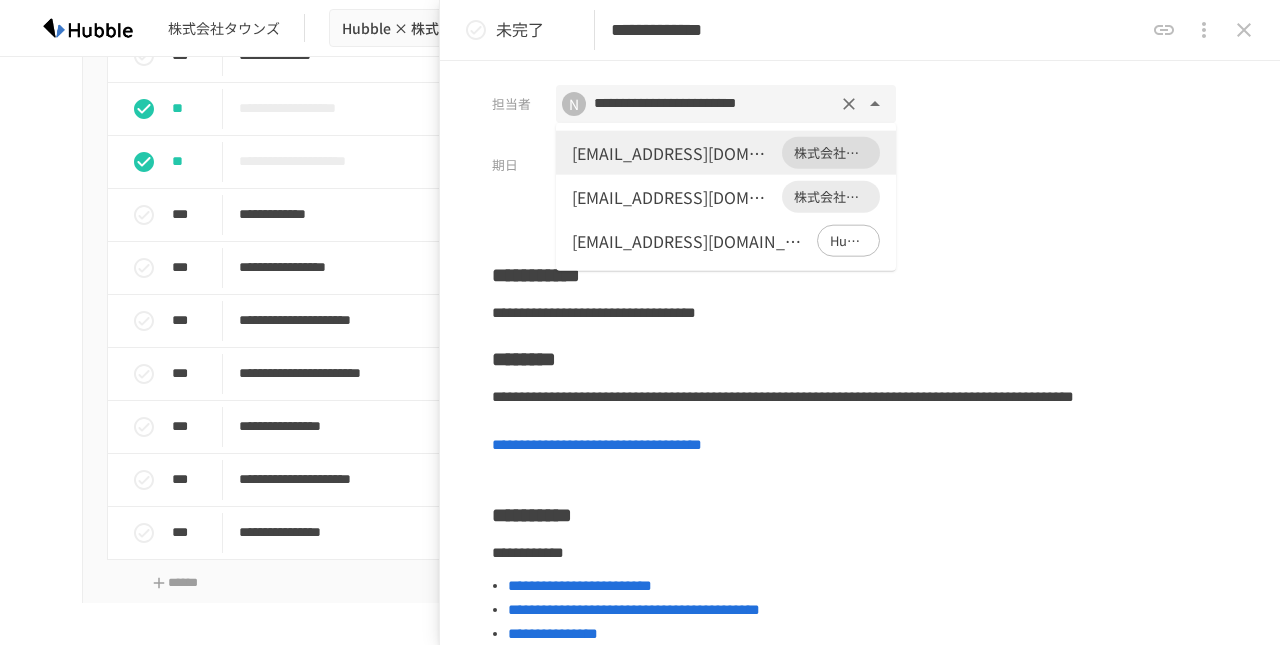 click on "[EMAIL_ADDRESS][DOMAIN_NAME]" at bounding box center (673, 197) 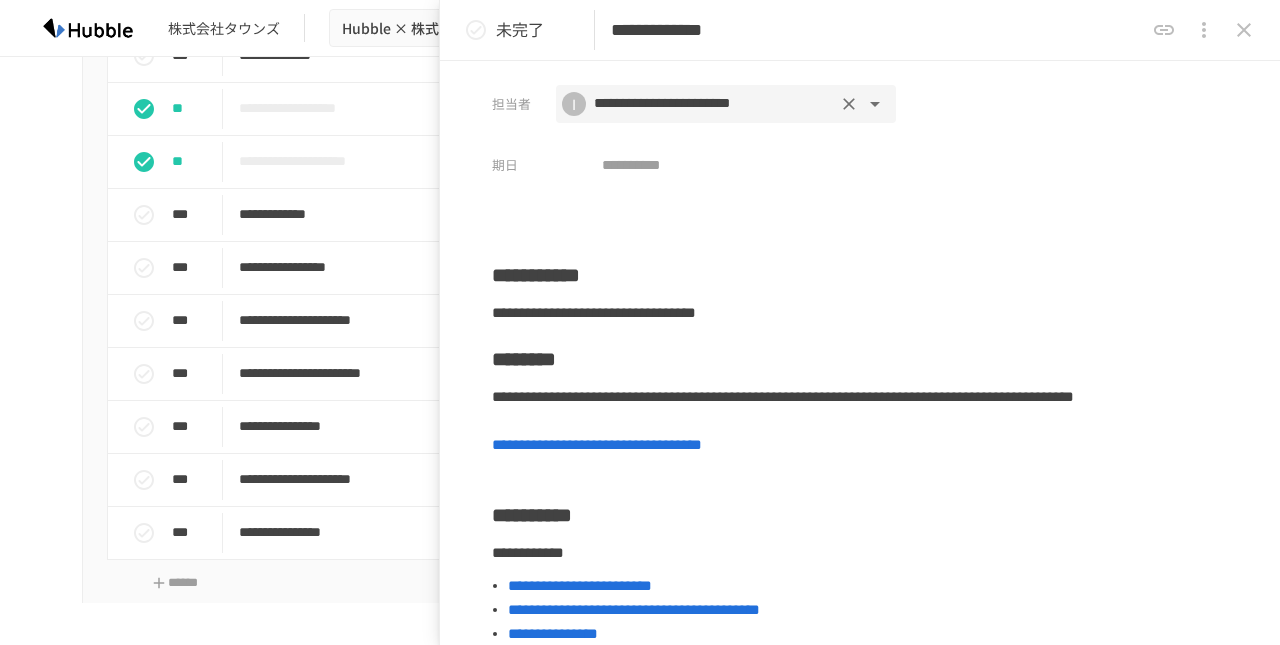 click 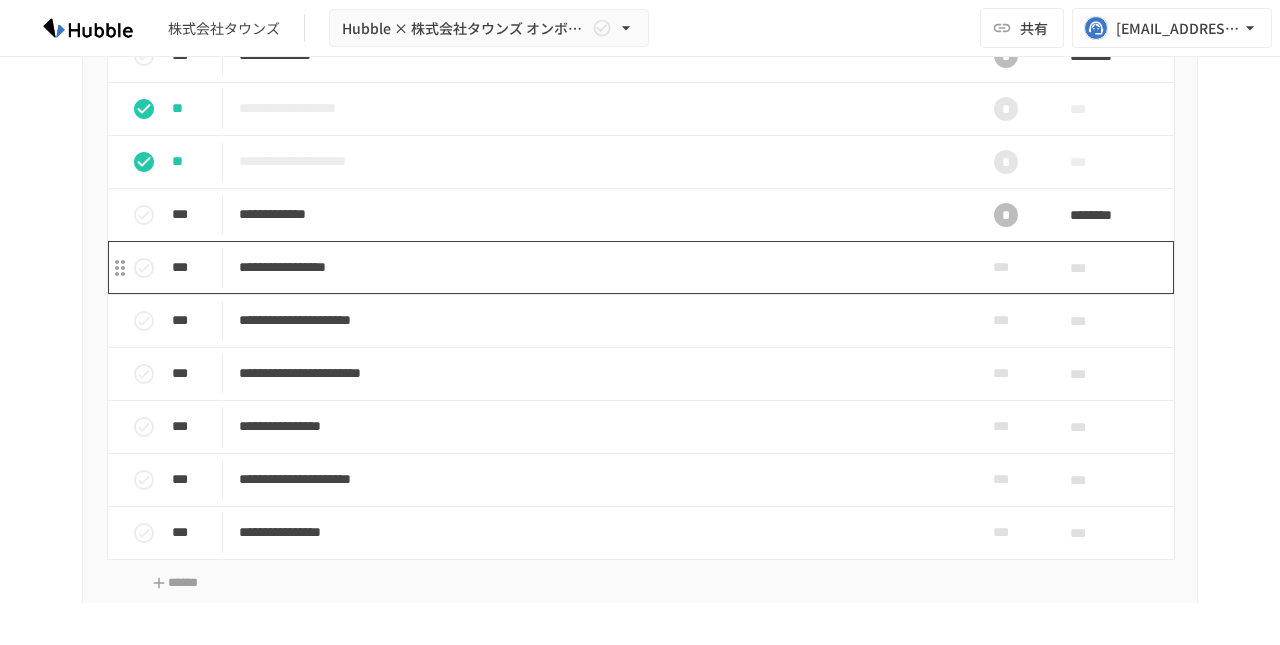 click on "**********" at bounding box center (598, 267) 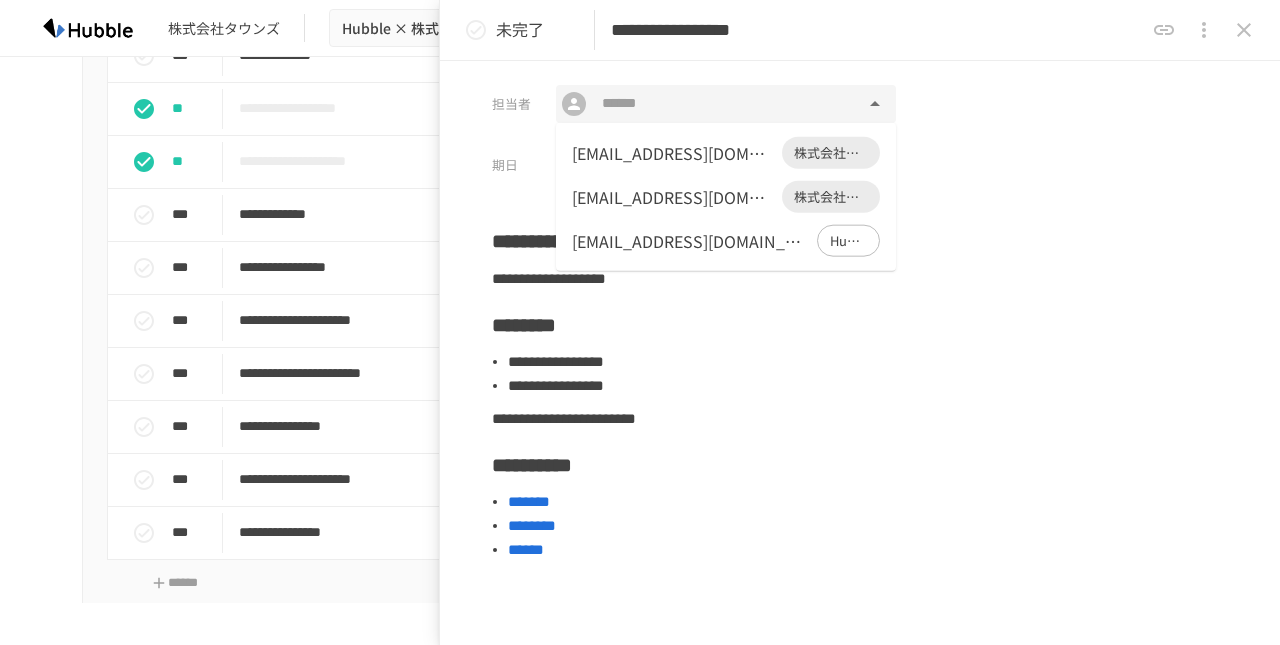 click at bounding box center [725, 104] 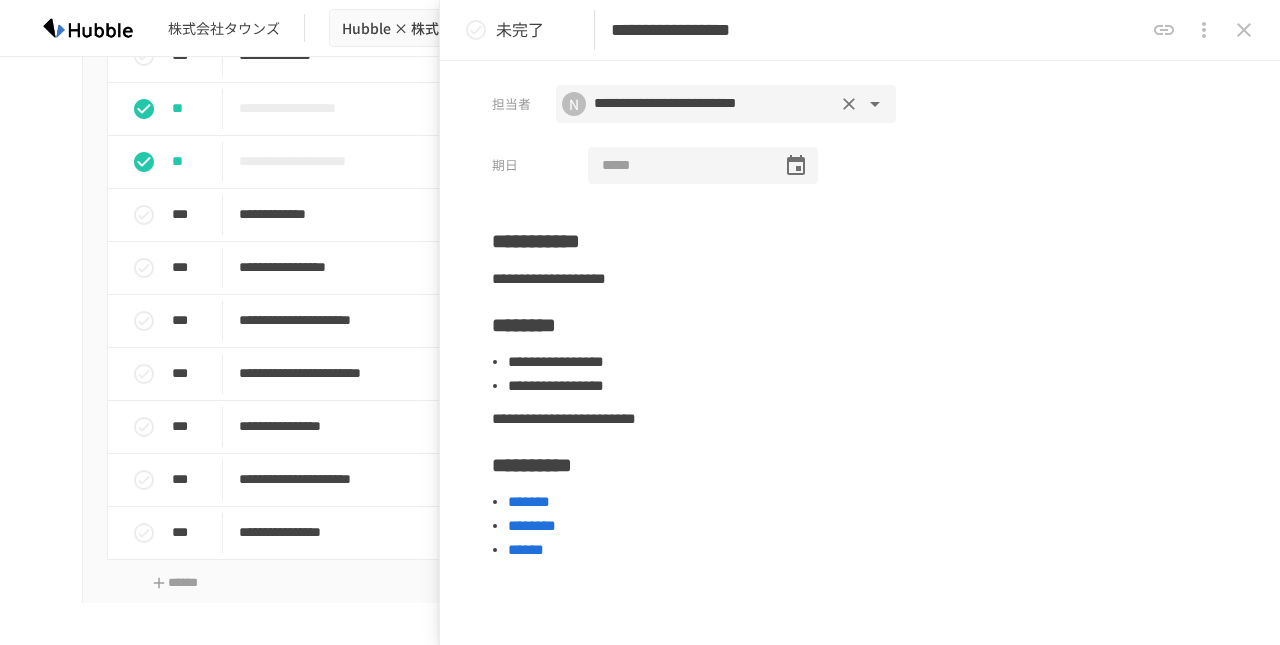 click at bounding box center [678, 166] 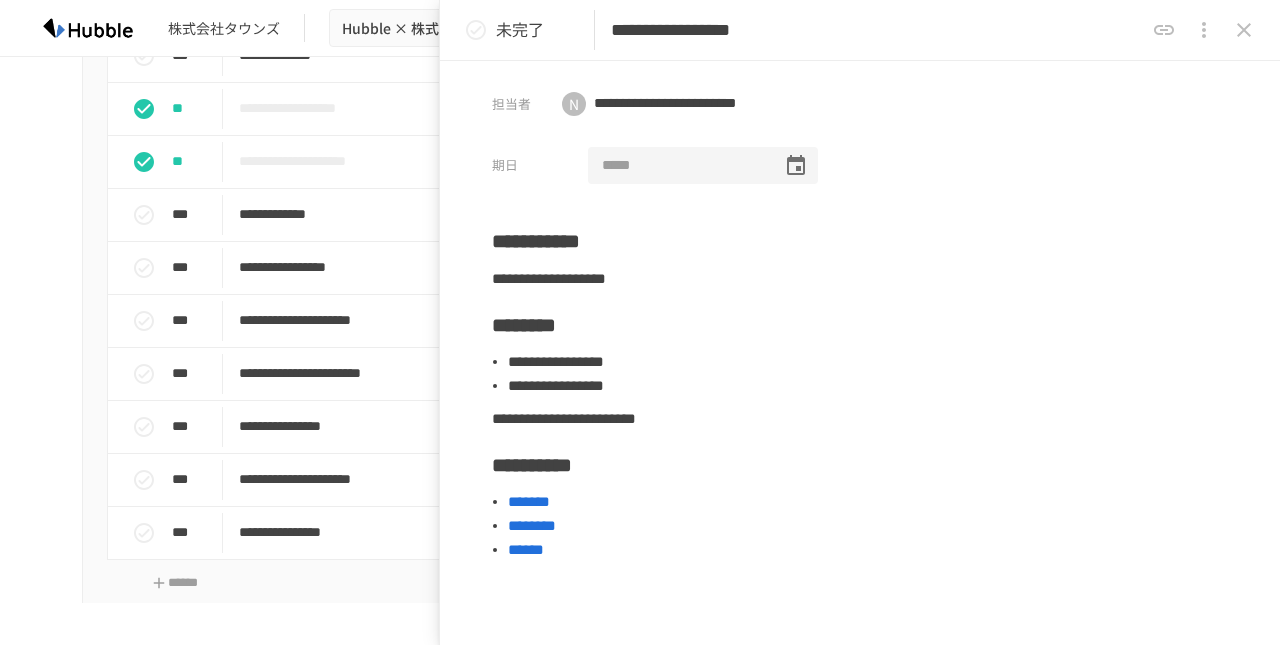 click at bounding box center [796, 166] 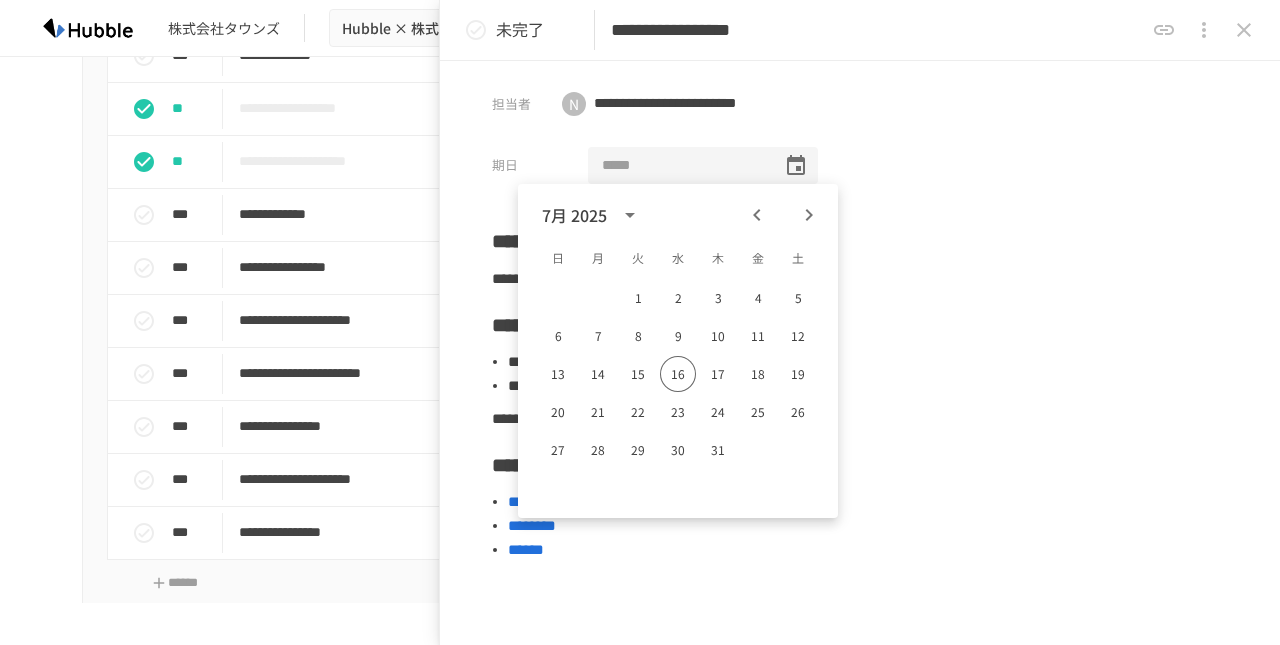 click 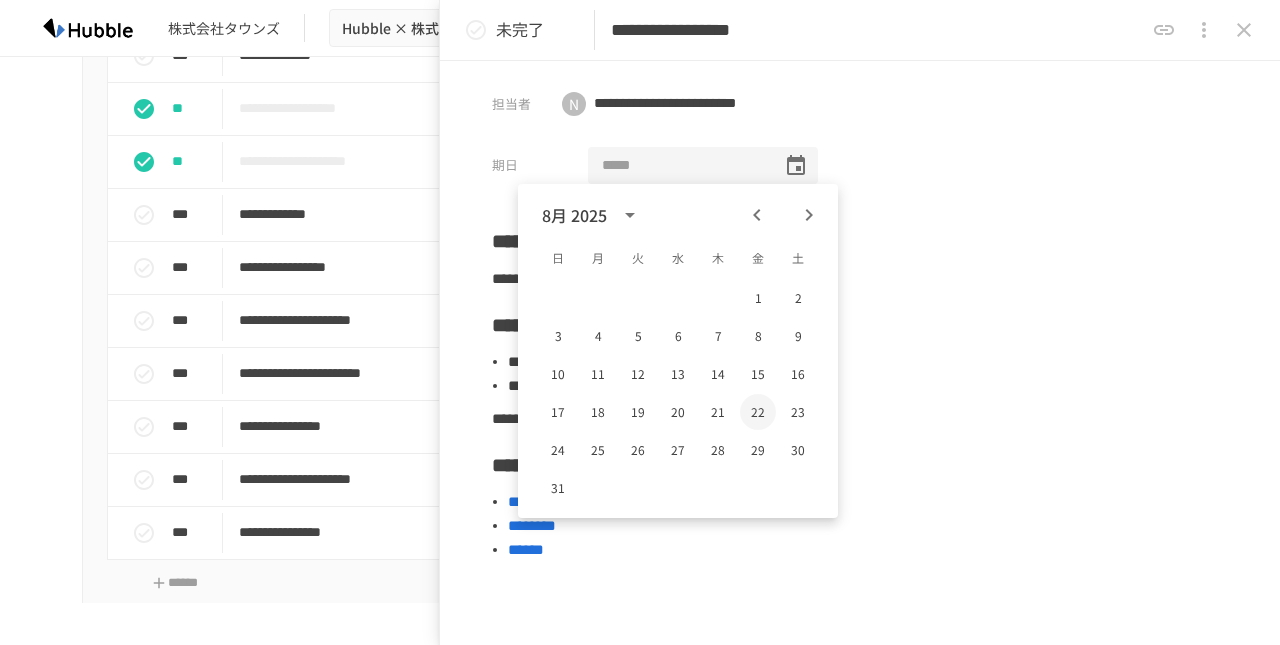 click on "22" at bounding box center (758, 412) 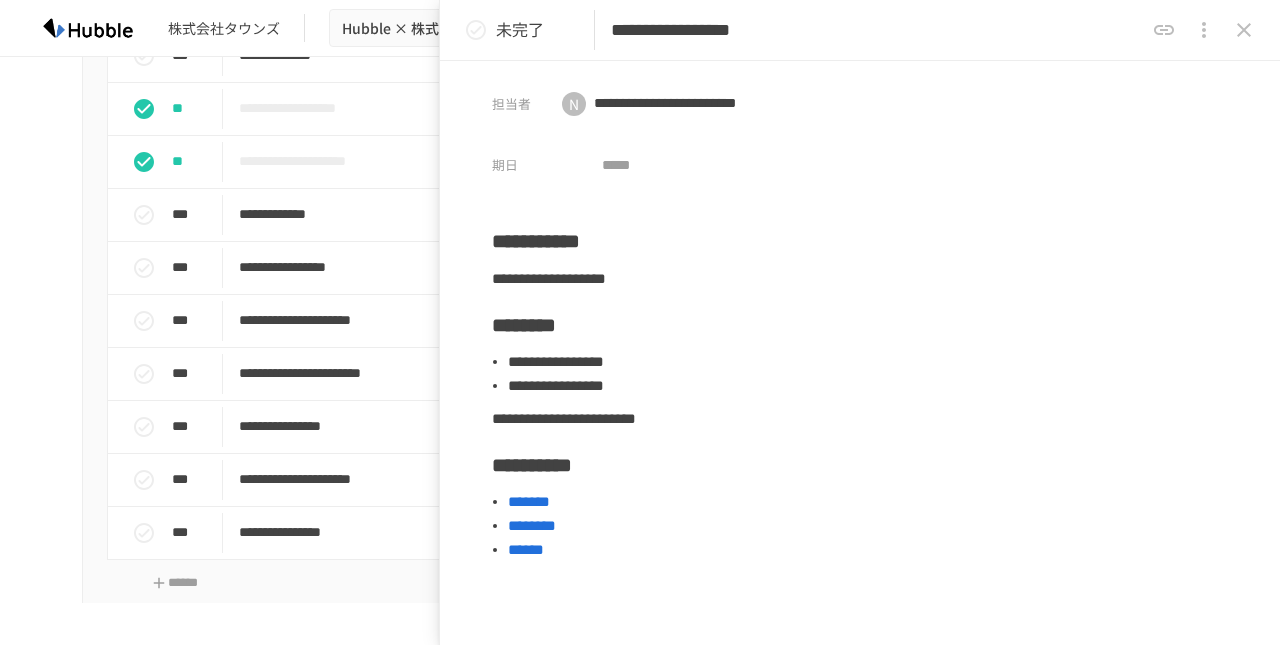click 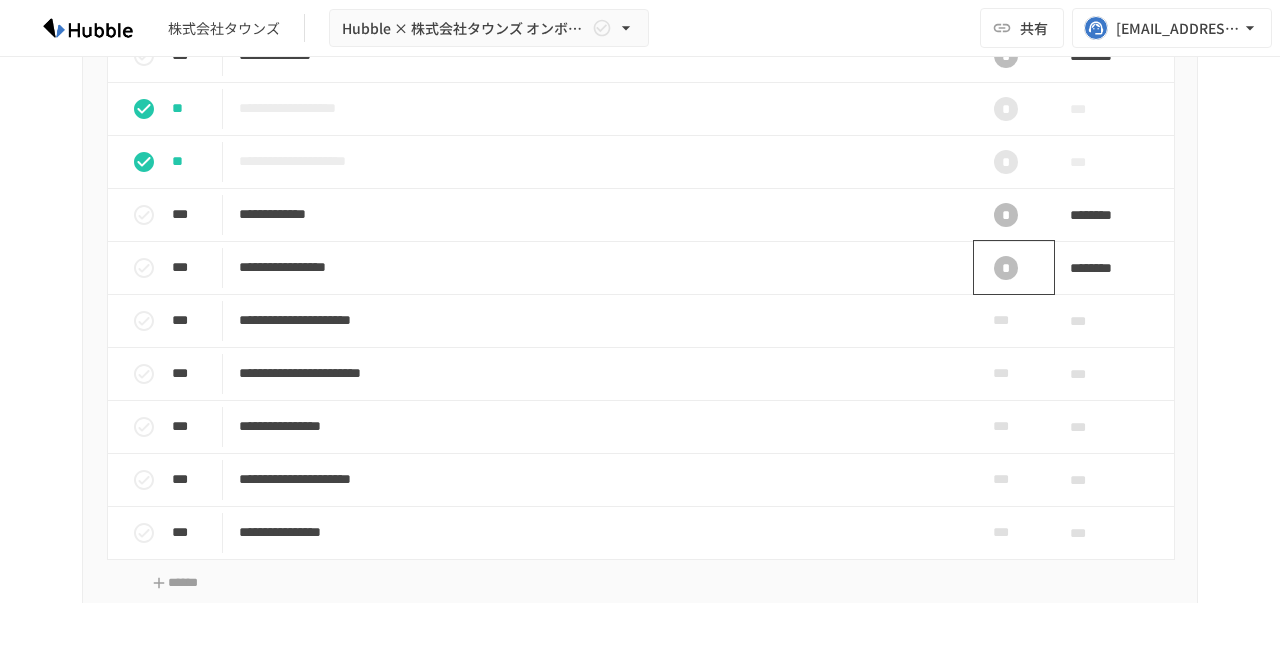 click on "*" at bounding box center (1006, 268) 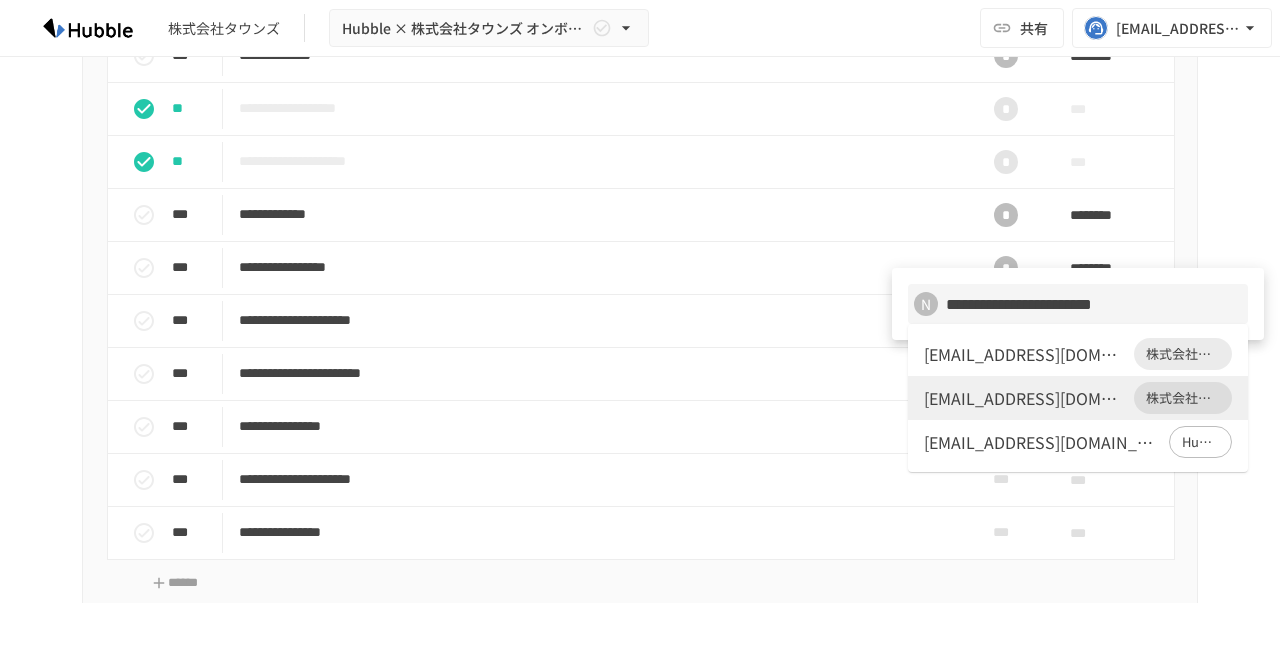 click on "[EMAIL_ADDRESS][DOMAIN_NAME]" at bounding box center (1025, 354) 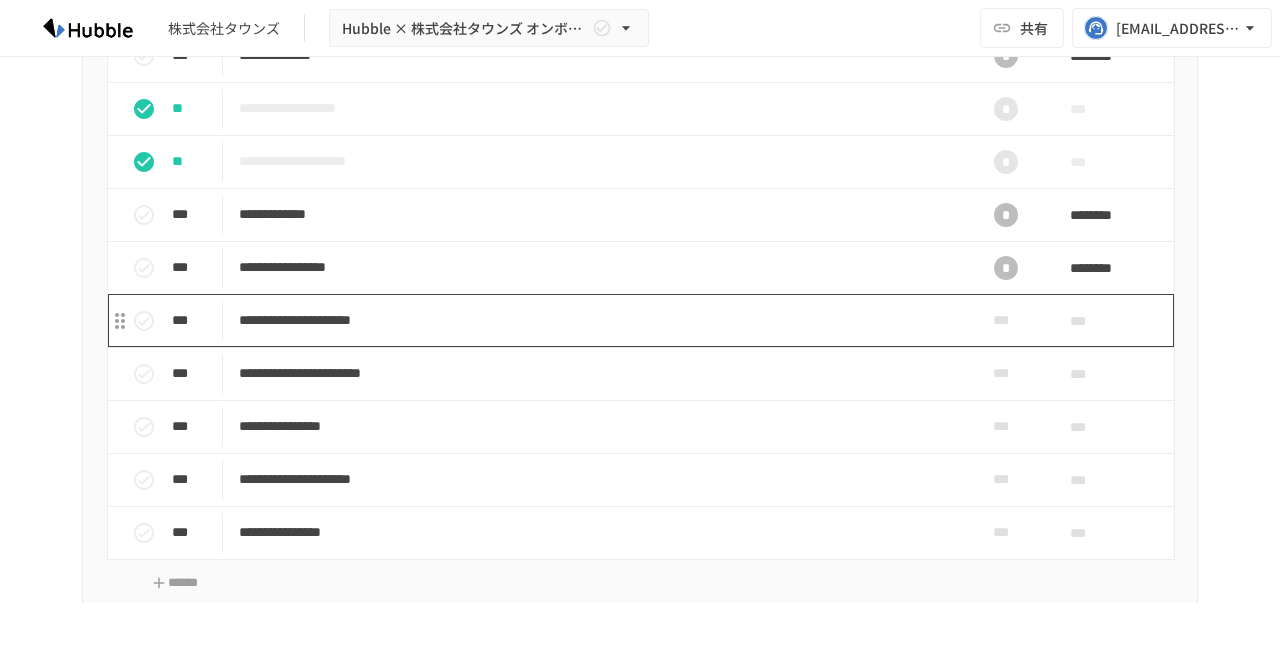 click on "**********" at bounding box center [598, 320] 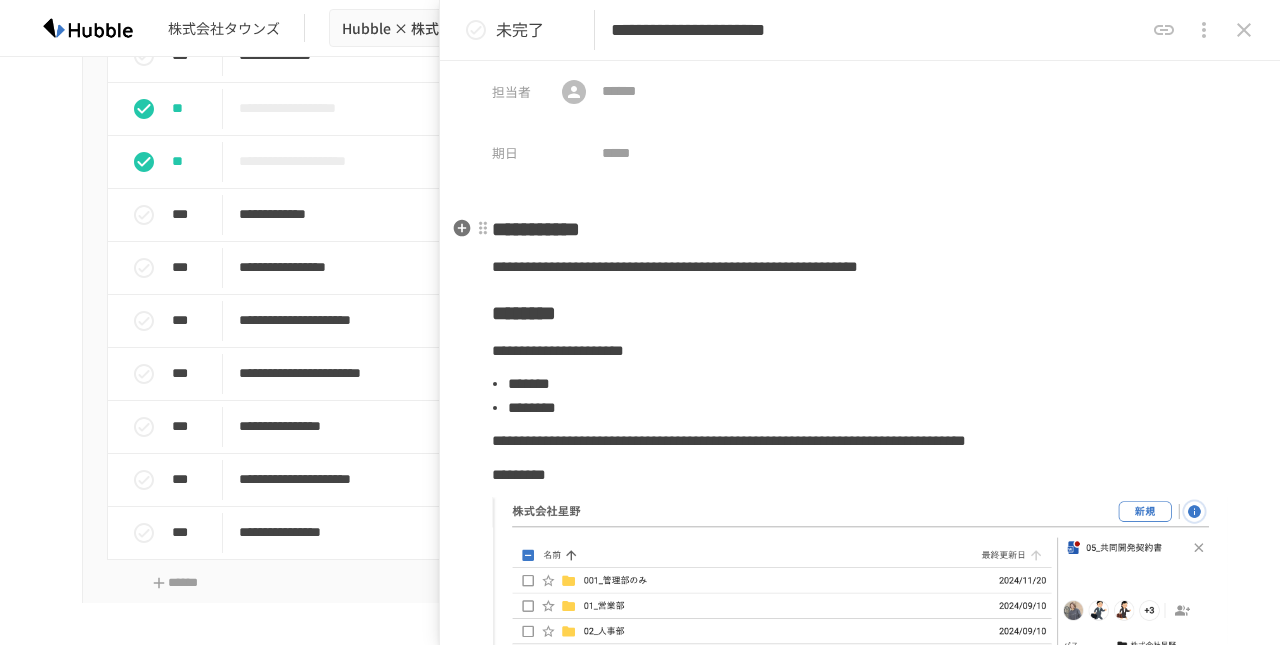 scroll, scrollTop: 0, scrollLeft: 0, axis: both 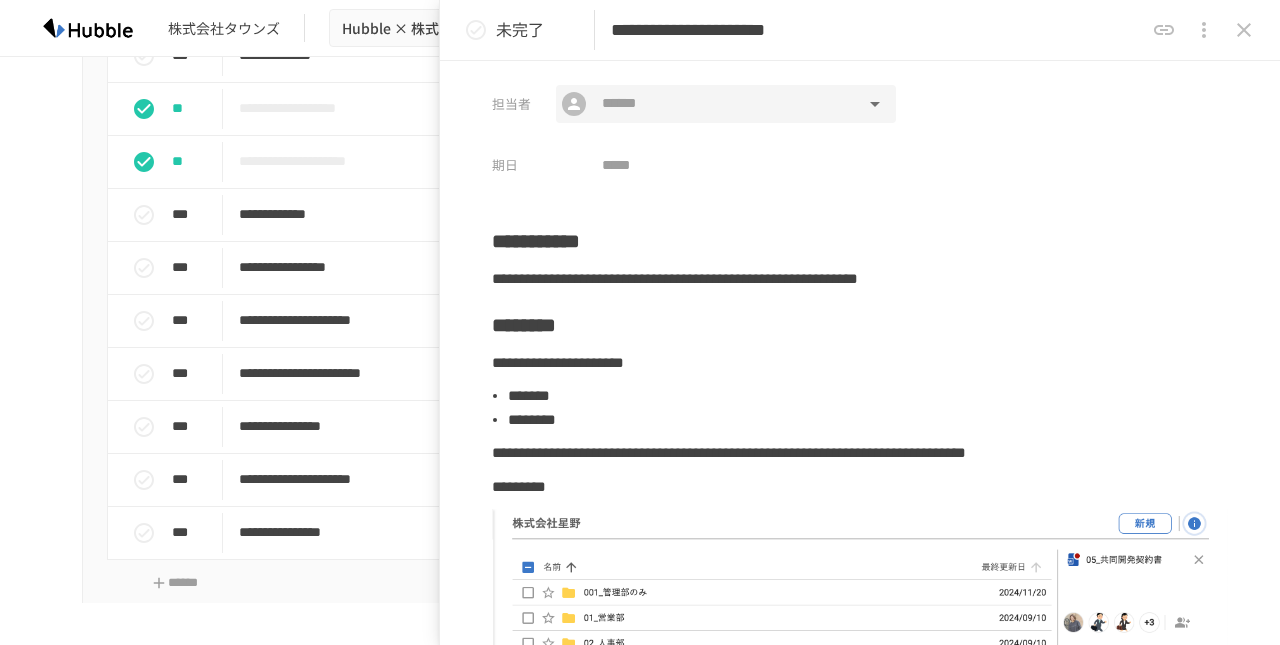 click at bounding box center [725, 104] 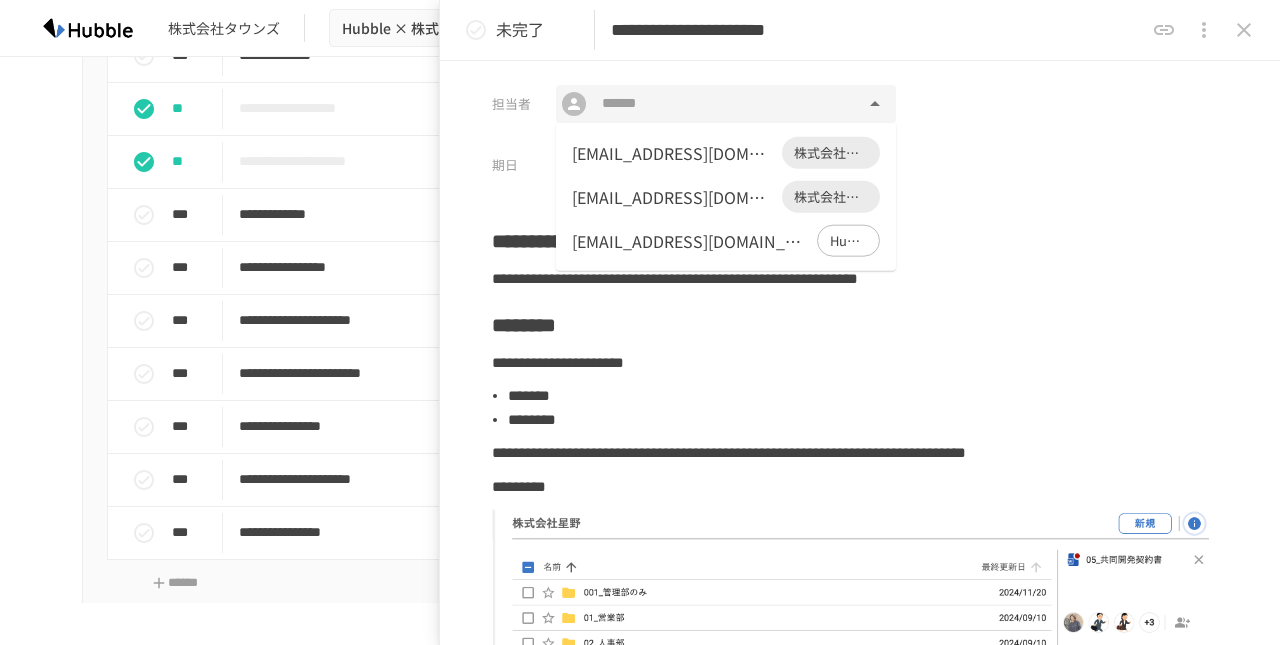 click on "[EMAIL_ADDRESS][DOMAIN_NAME]" at bounding box center [673, 153] 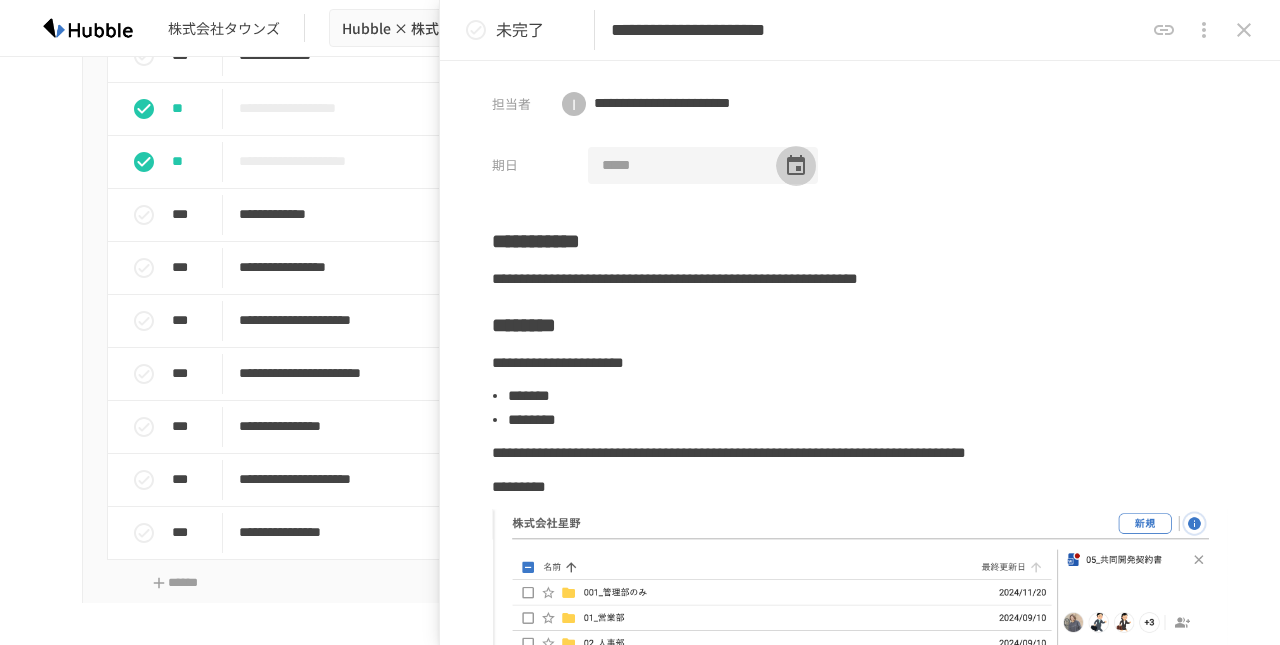 click 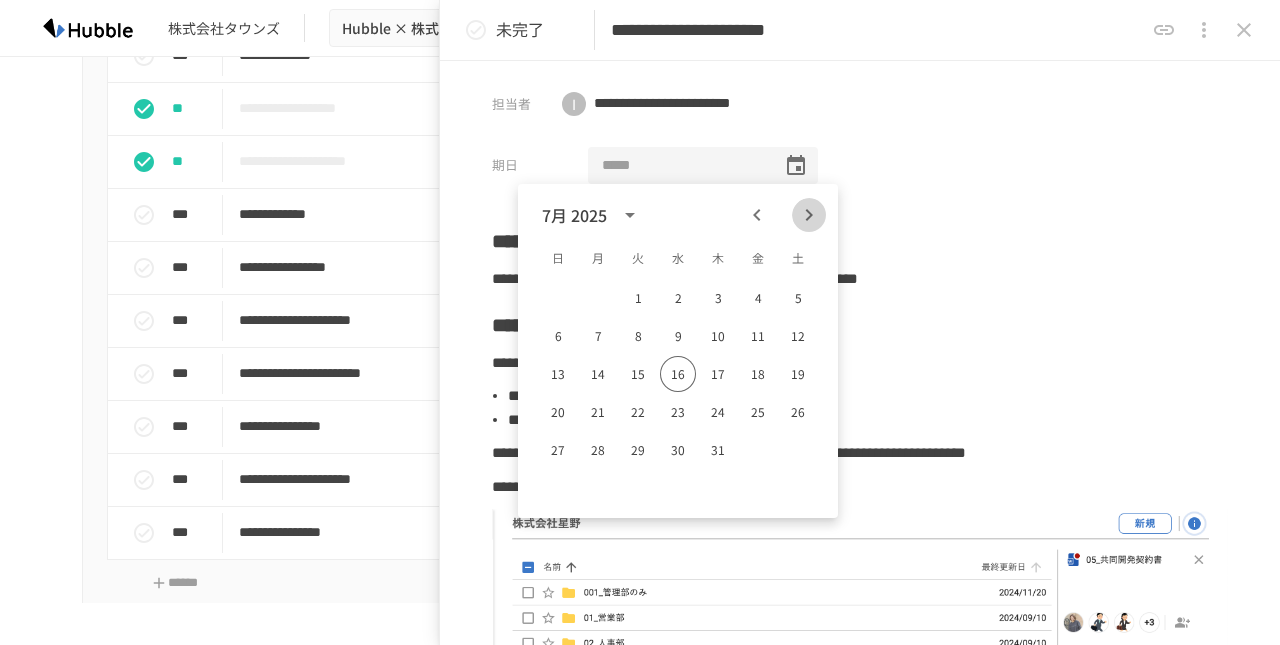 click 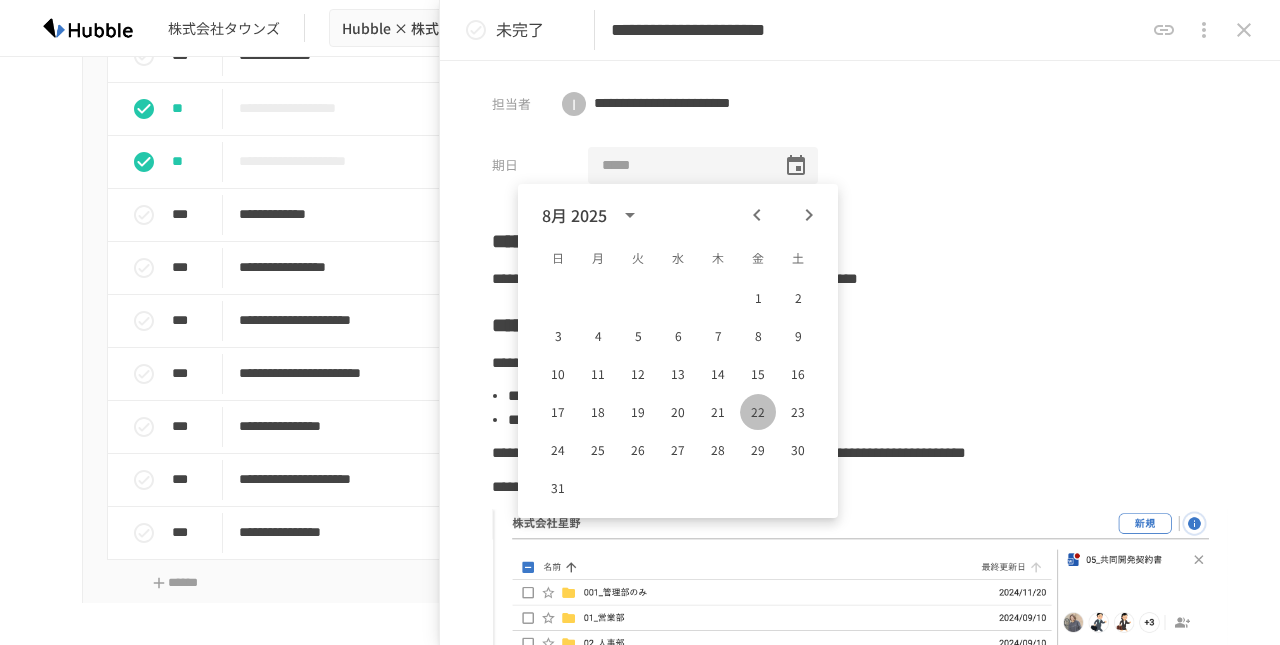 click on "22" at bounding box center [758, 412] 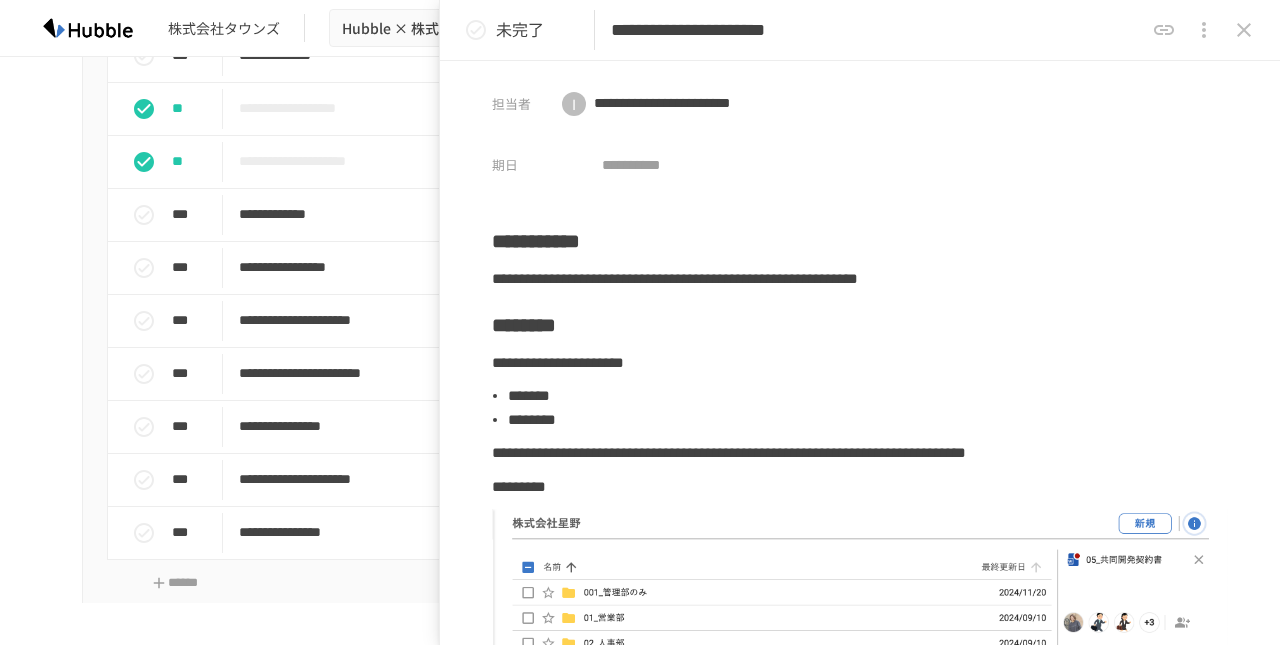 type on "**********" 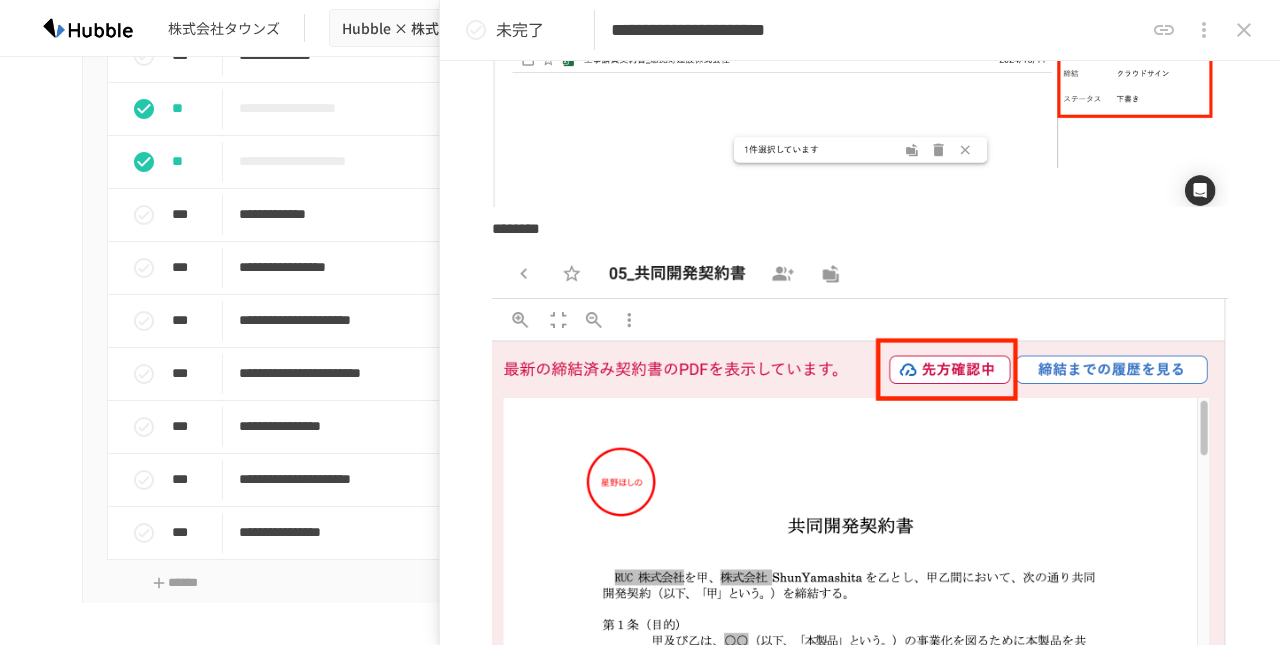 scroll, scrollTop: 770, scrollLeft: 0, axis: vertical 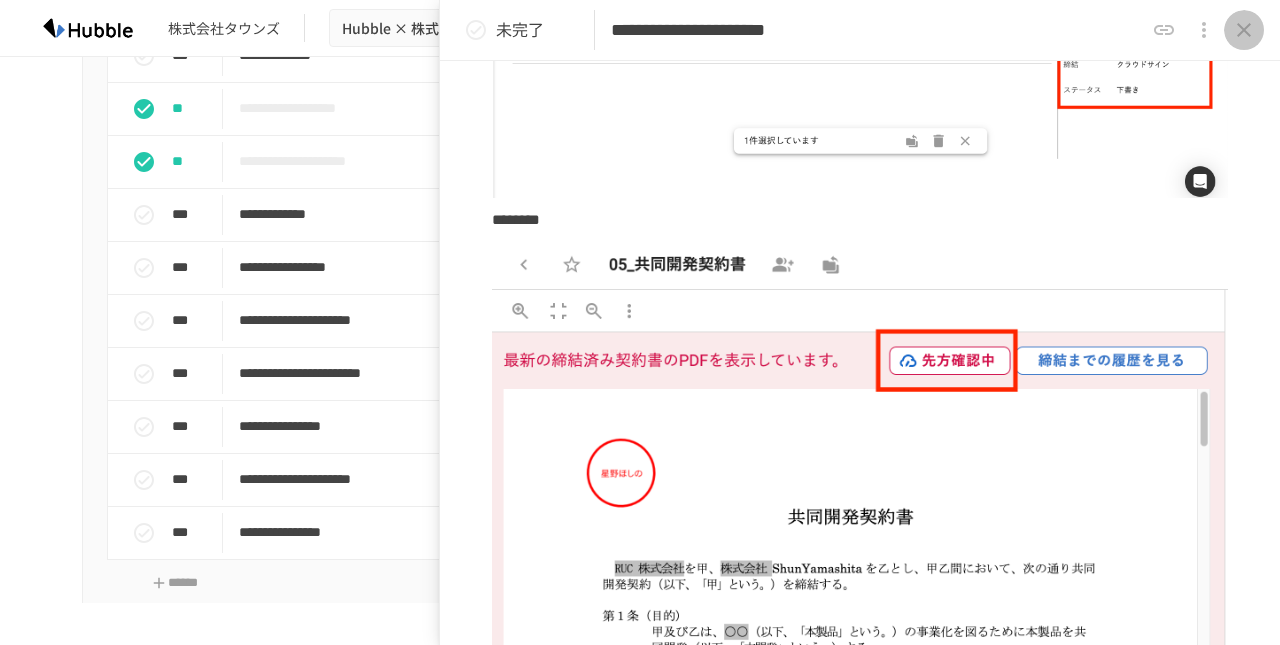 click 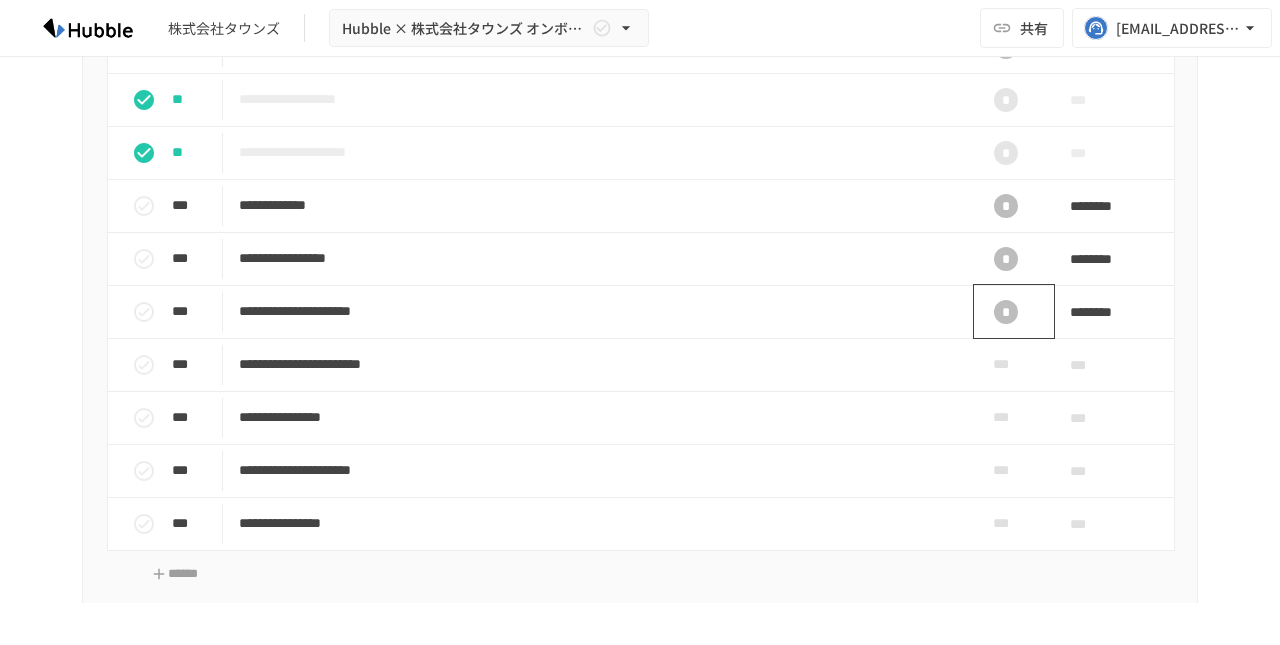 scroll, scrollTop: 2135, scrollLeft: 0, axis: vertical 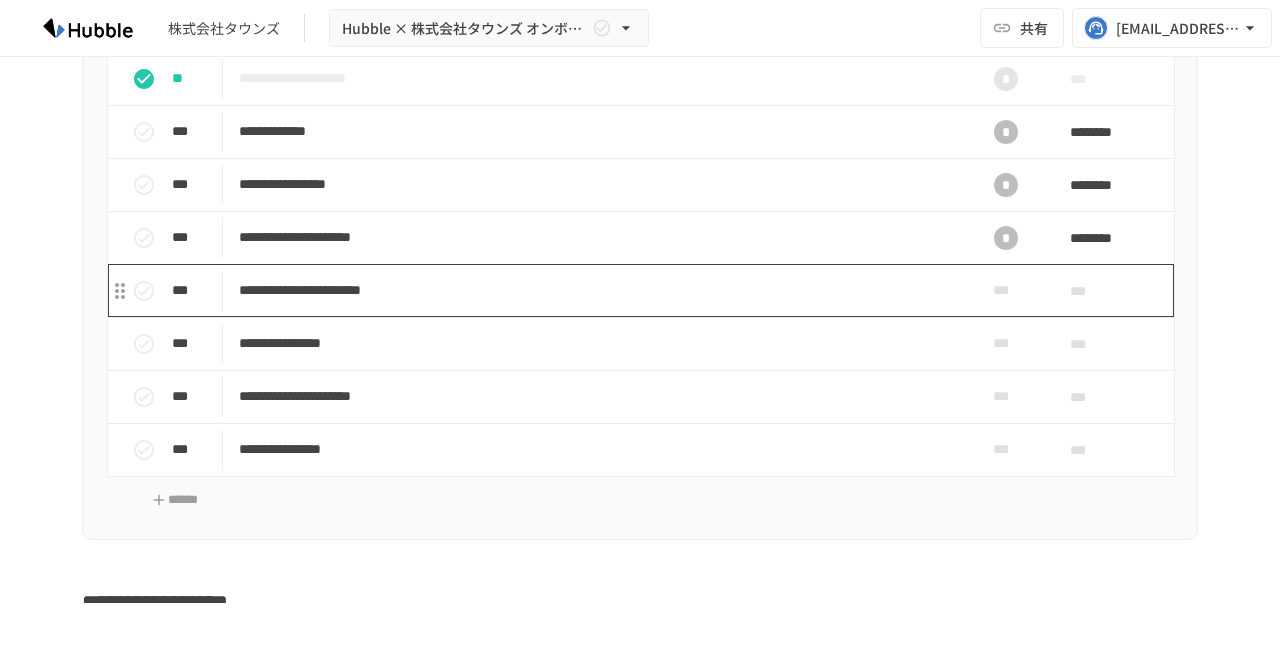 click on "**********" at bounding box center [598, 290] 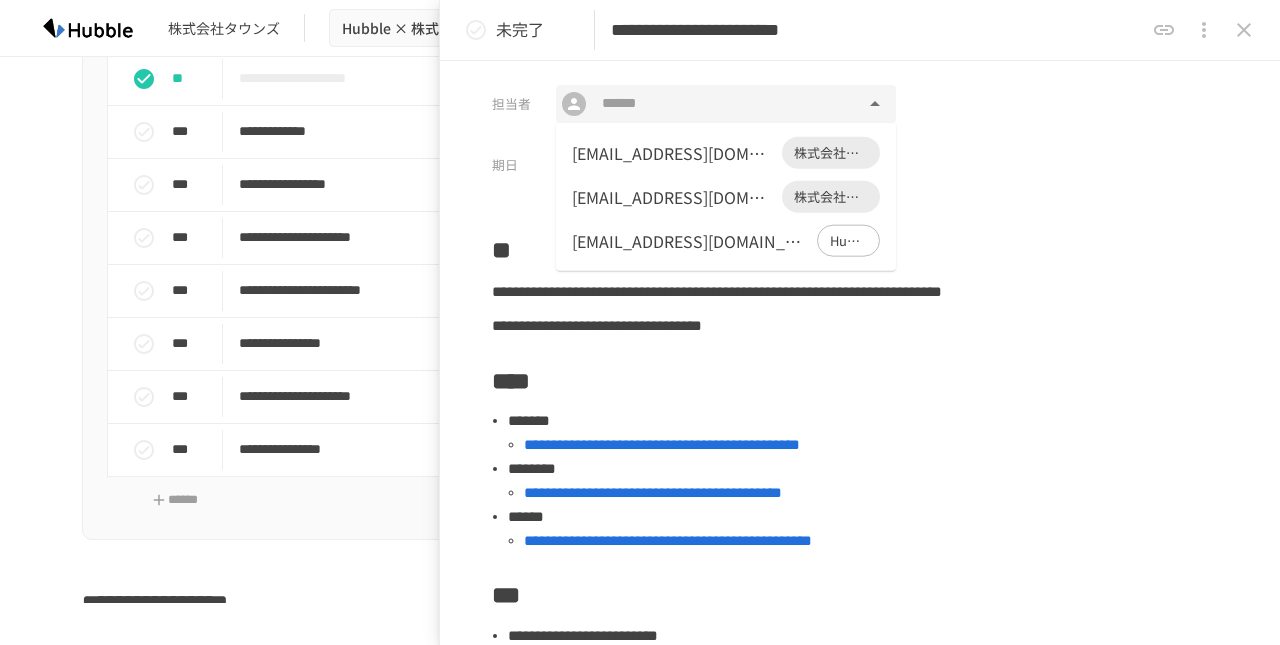click at bounding box center (725, 104) 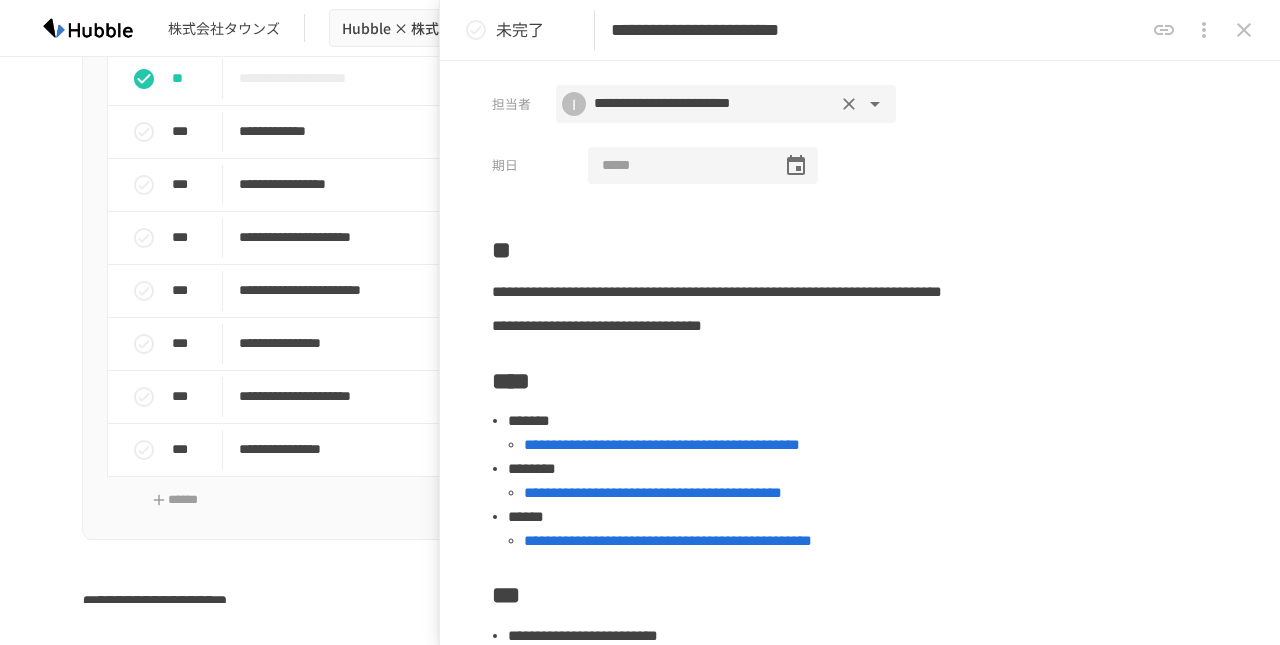 click at bounding box center [678, 166] 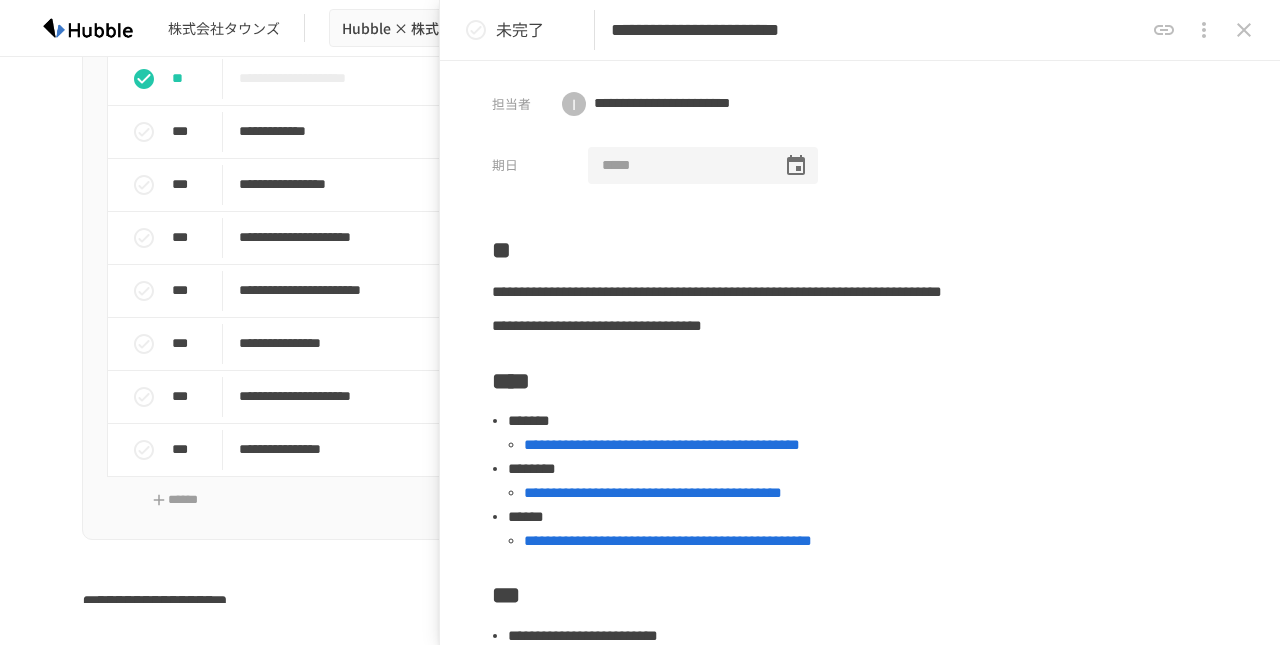 click 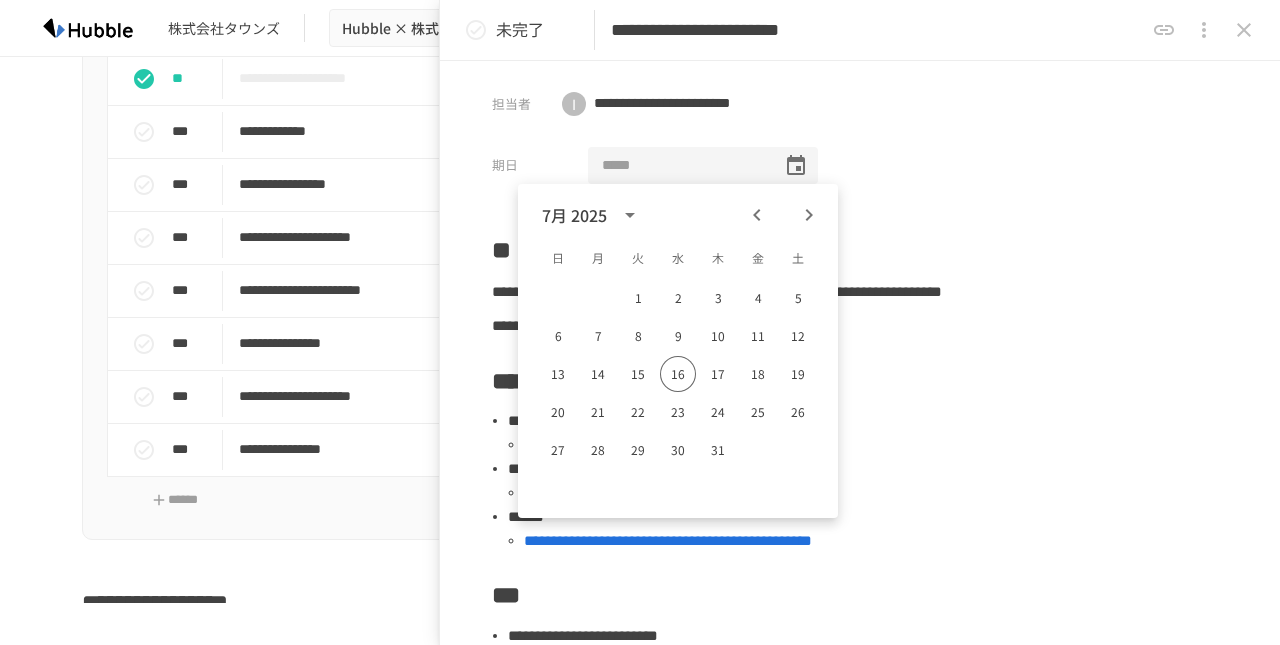 click 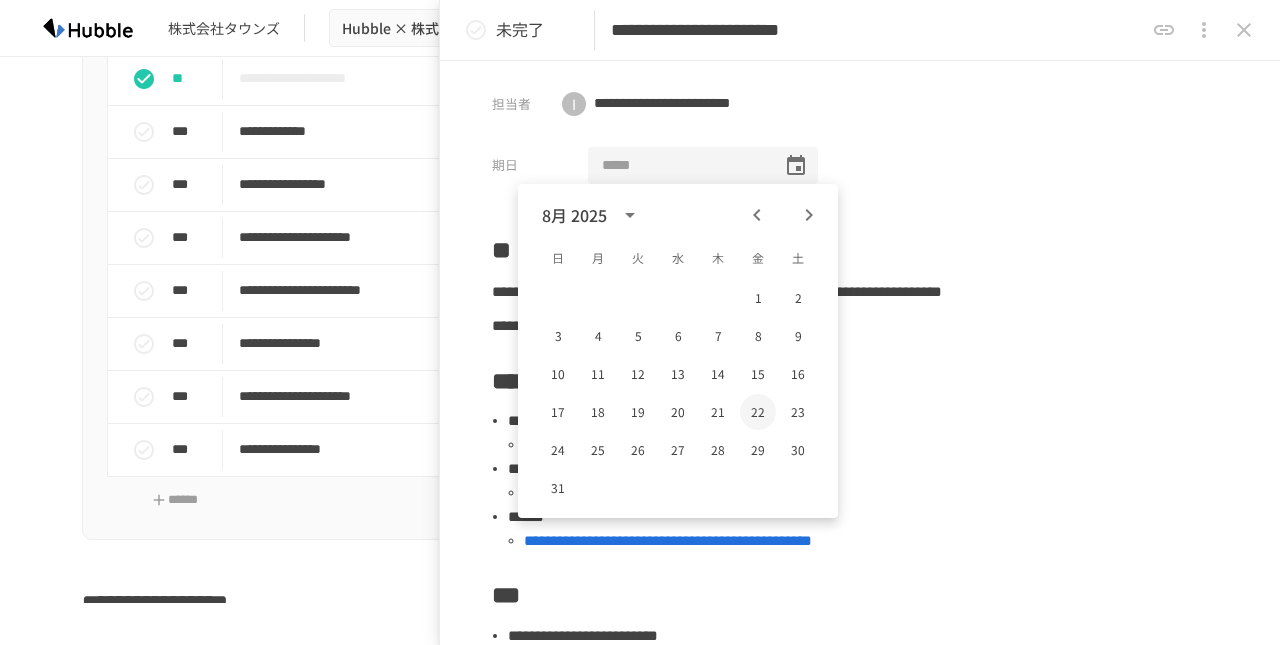 click on "22" at bounding box center [758, 412] 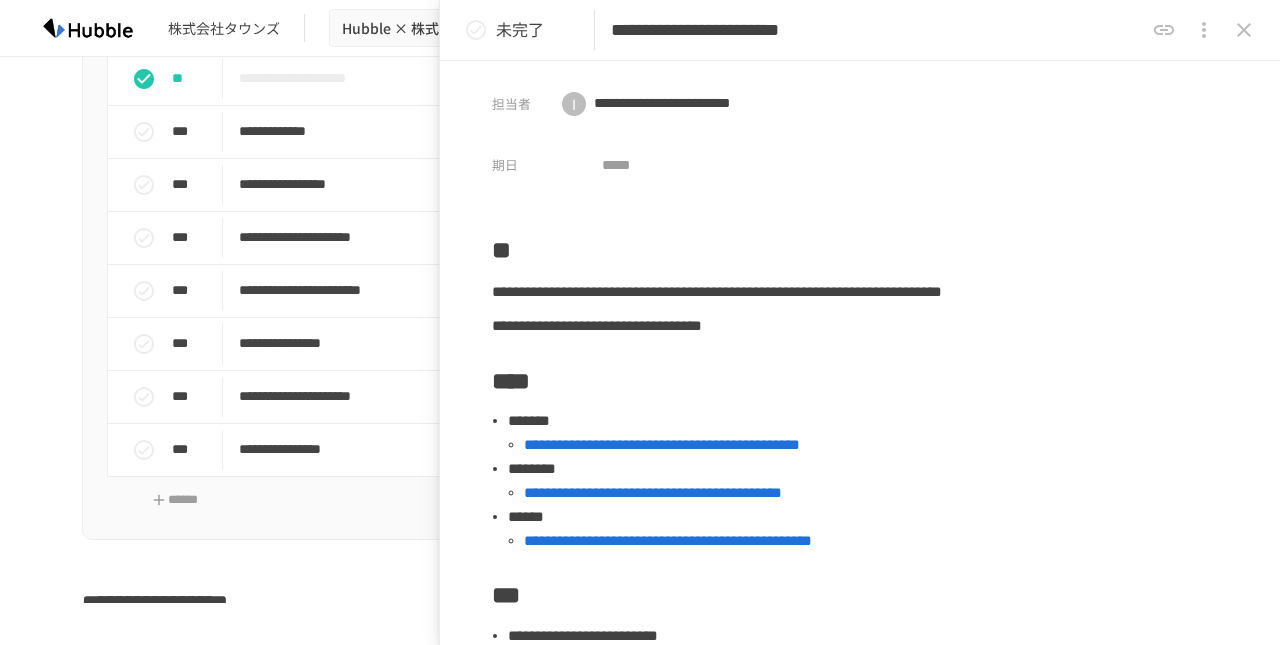 type on "**********" 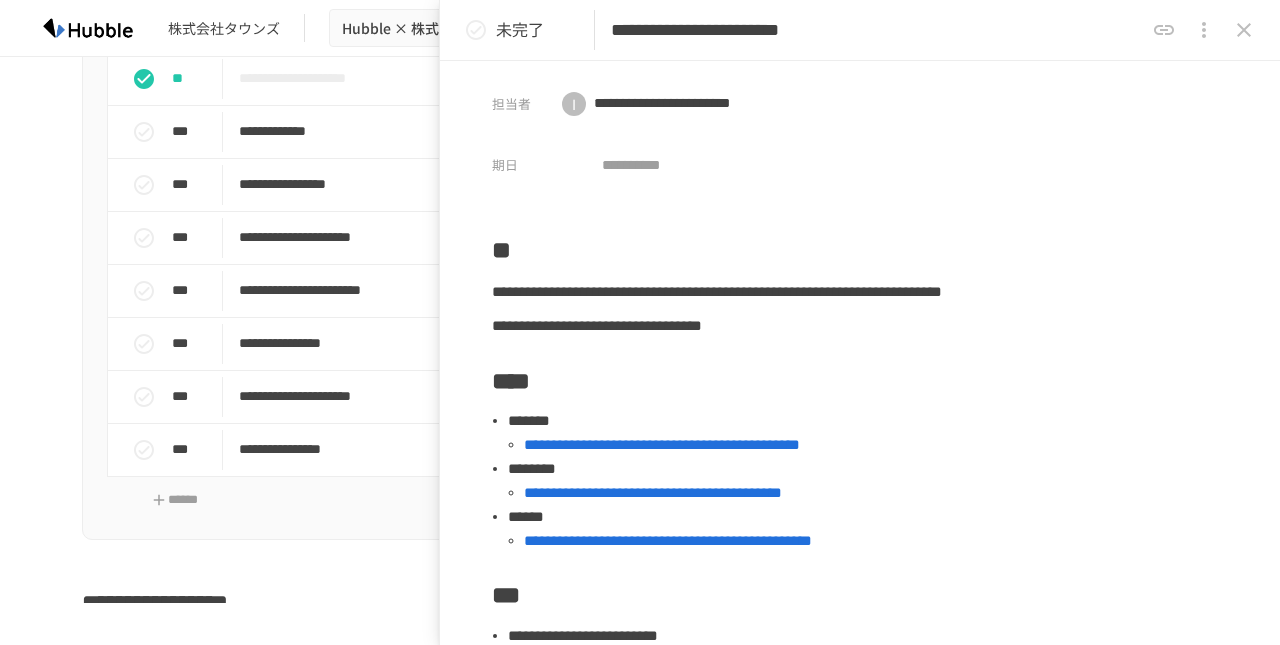click 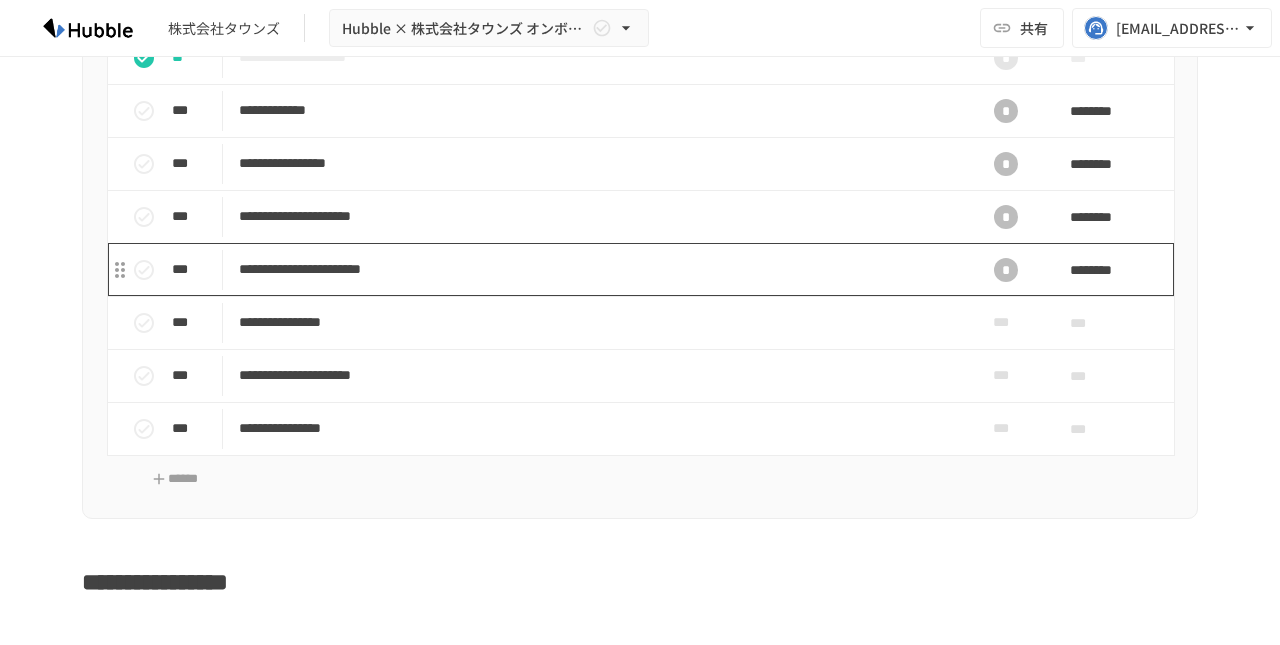 scroll, scrollTop: 2156, scrollLeft: 0, axis: vertical 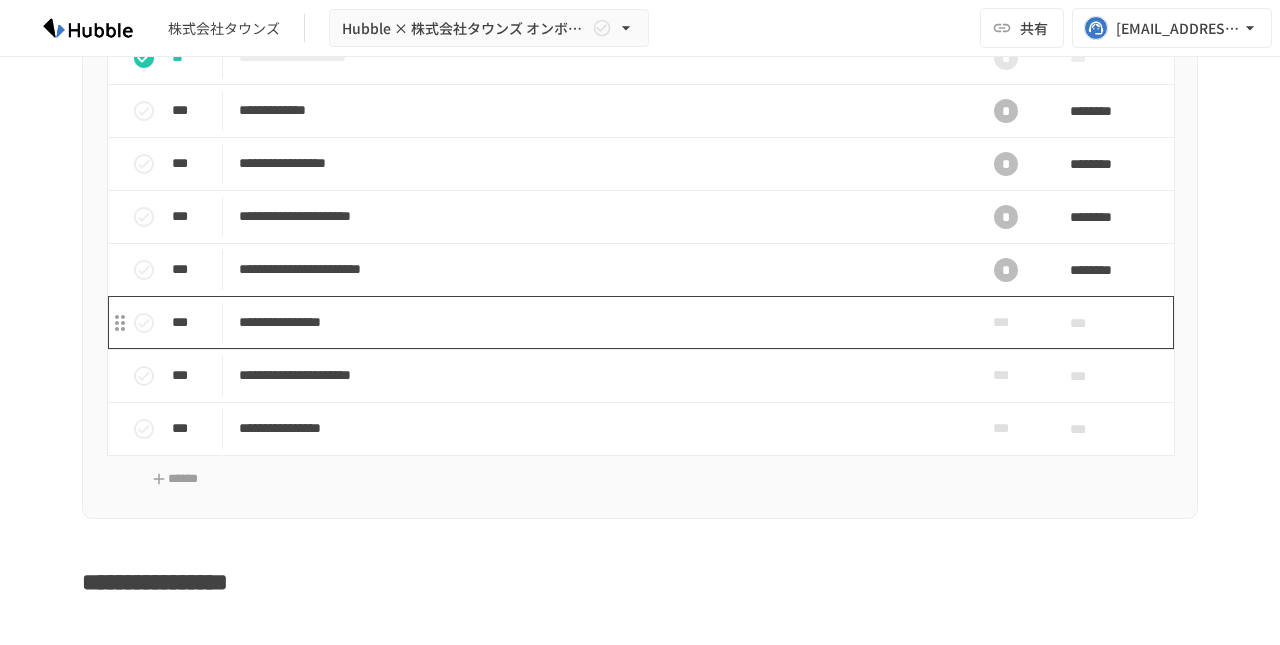 click on "**********" at bounding box center [598, 322] 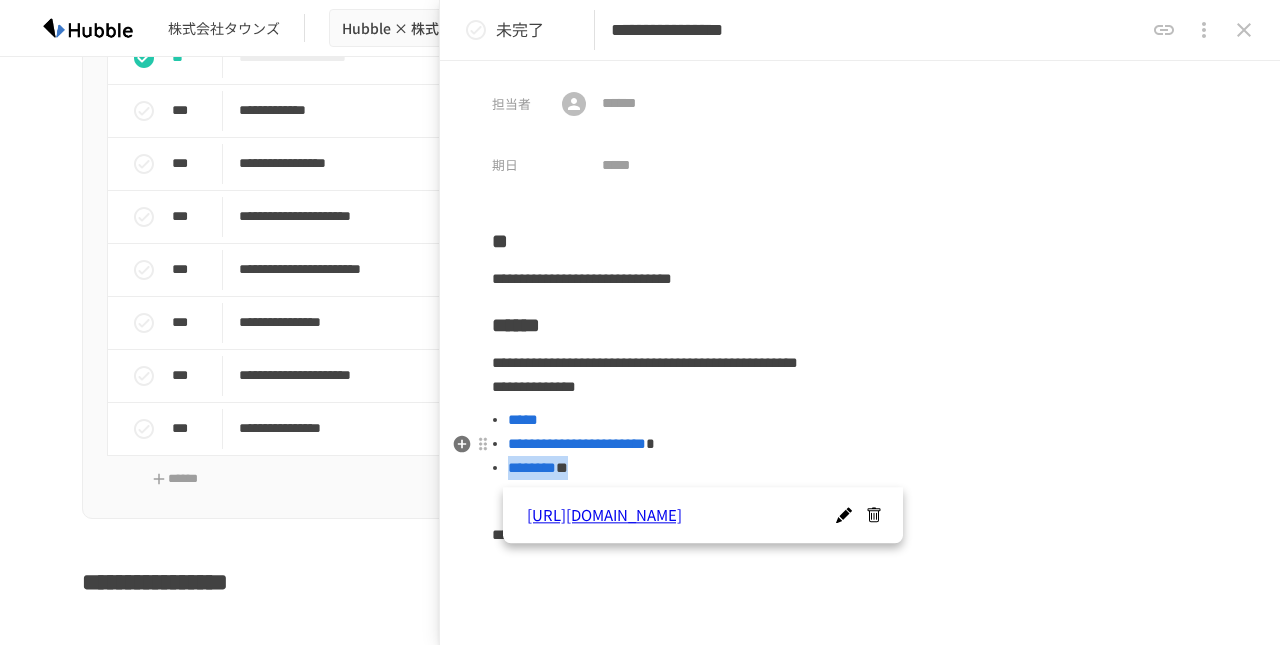 drag, startPoint x: 667, startPoint y: 470, endPoint x: 500, endPoint y: 476, distance: 167.10774 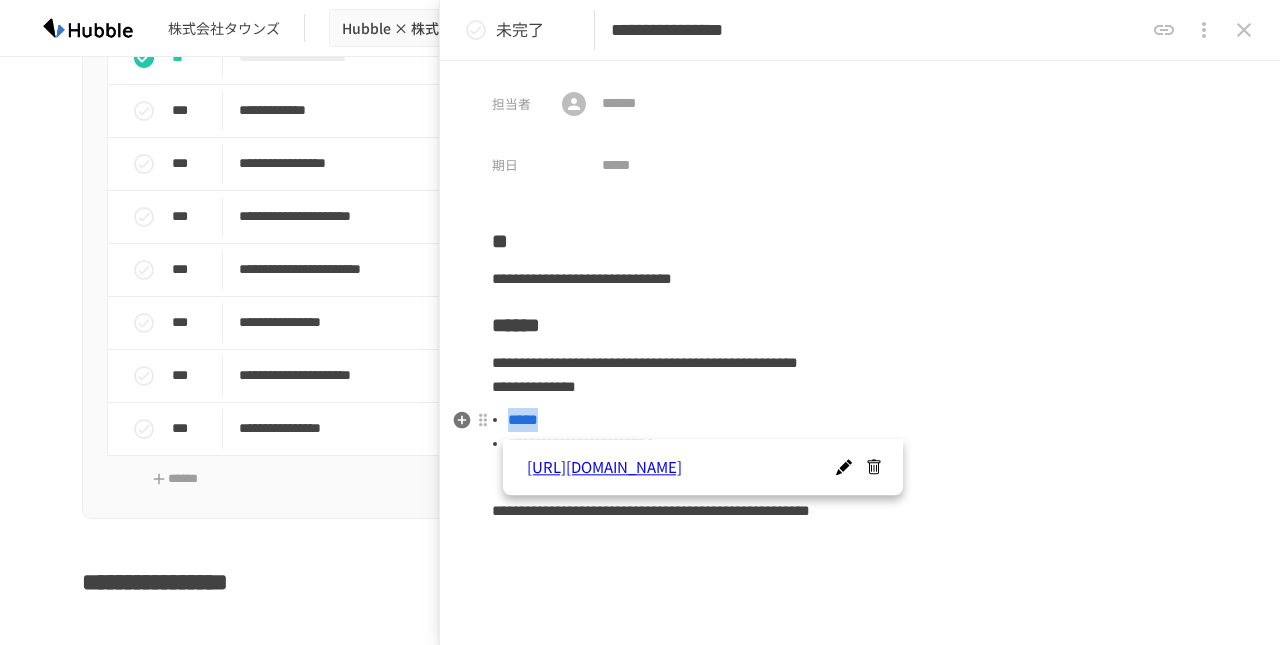 drag, startPoint x: 623, startPoint y: 424, endPoint x: 502, endPoint y: 426, distance: 121.016525 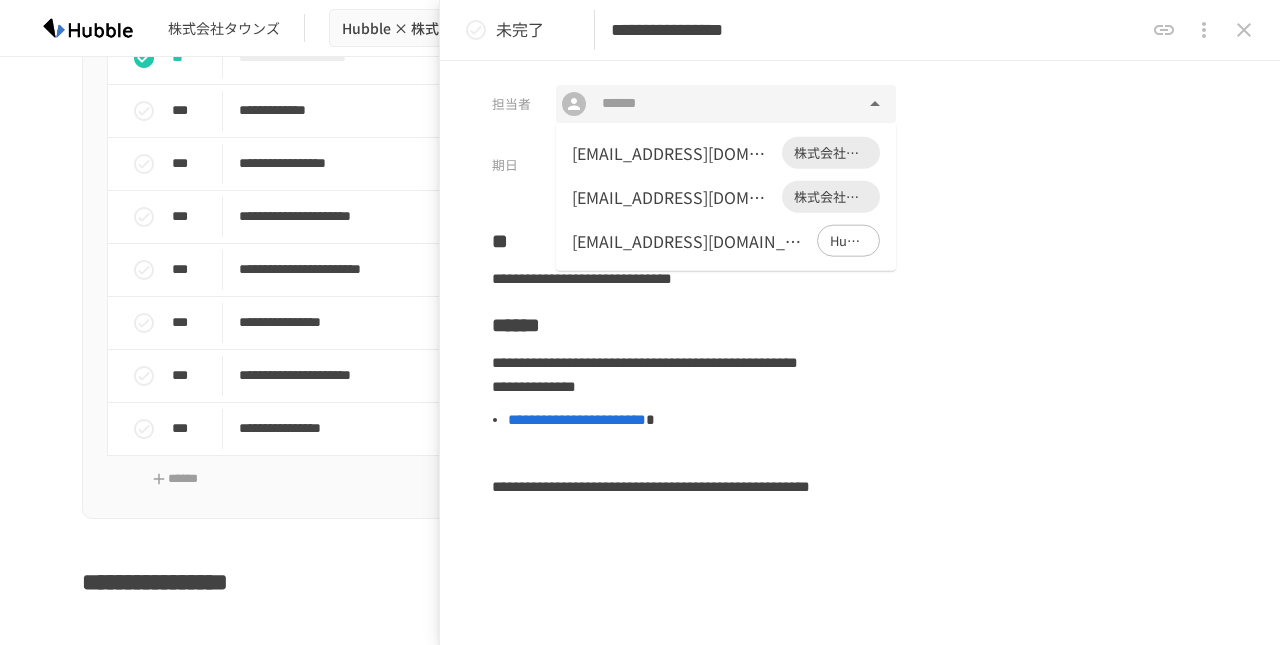 click at bounding box center (725, 104) 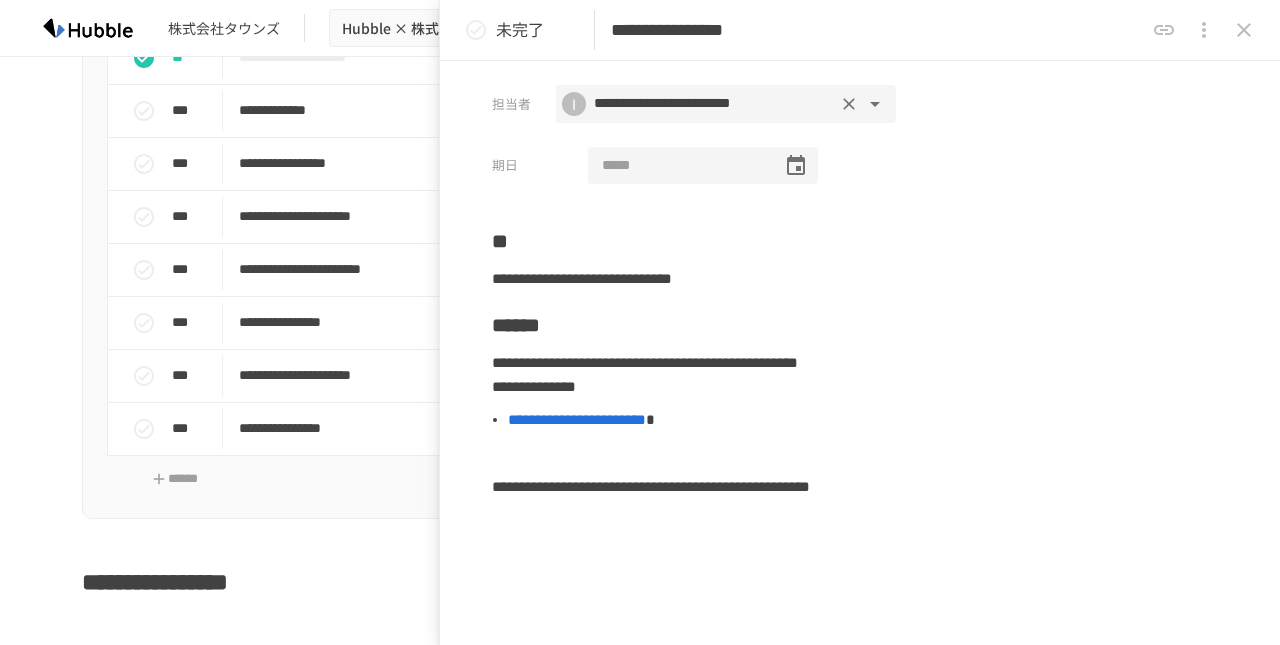 click 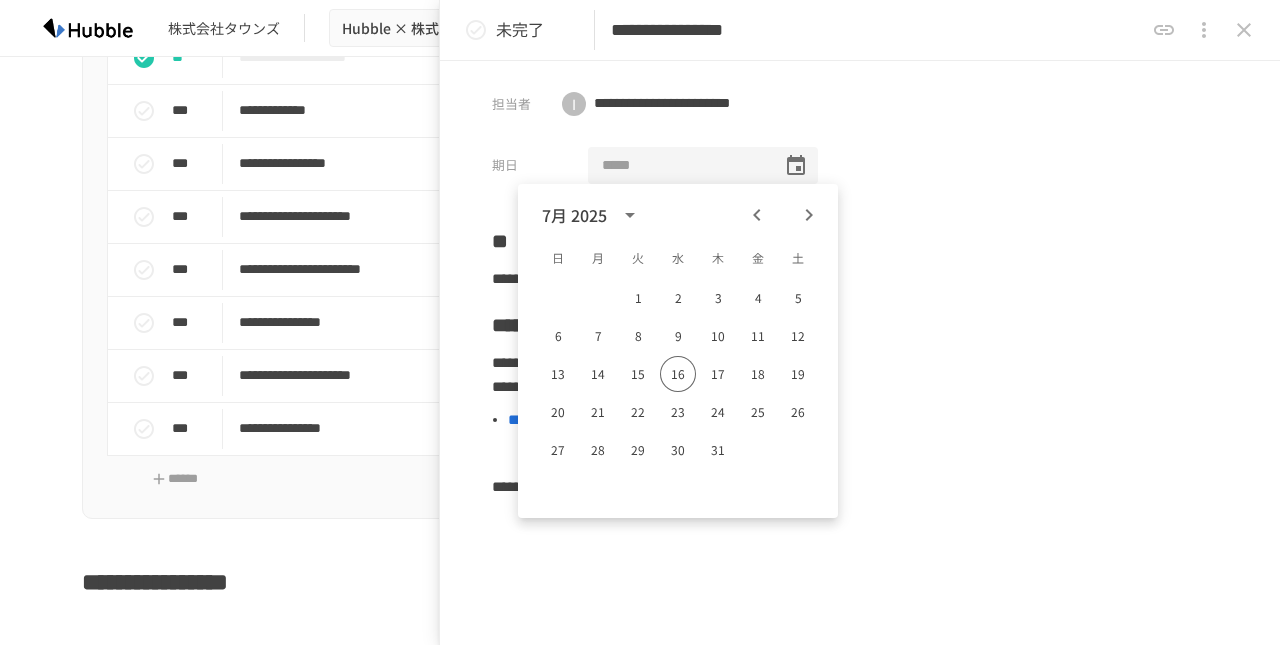 click 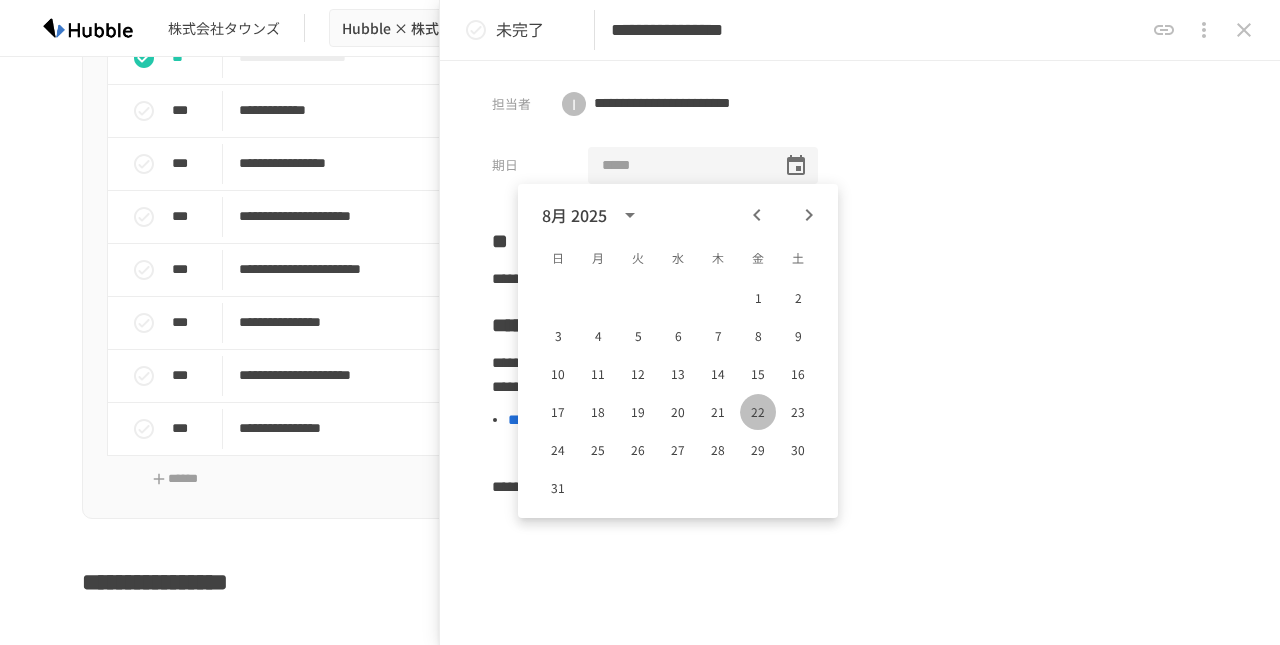 click on "22" at bounding box center (758, 412) 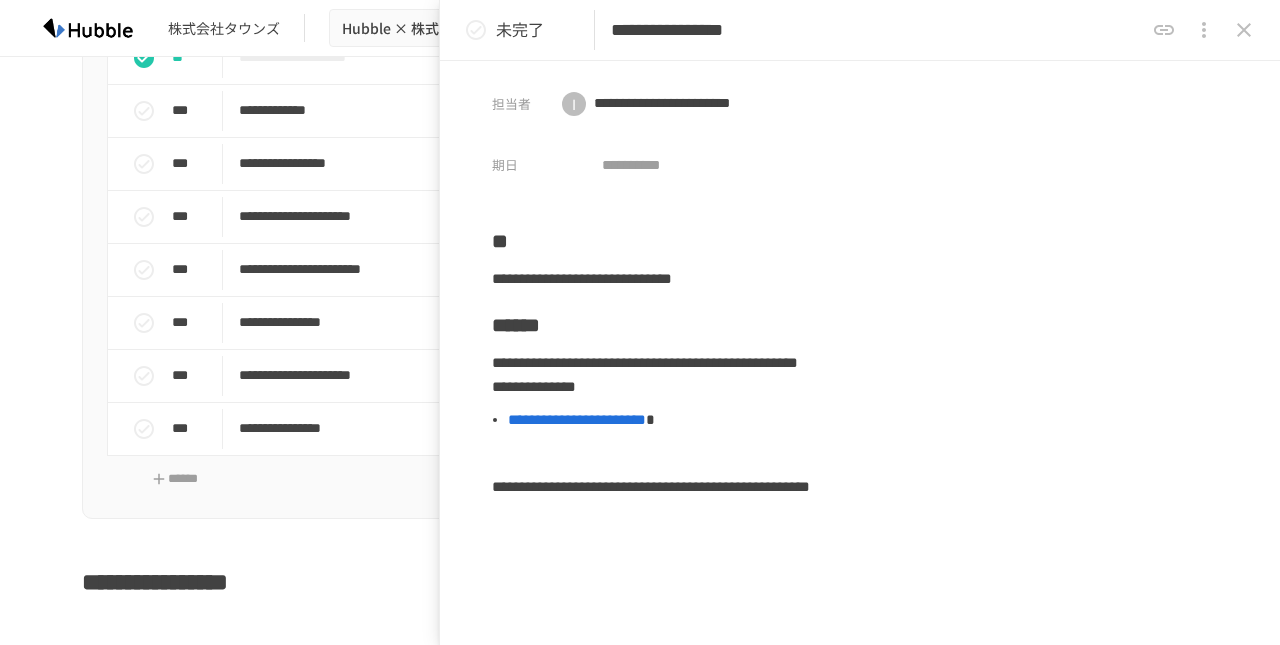 click on "**********" at bounding box center [860, 122] 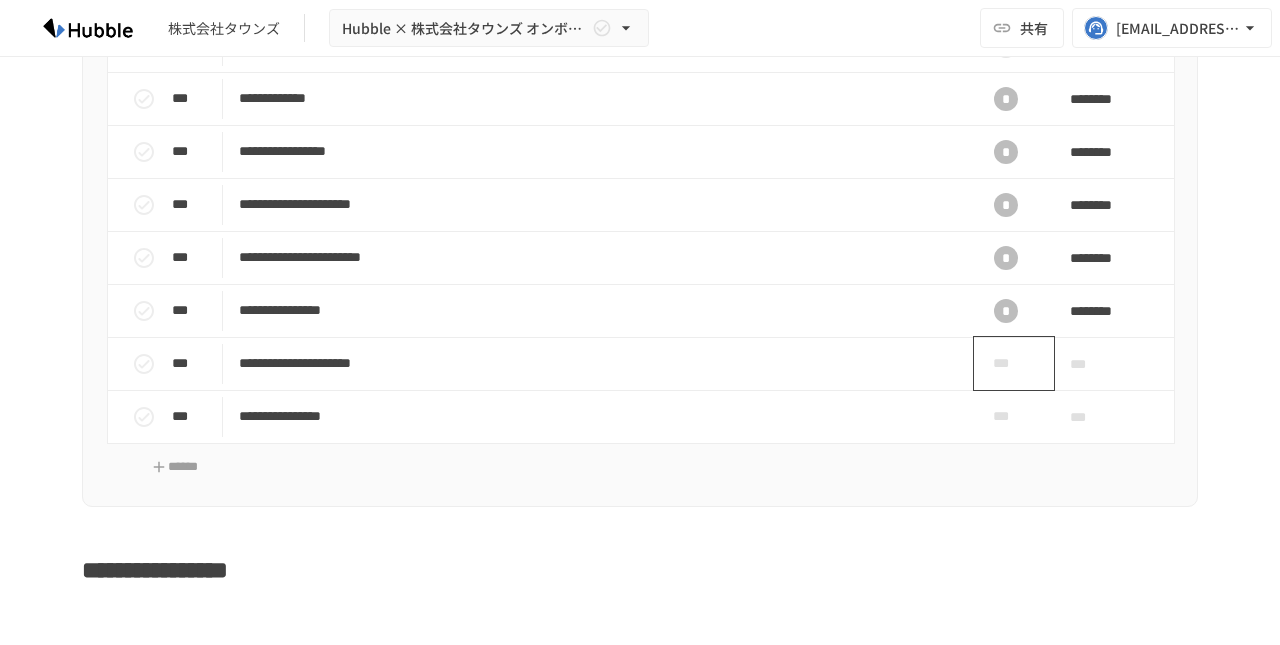scroll, scrollTop: 2168, scrollLeft: 0, axis: vertical 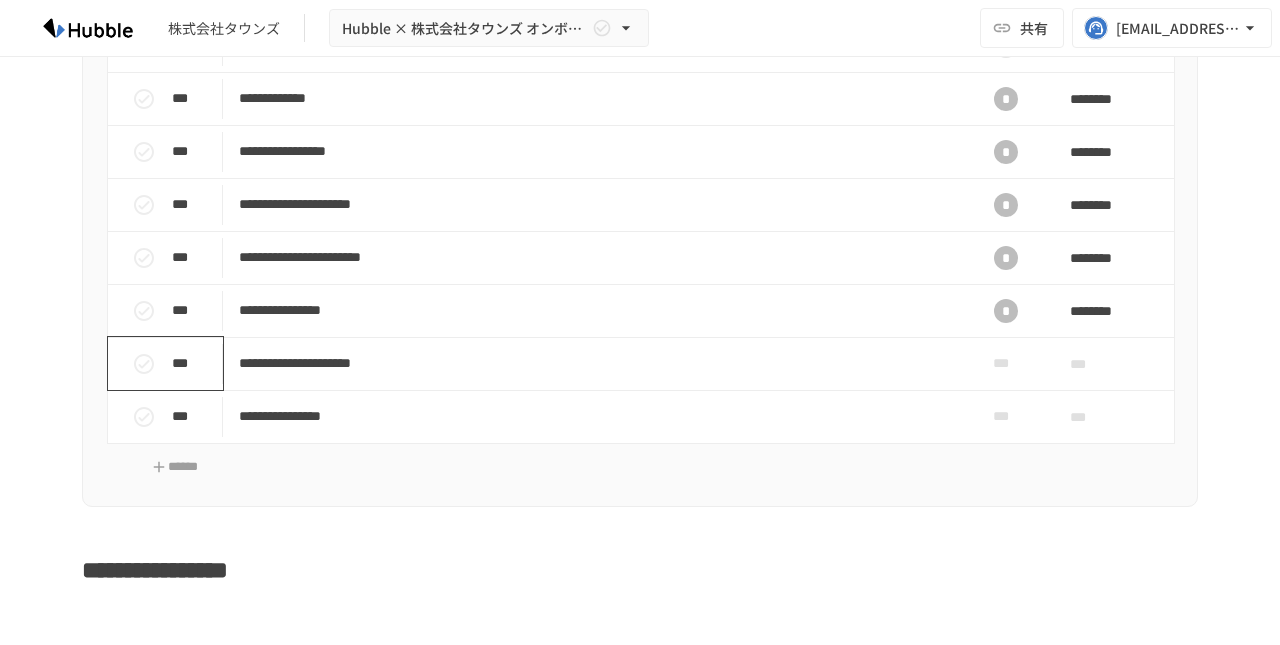 click 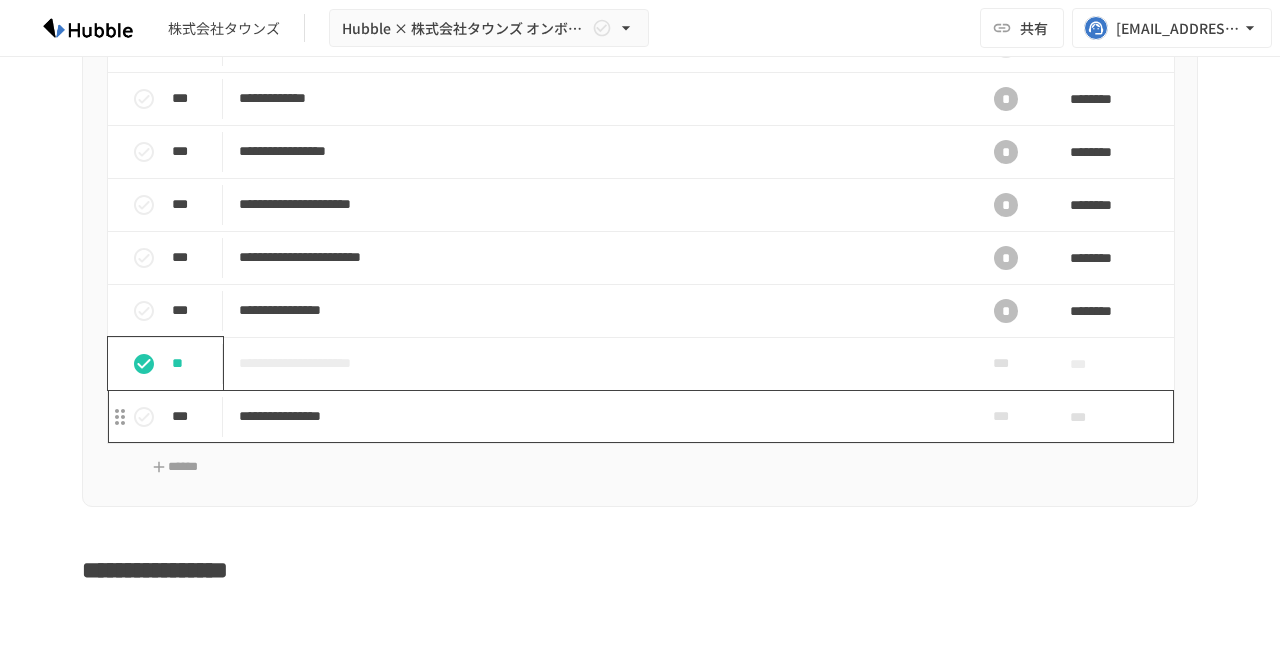click on "**********" at bounding box center [598, 416] 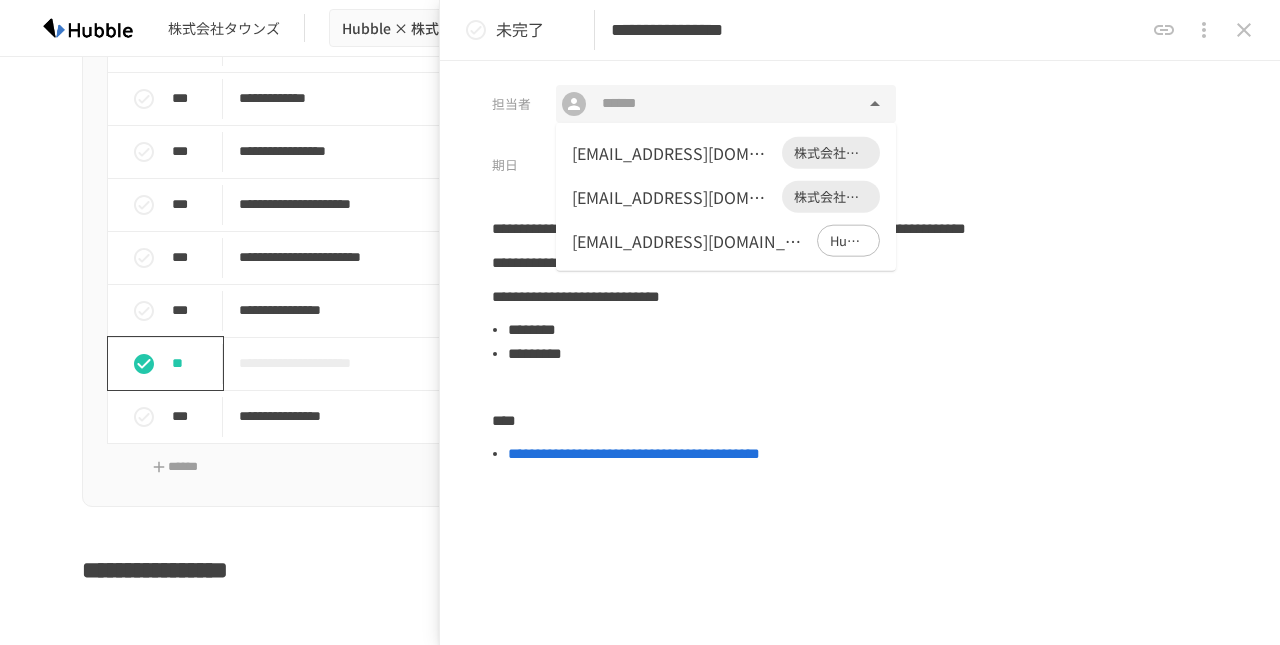 click at bounding box center [725, 104] 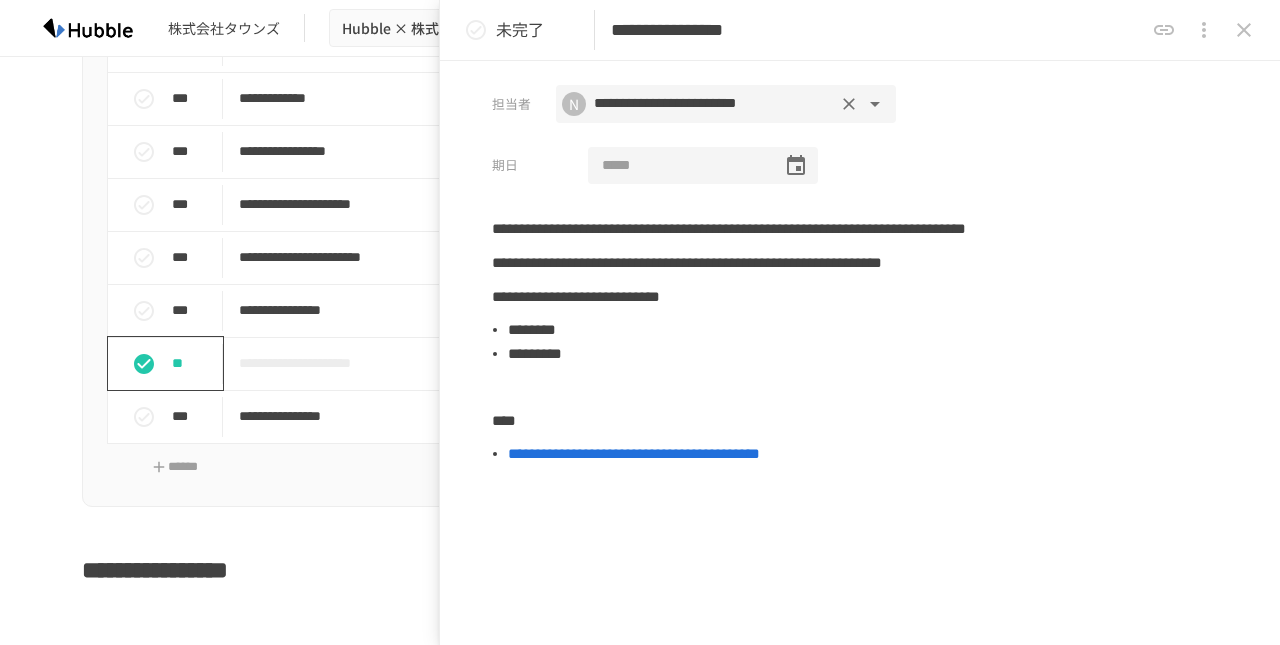 click 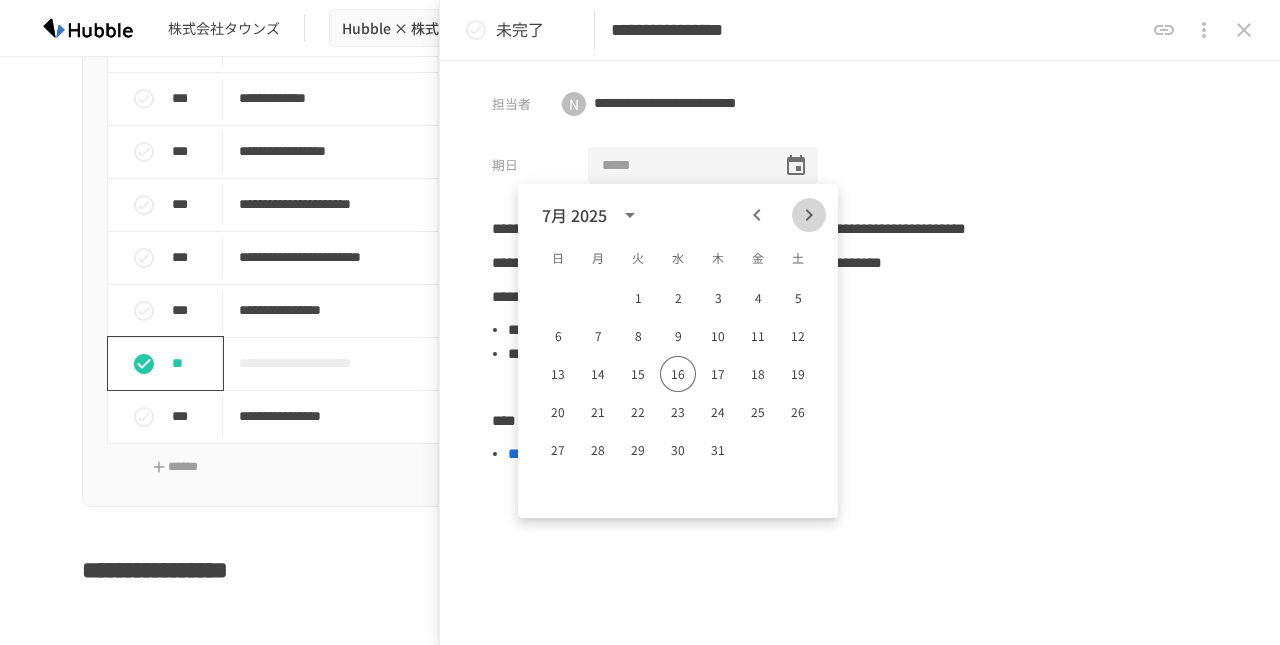click 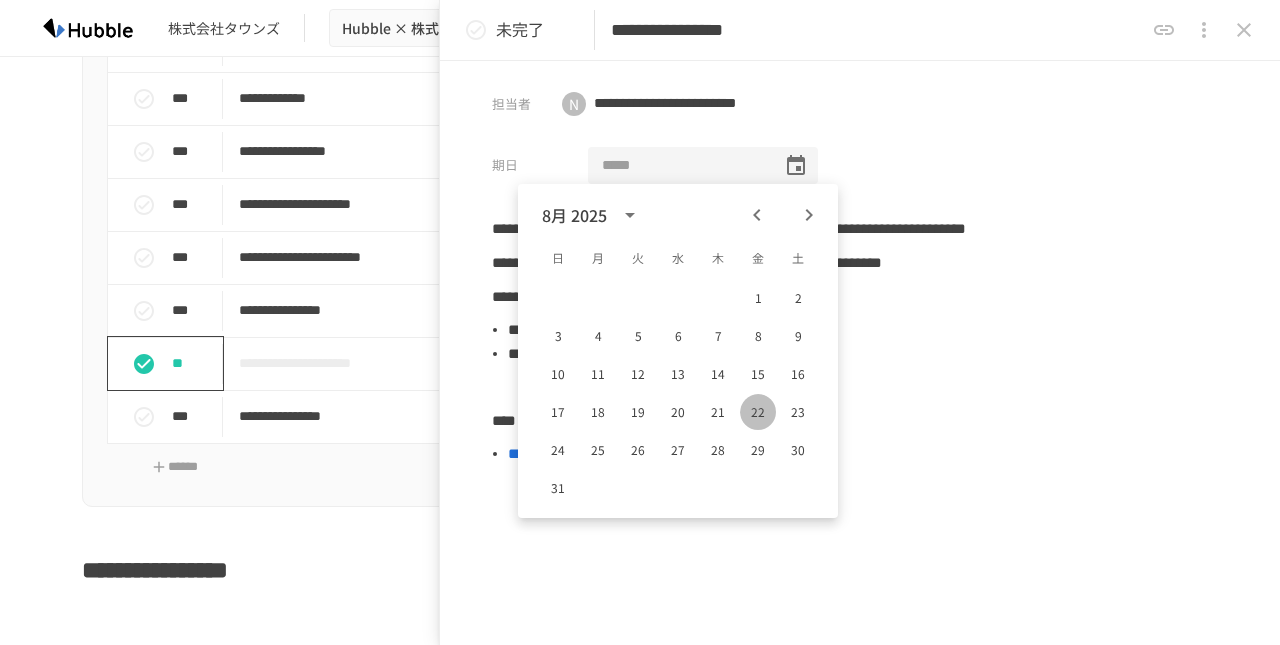 click on "22" at bounding box center (758, 412) 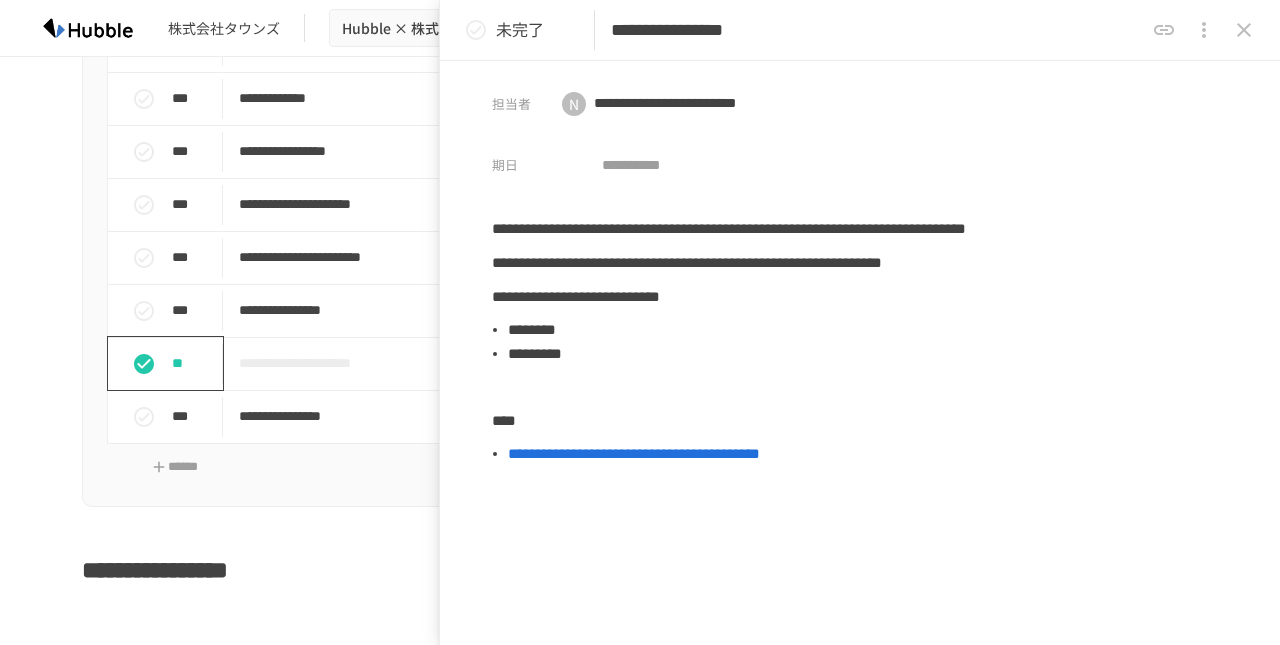 click 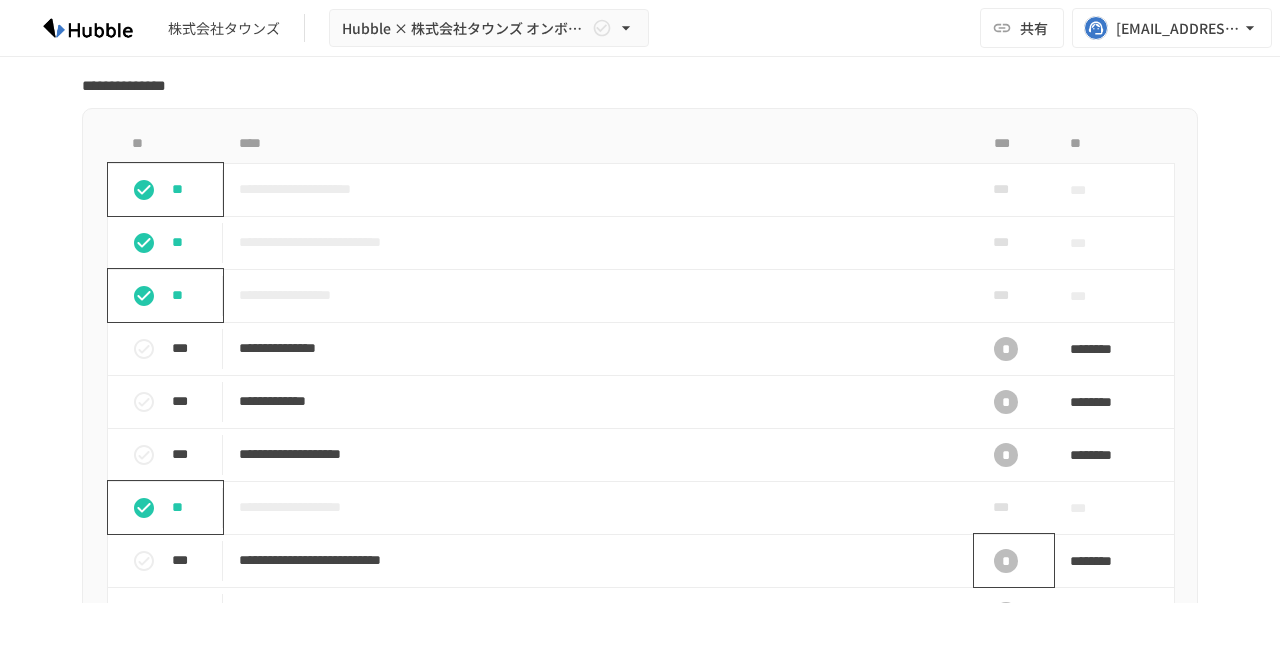 scroll, scrollTop: 1442, scrollLeft: 0, axis: vertical 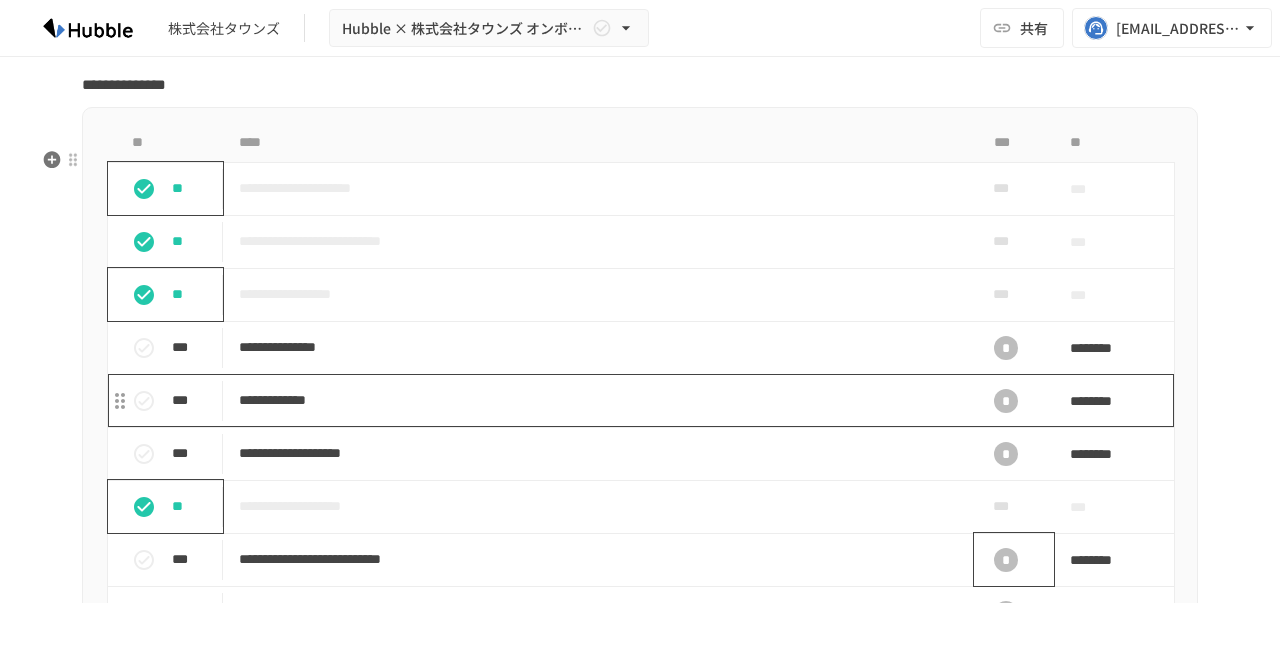 click on "**********" at bounding box center [598, 400] 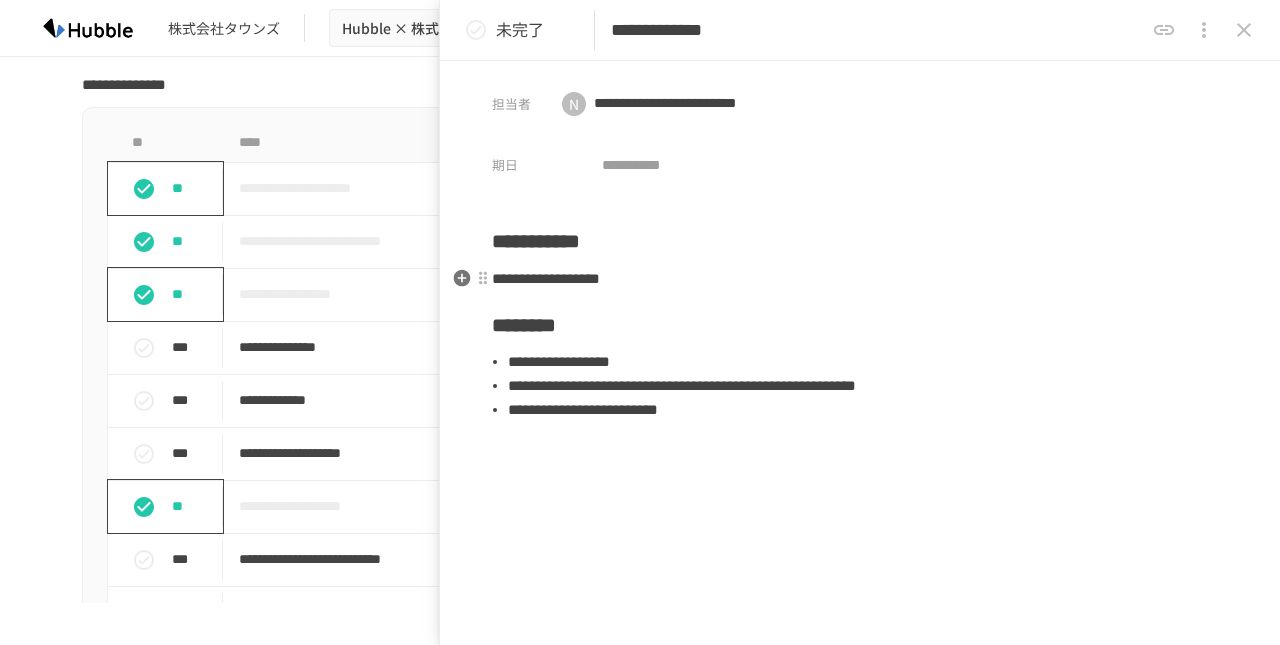 click on "**********" at bounding box center [860, 662] 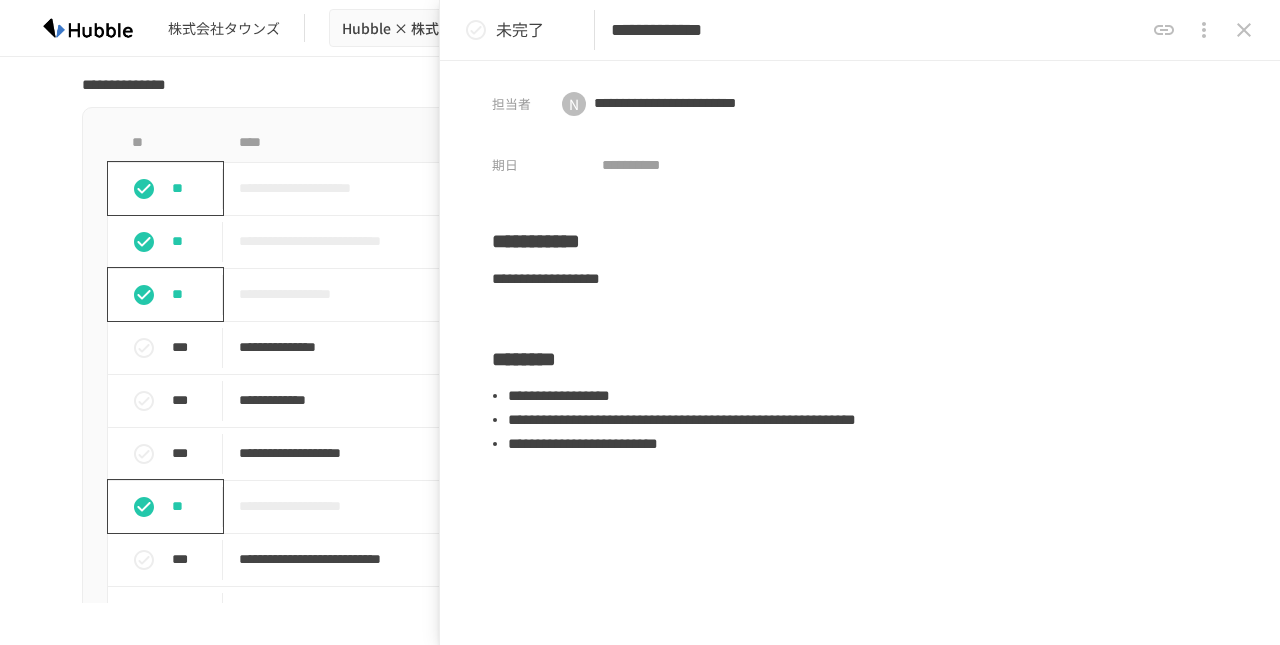 type 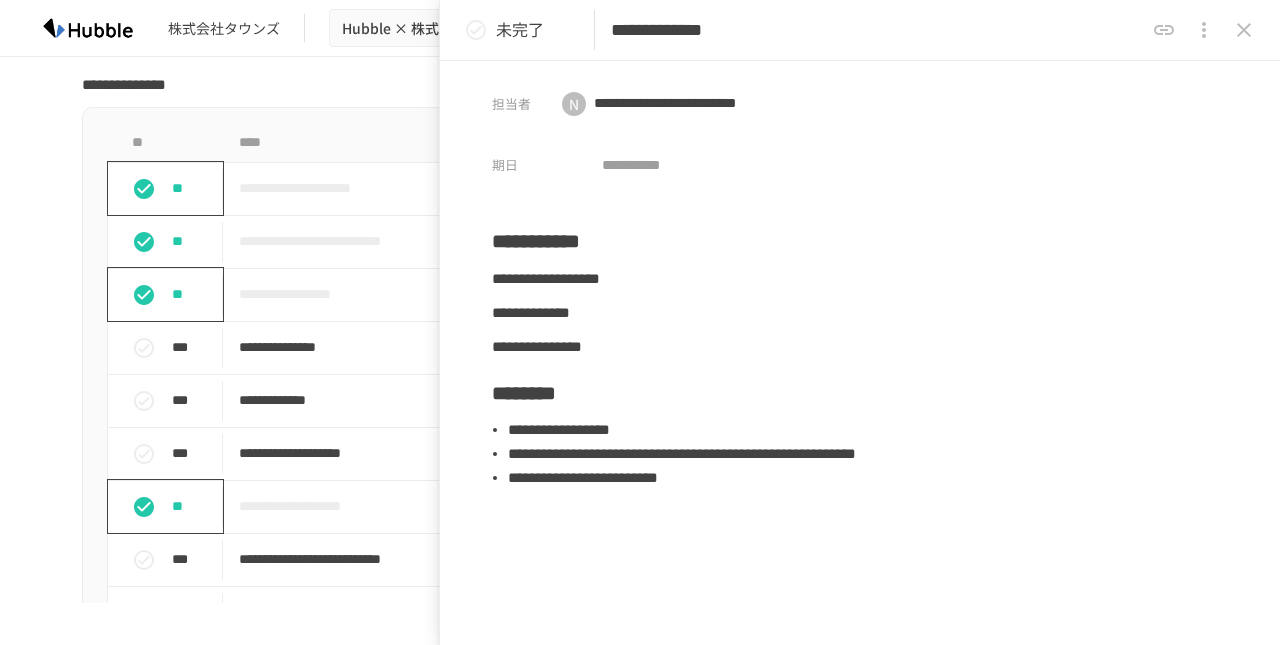 click 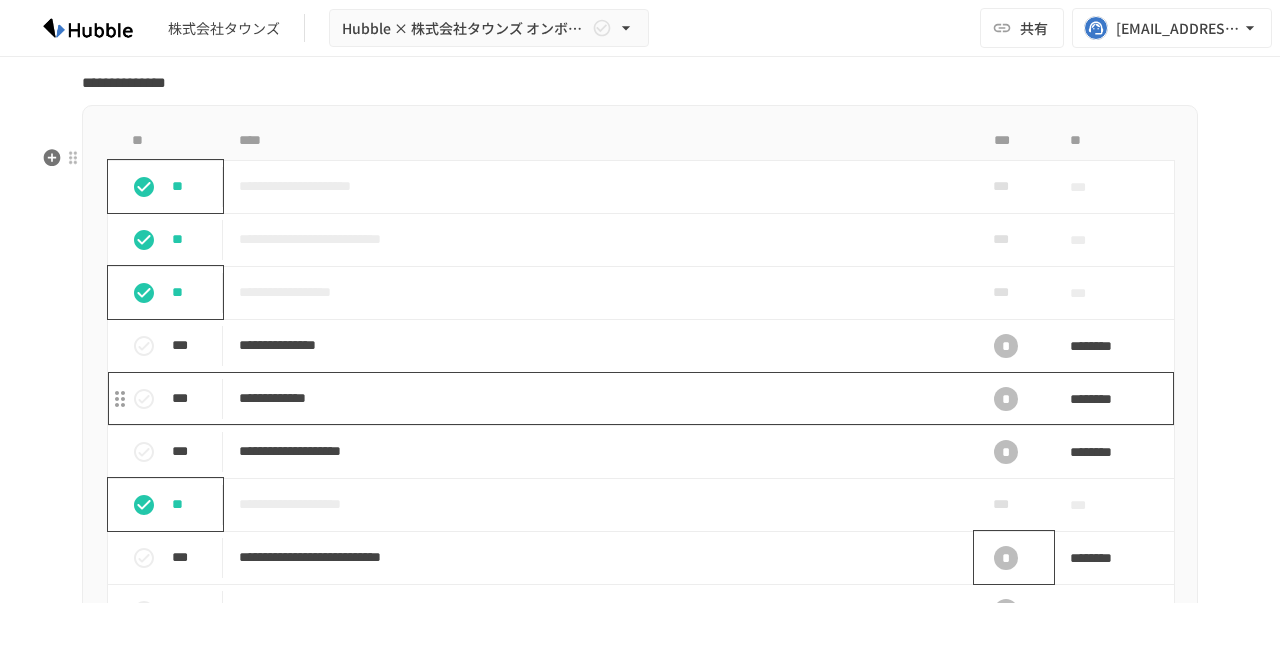 scroll, scrollTop: 1445, scrollLeft: 0, axis: vertical 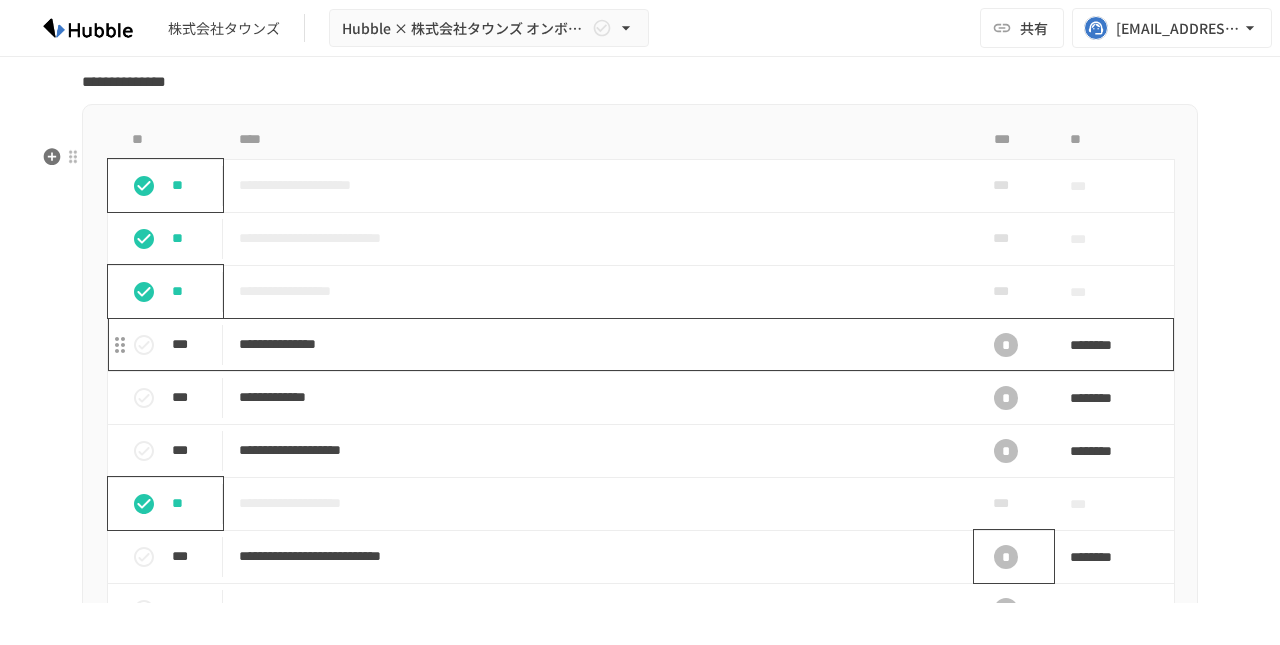 click on "**********" at bounding box center [598, 344] 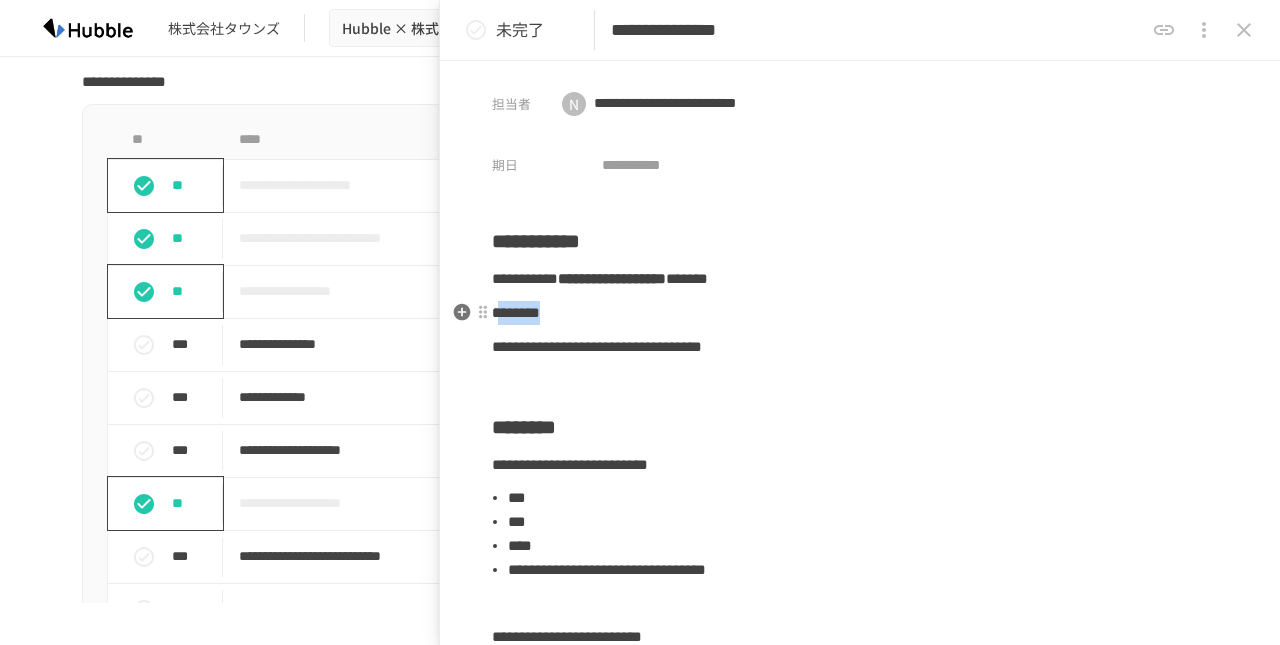 drag, startPoint x: 666, startPoint y: 329, endPoint x: 503, endPoint y: 320, distance: 163.24828 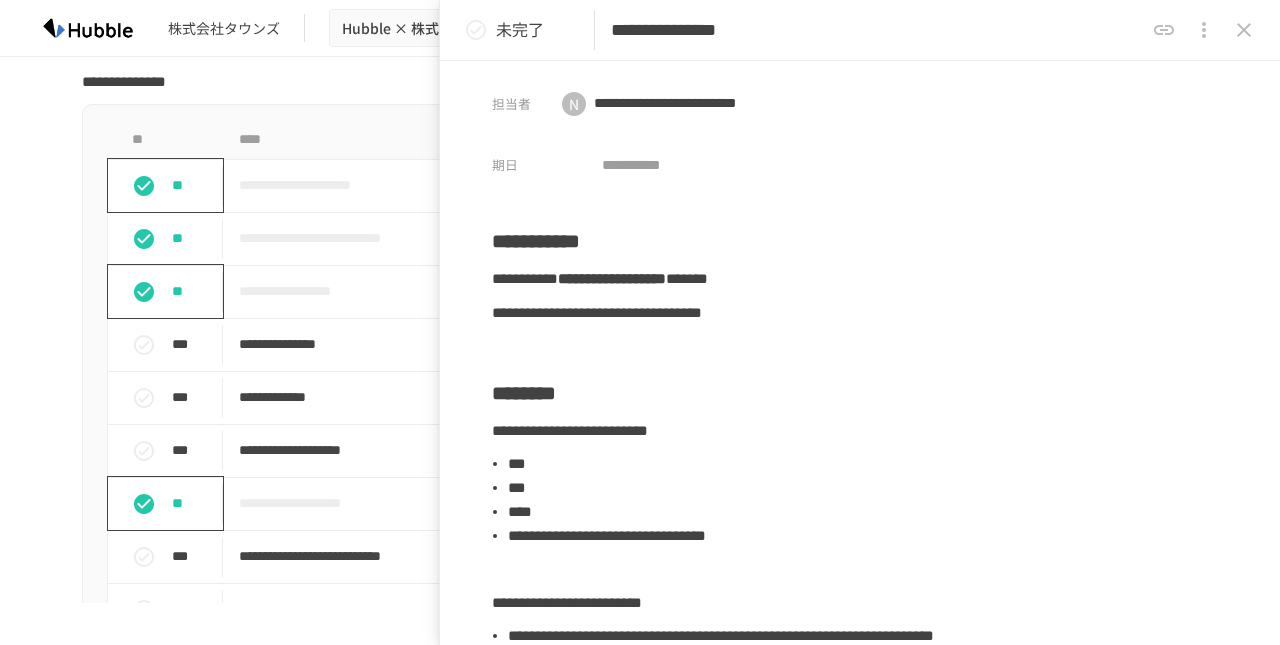 type 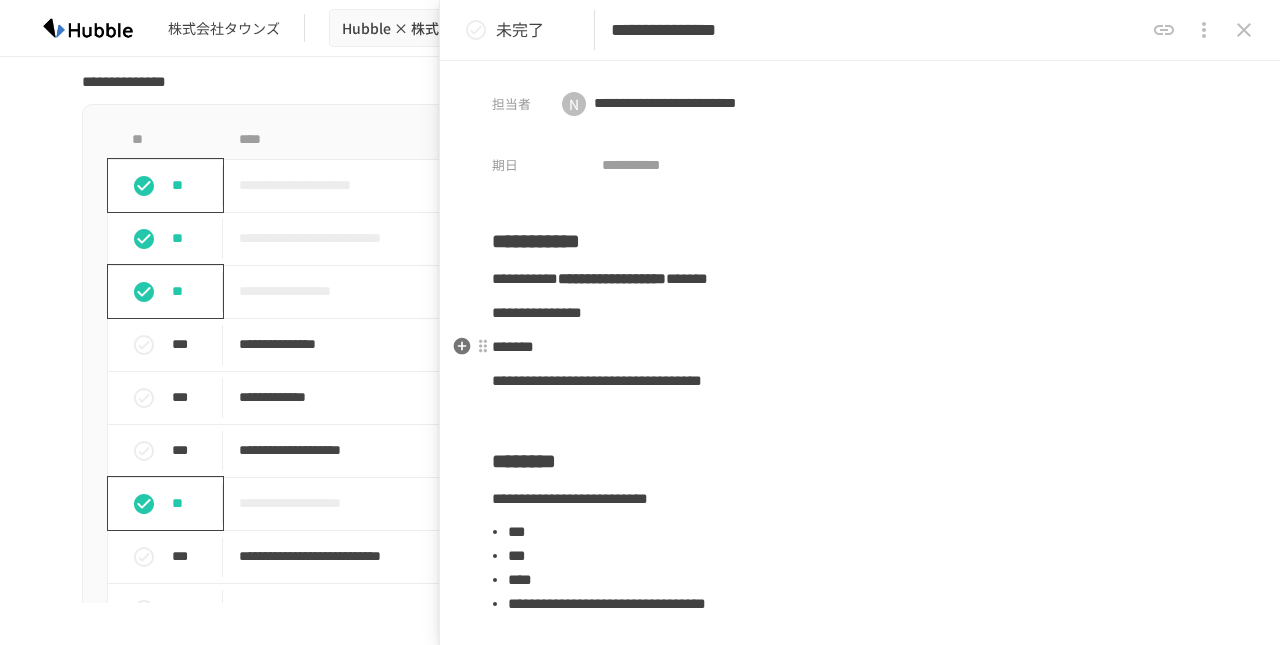 click on "*******" at bounding box center [513, 346] 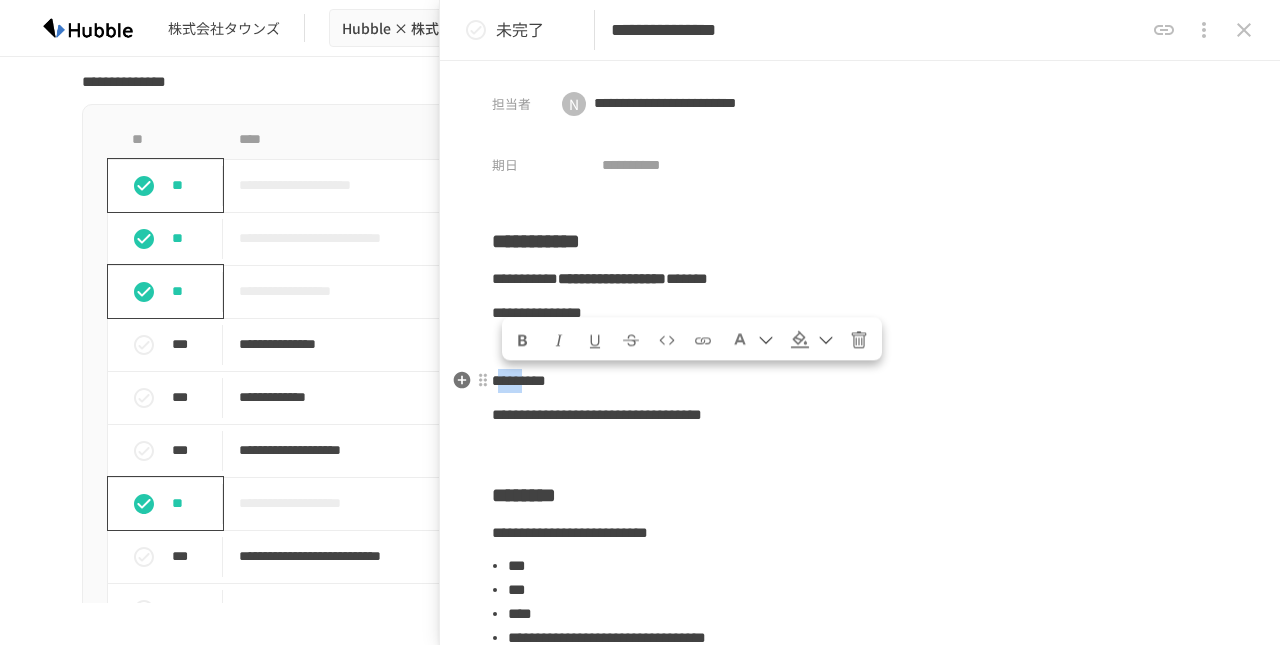 drag, startPoint x: 510, startPoint y: 382, endPoint x: 562, endPoint y: 383, distance: 52.009613 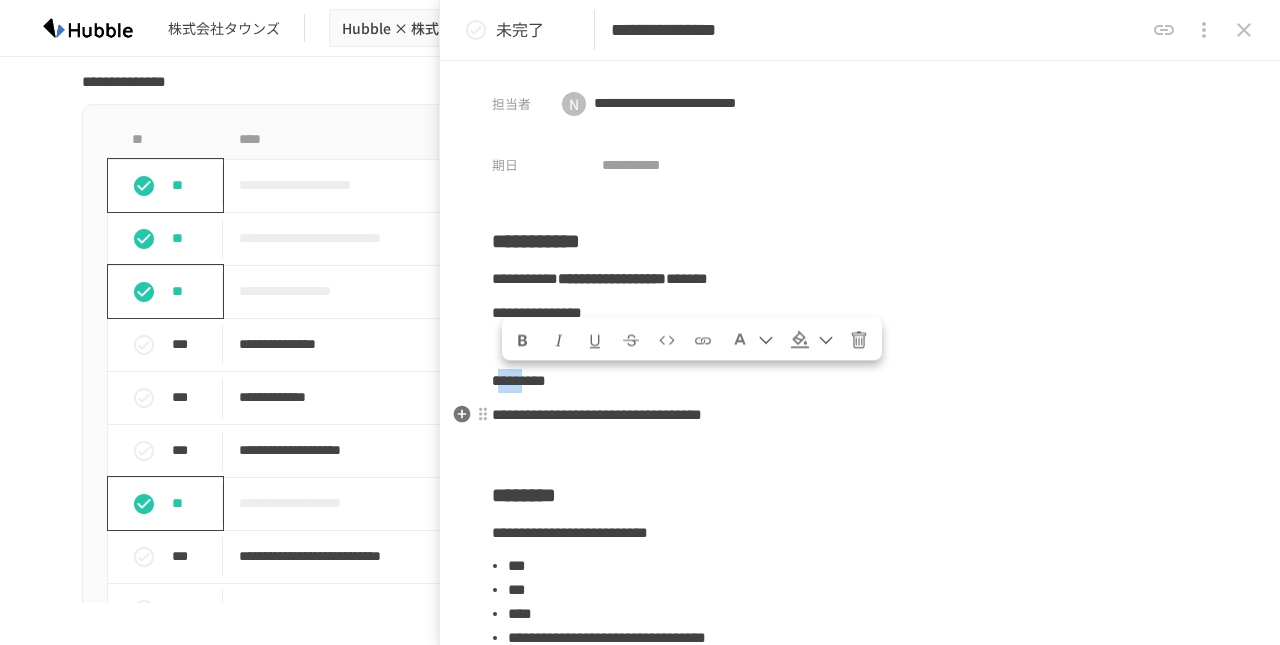 copy on "****" 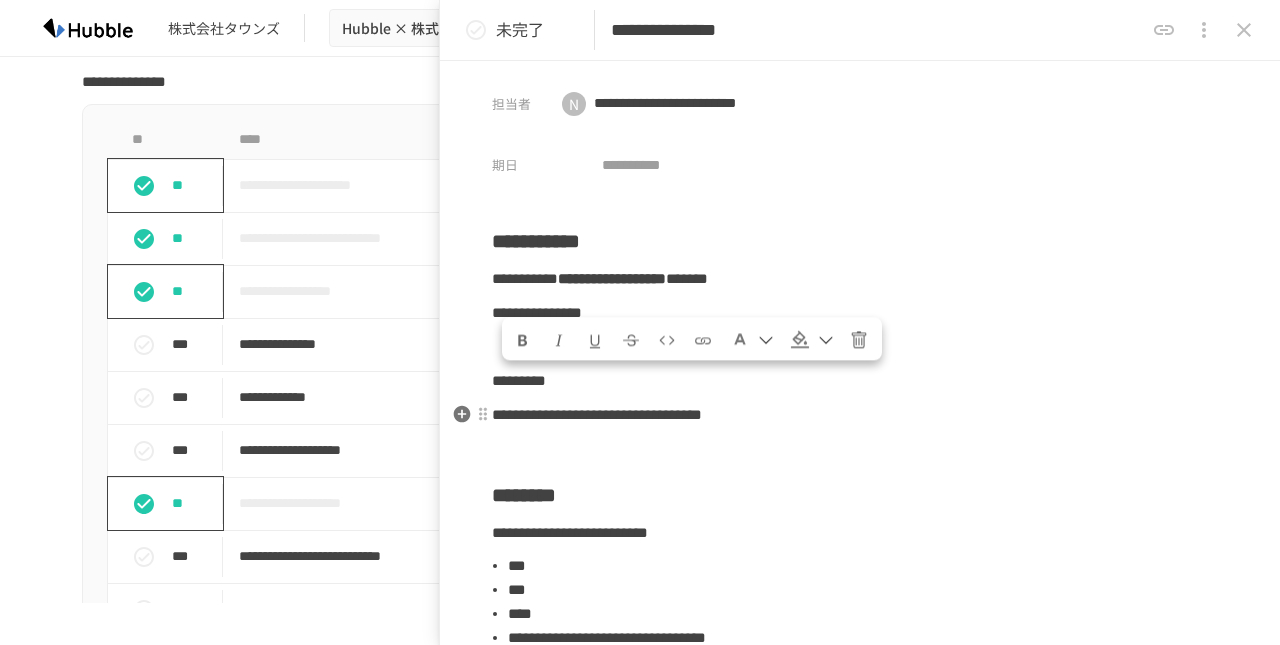 click on "**********" at bounding box center [860, 415] 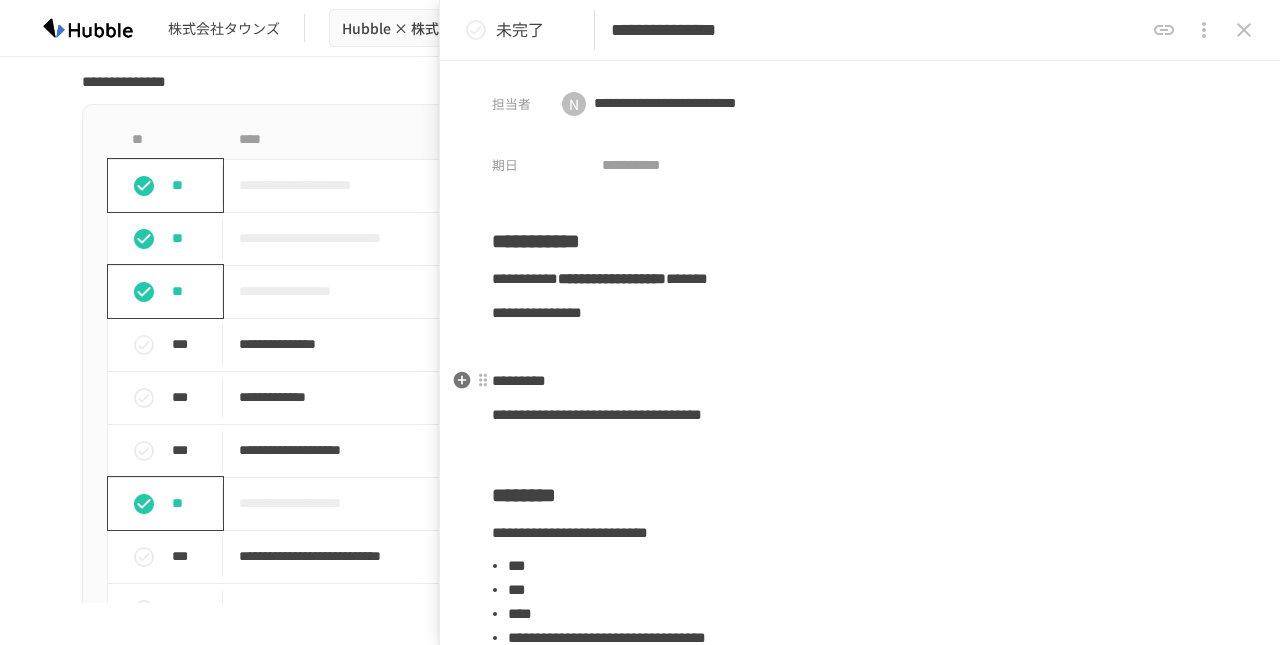 click on "********" at bounding box center [860, 381] 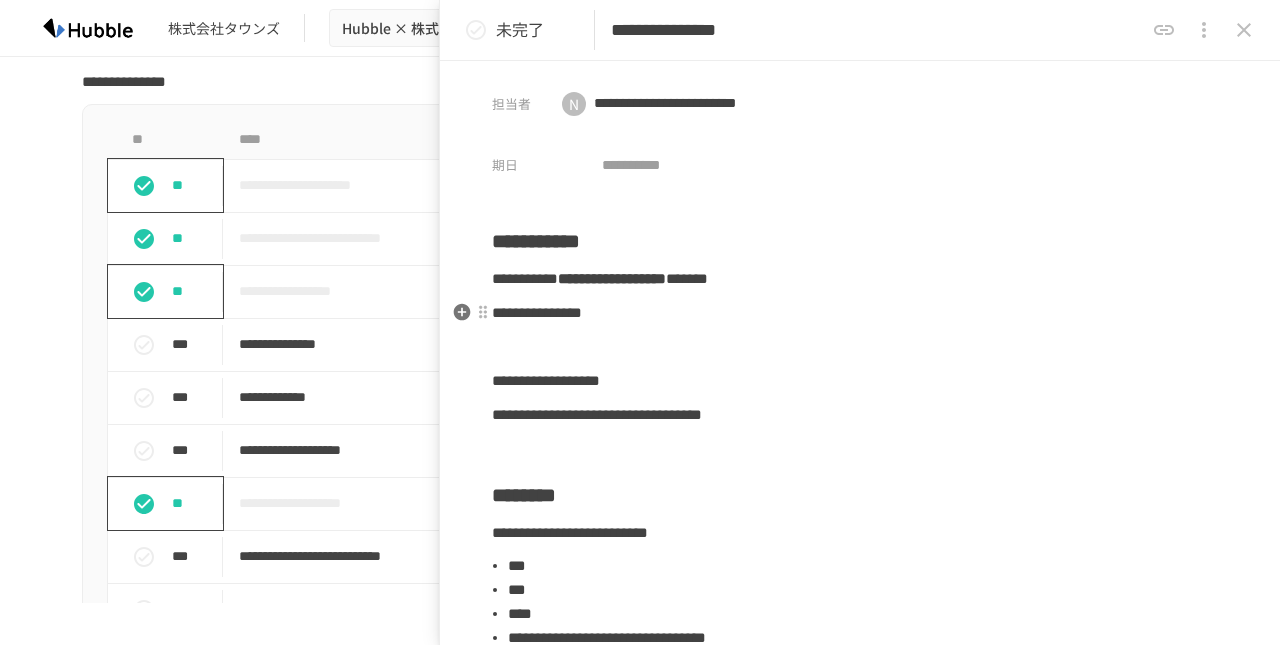 click on "**********" at bounding box center (537, 312) 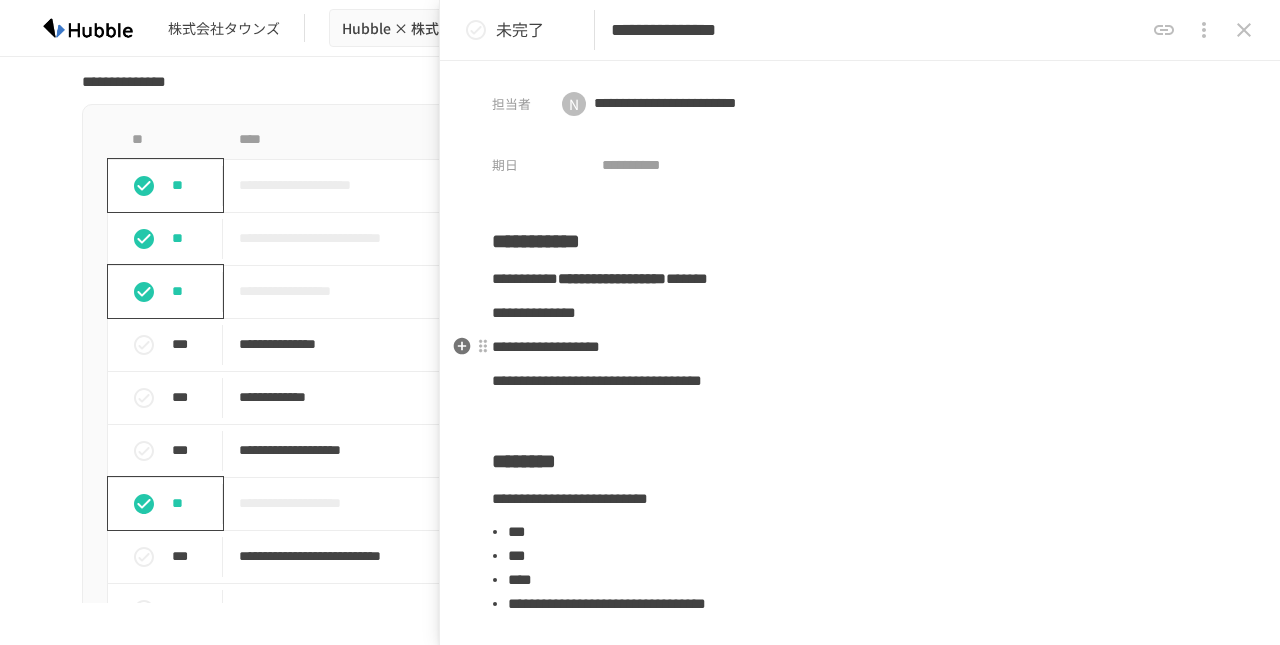 click on "**********" at bounding box center (860, 347) 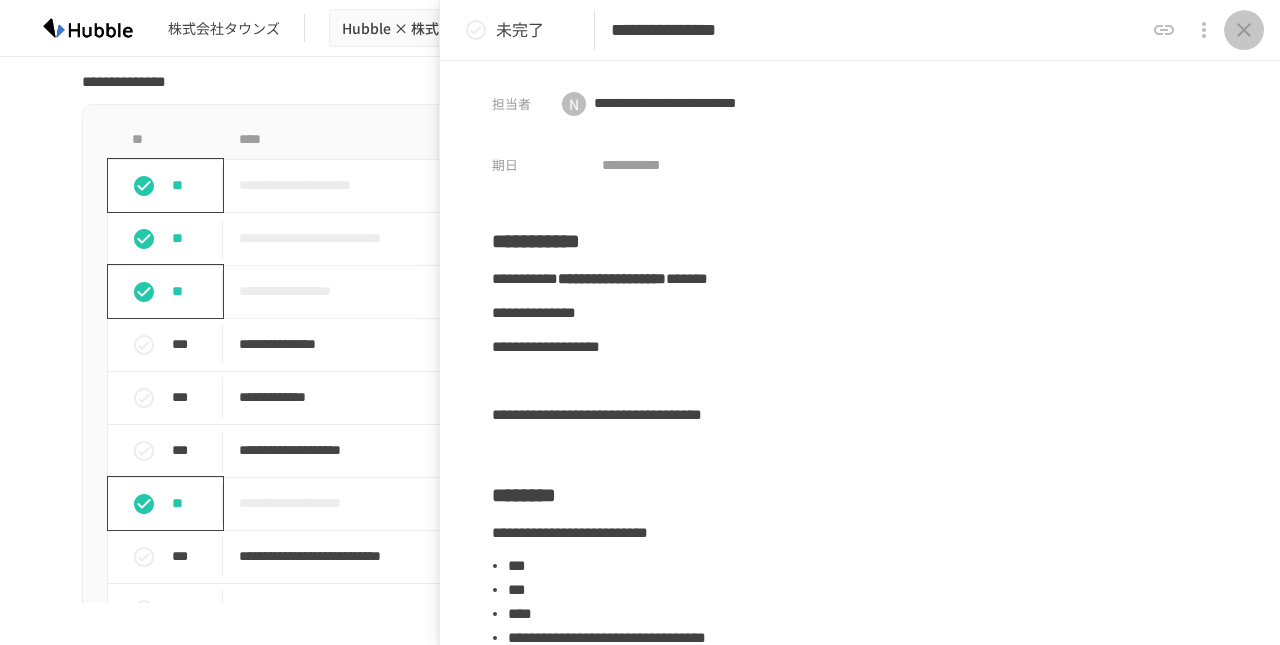 click 